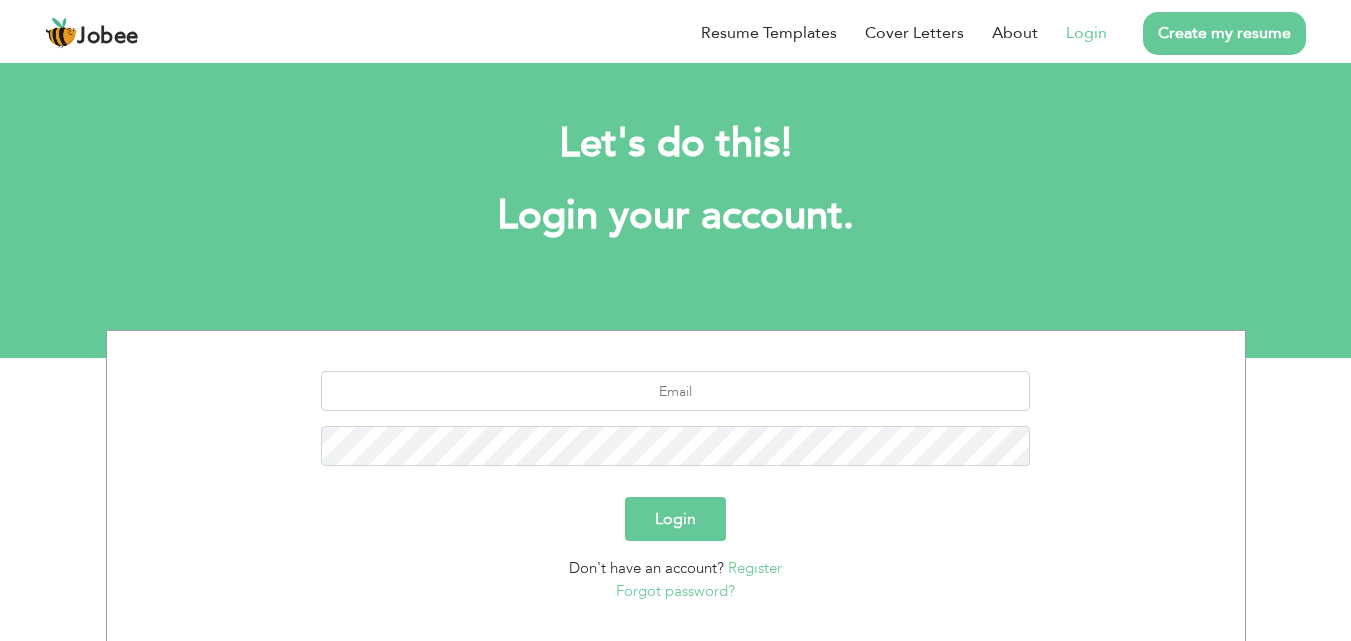 scroll, scrollTop: 0, scrollLeft: 0, axis: both 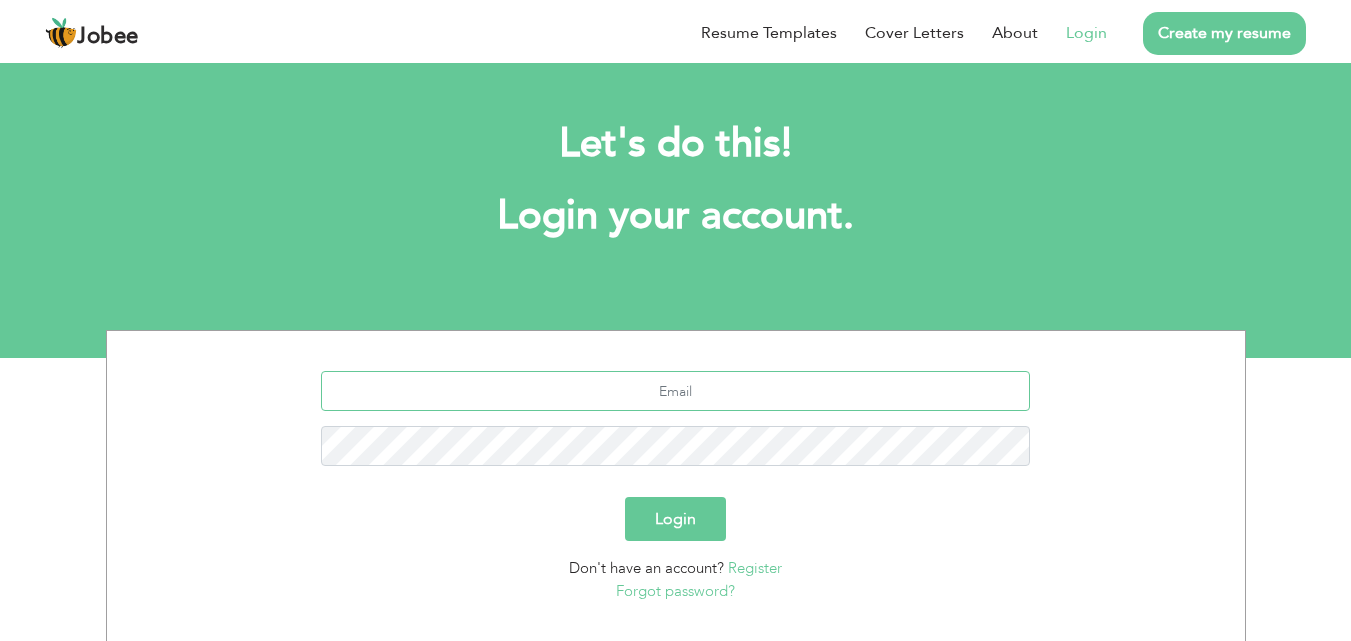 type on "[EMAIL_ADDRESS][DOMAIN_NAME]" 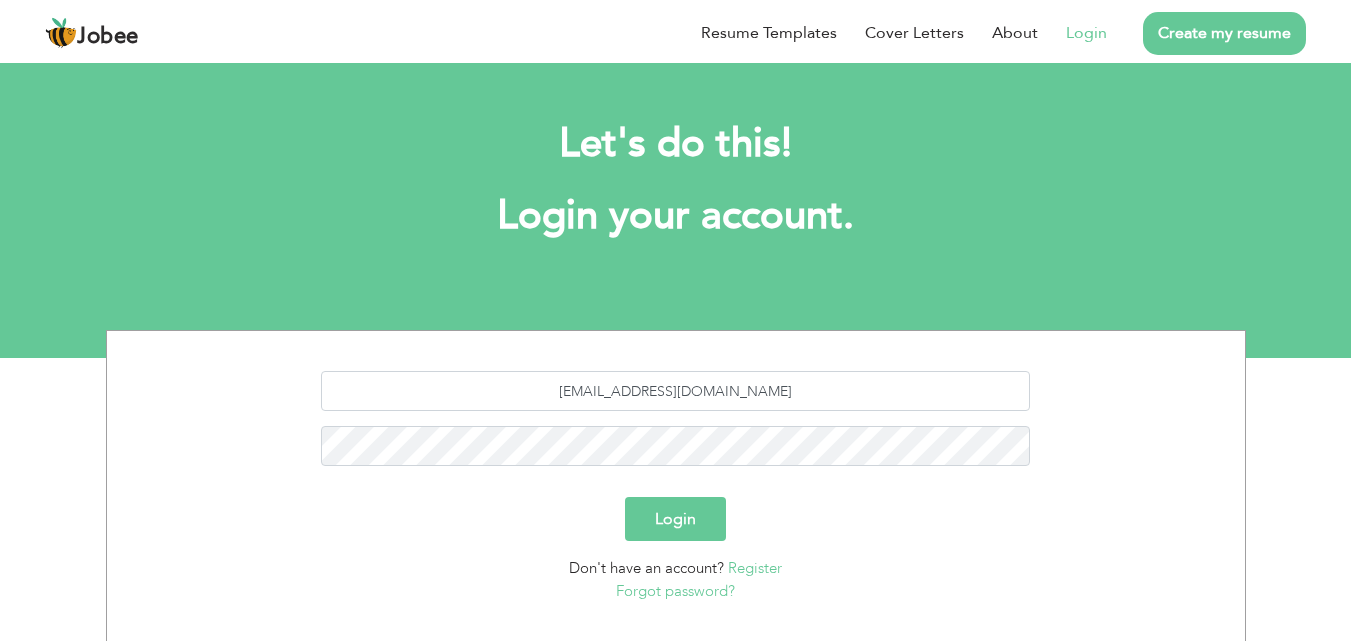 click on "Login" at bounding box center (675, 519) 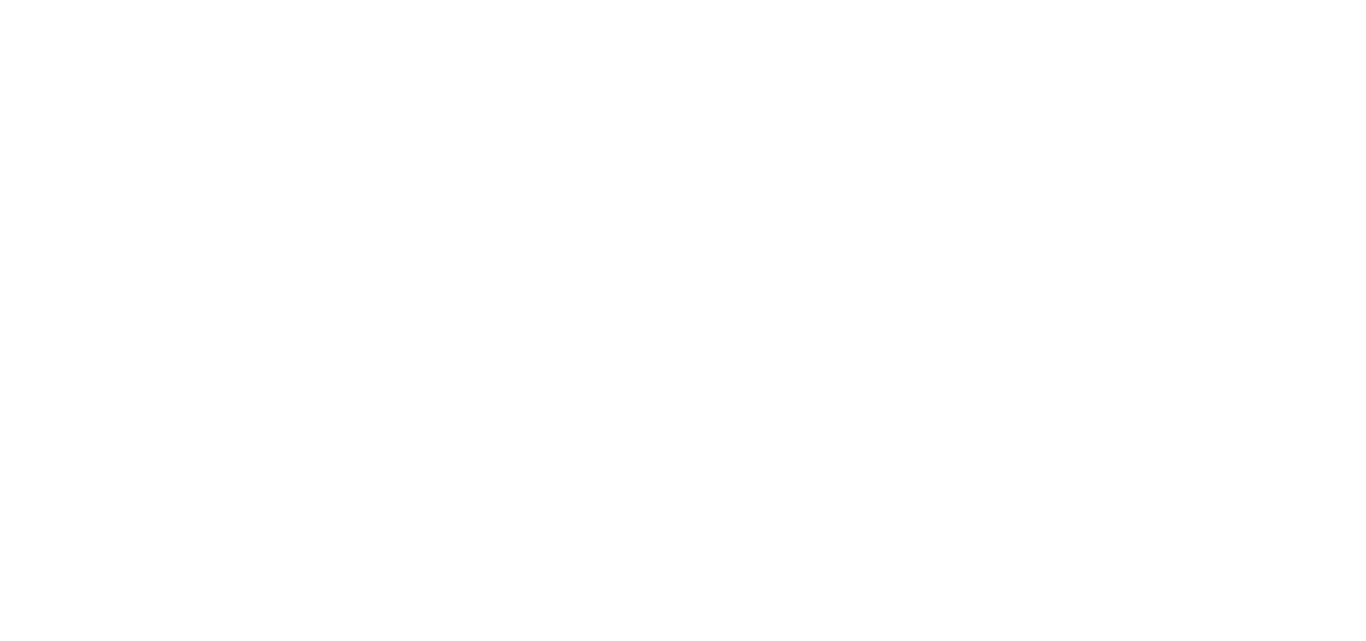 scroll, scrollTop: 0, scrollLeft: 0, axis: both 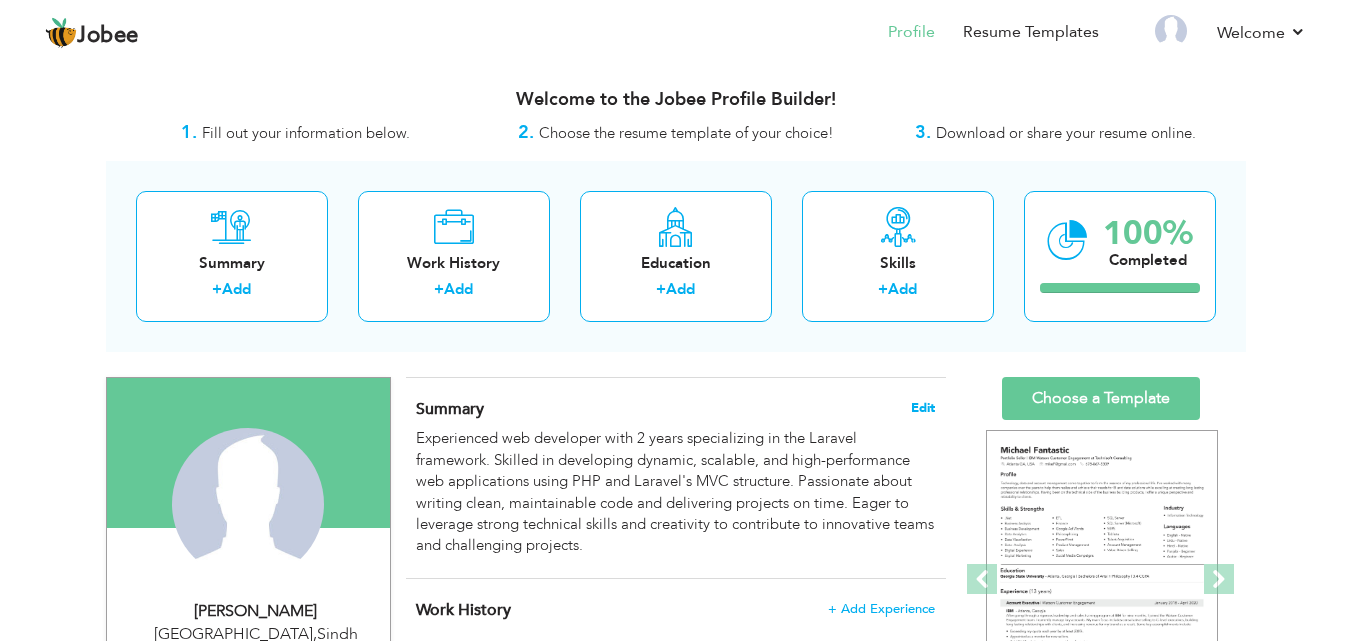 click on "Edit" at bounding box center (923, 408) 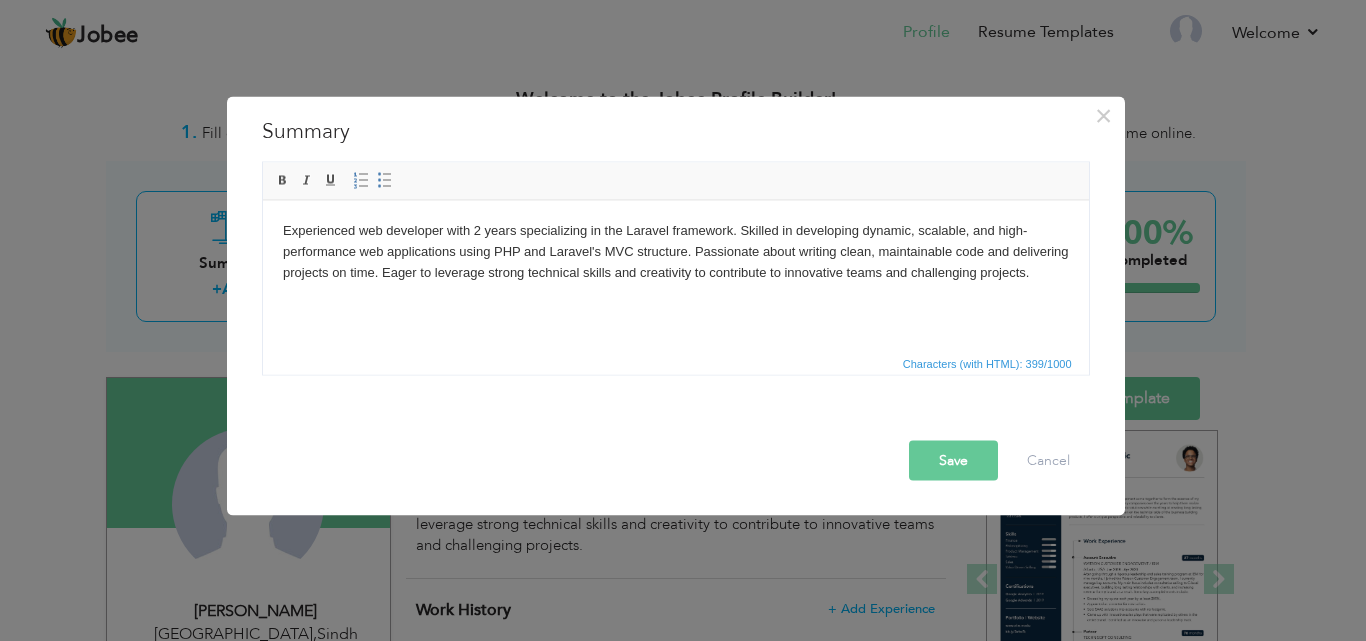 click on "Experienced web developer with 2 years specializing in the Laravel framework. Skilled in developing dynamic, scalable, and high-performance web applications using PHP and Laravel's MVC structure. Passionate about writing clean, maintainable code and delivering projects on time. Eager to leverage strong technical skills and creativity to contribute to innovative teams and challenging projects." at bounding box center [675, 251] 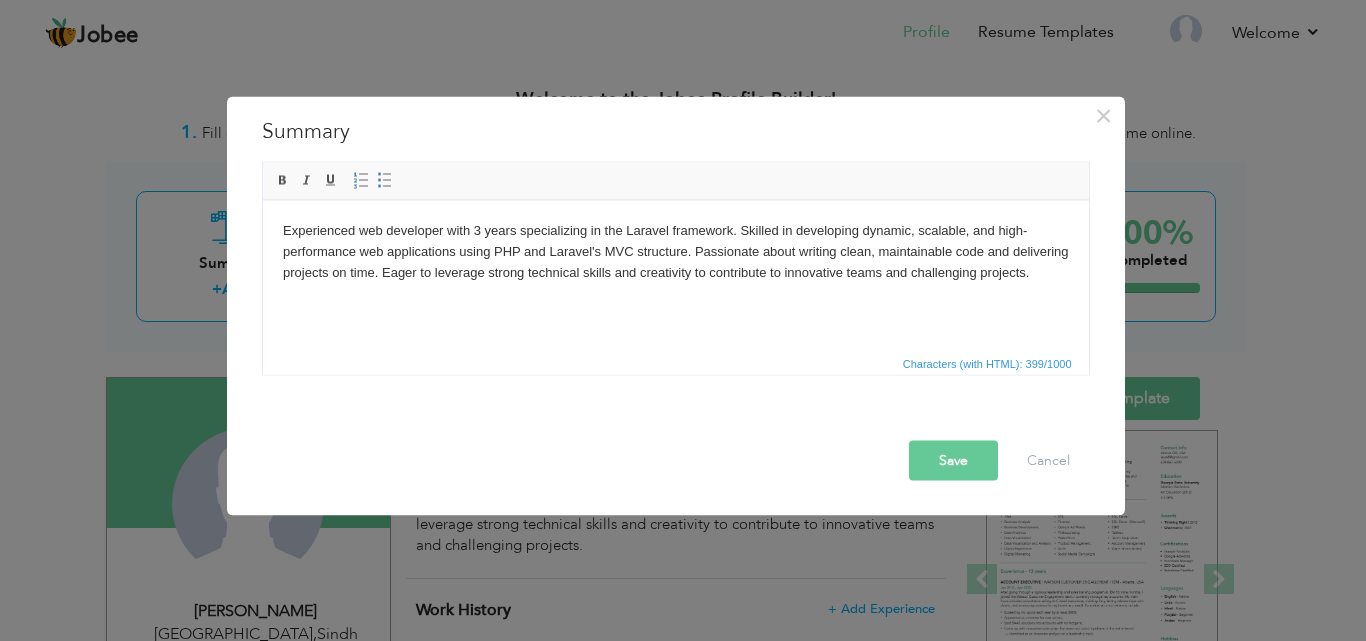 click on "Experienced web developer with 3 years specializing in the Laravel framework. Skilled in developing dynamic, scalable, and high-performance web applications using PHP and Laravel's MVC structure. Passionate about writing clean, maintainable code and delivering projects on time. Eager to leverage strong technical skills and creativity to contribute to innovative teams and challenging projects." at bounding box center [675, 251] 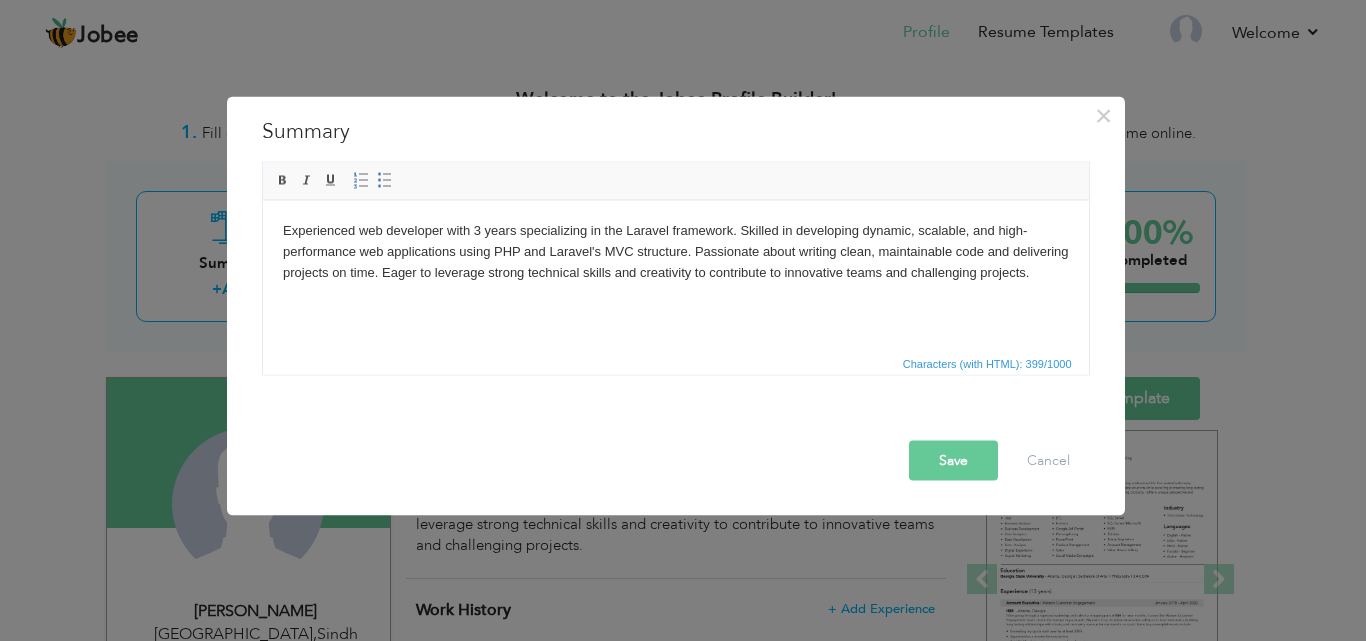 click on "Save" at bounding box center (953, 460) 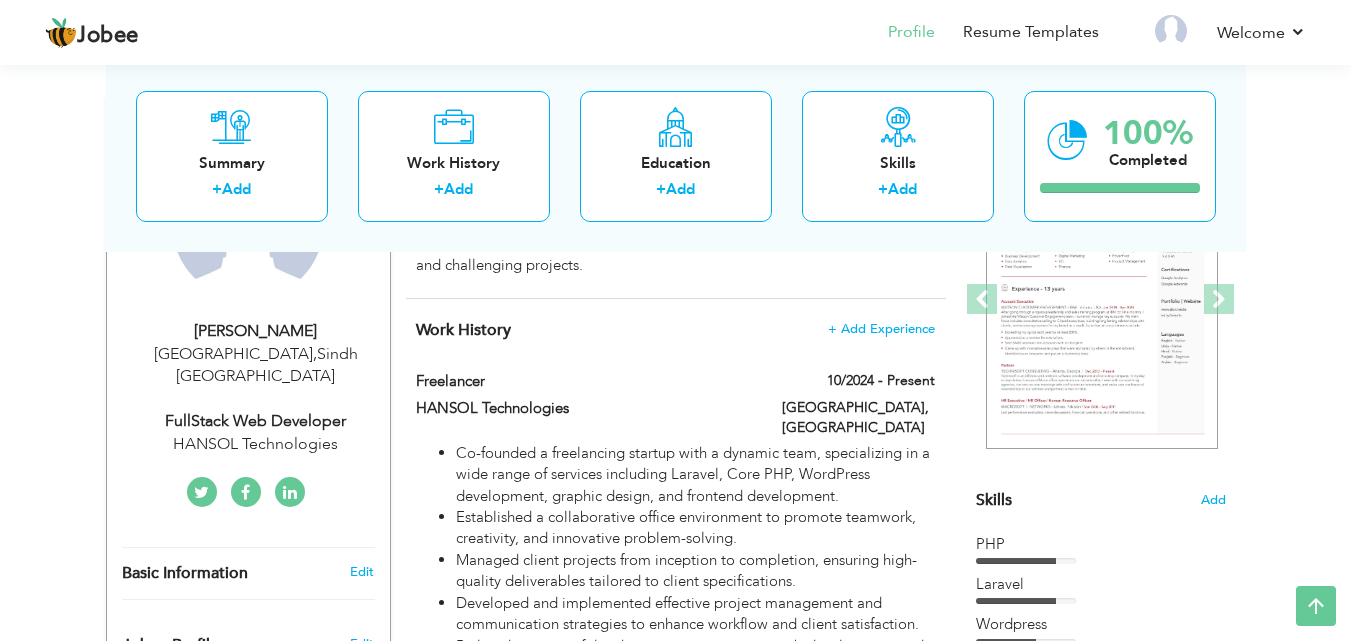 scroll, scrollTop: 288, scrollLeft: 0, axis: vertical 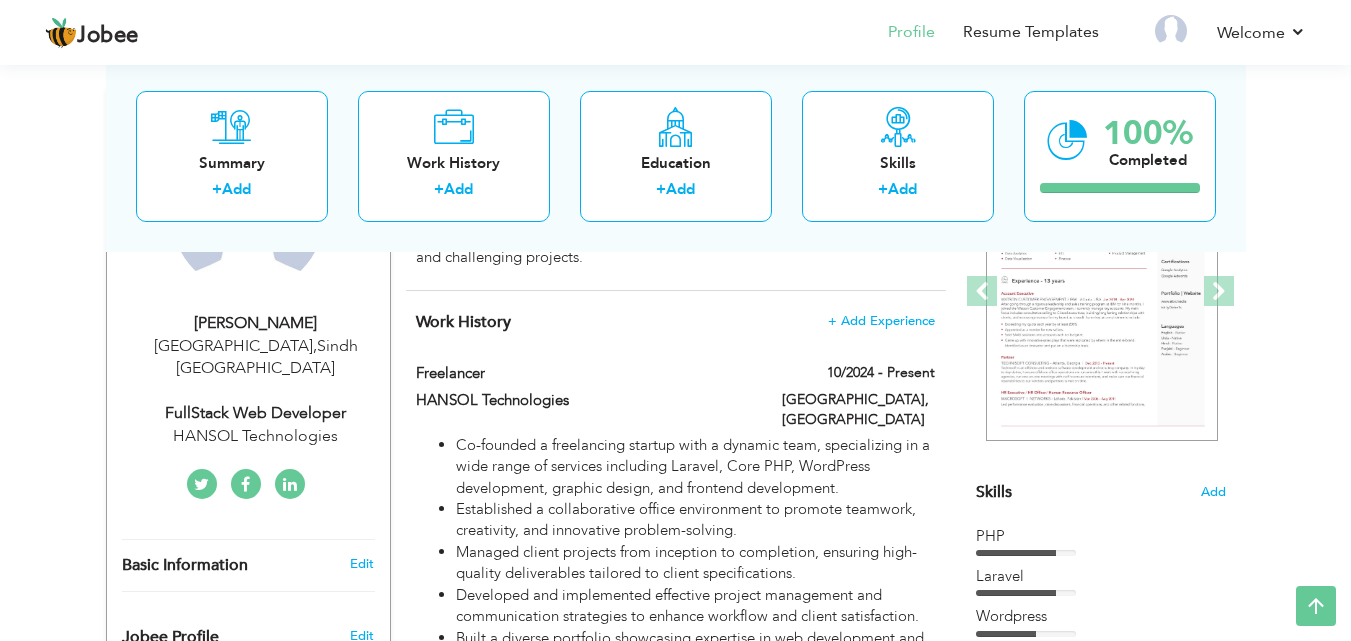 click on "[PERSON_NAME]" at bounding box center (256, 323) 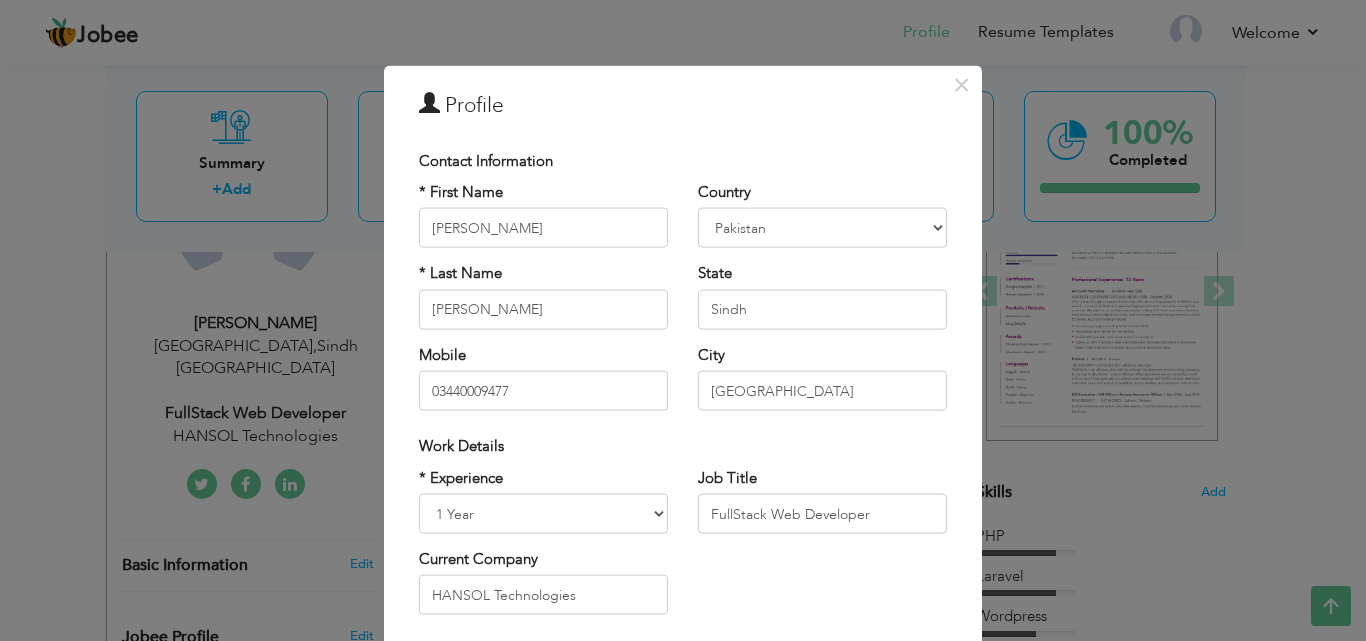 click on "×
Profile
Contact Information
* First Name
[PERSON_NAME]
* Last Name" at bounding box center (683, 320) 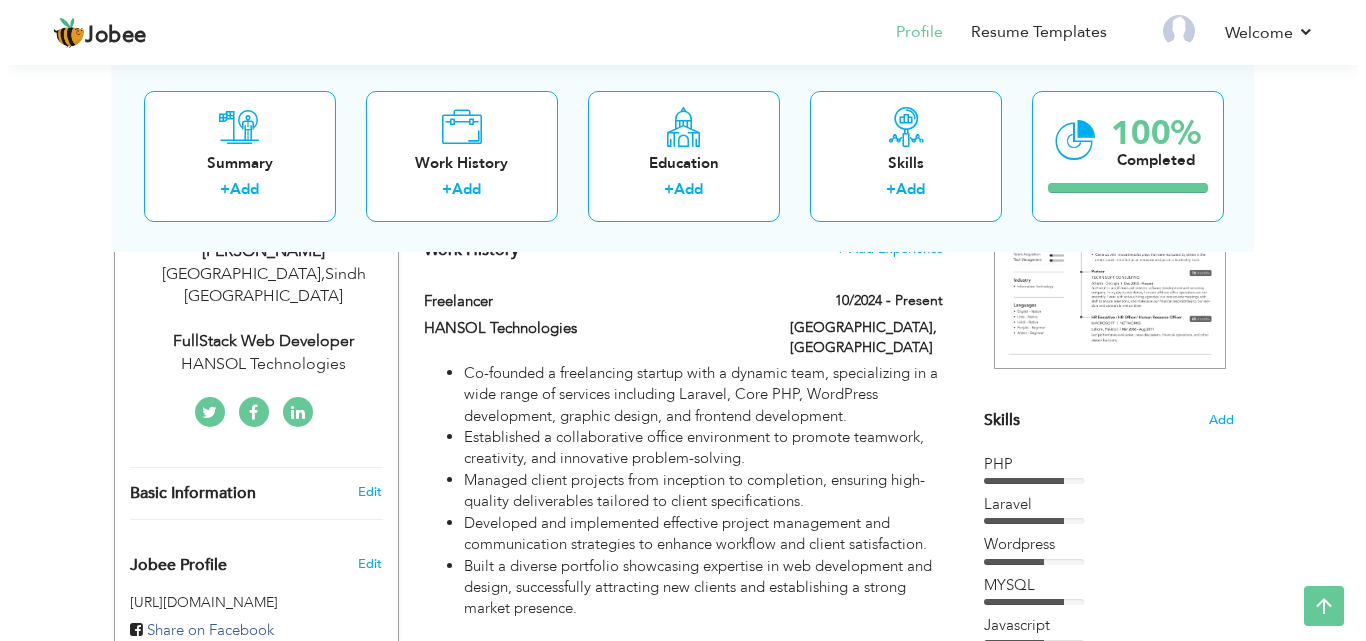 scroll, scrollTop: 218, scrollLeft: 0, axis: vertical 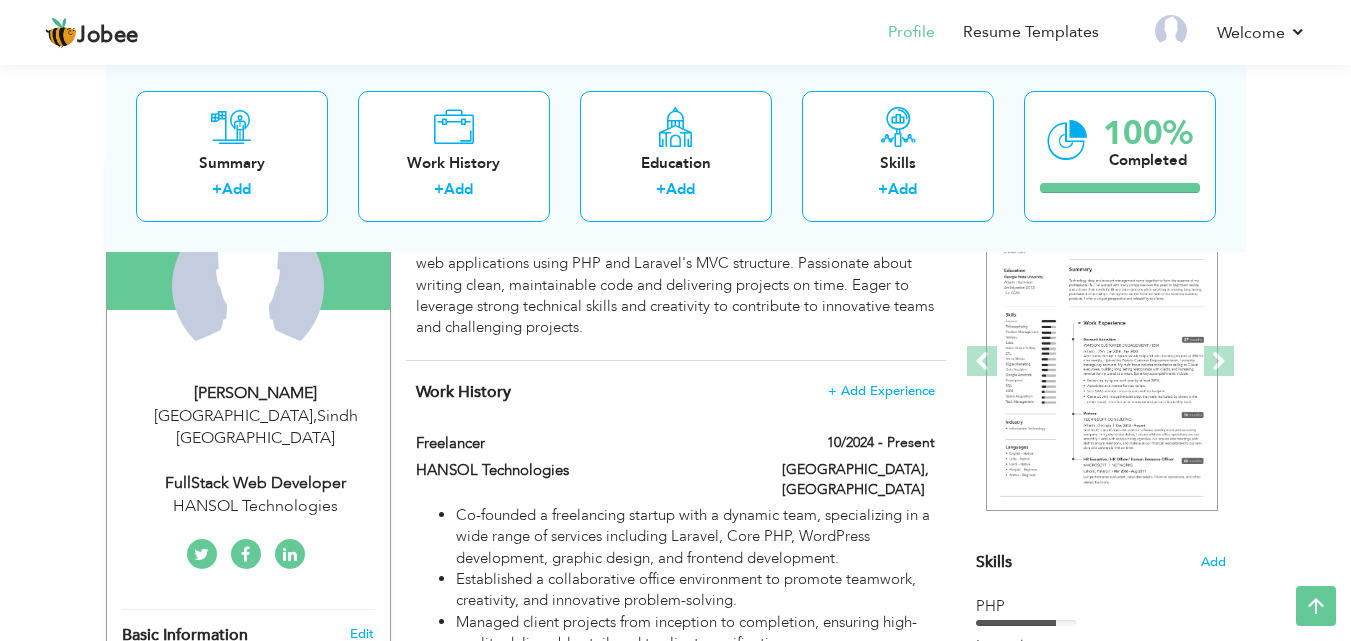 click on "[PERSON_NAME]" at bounding box center (256, 393) 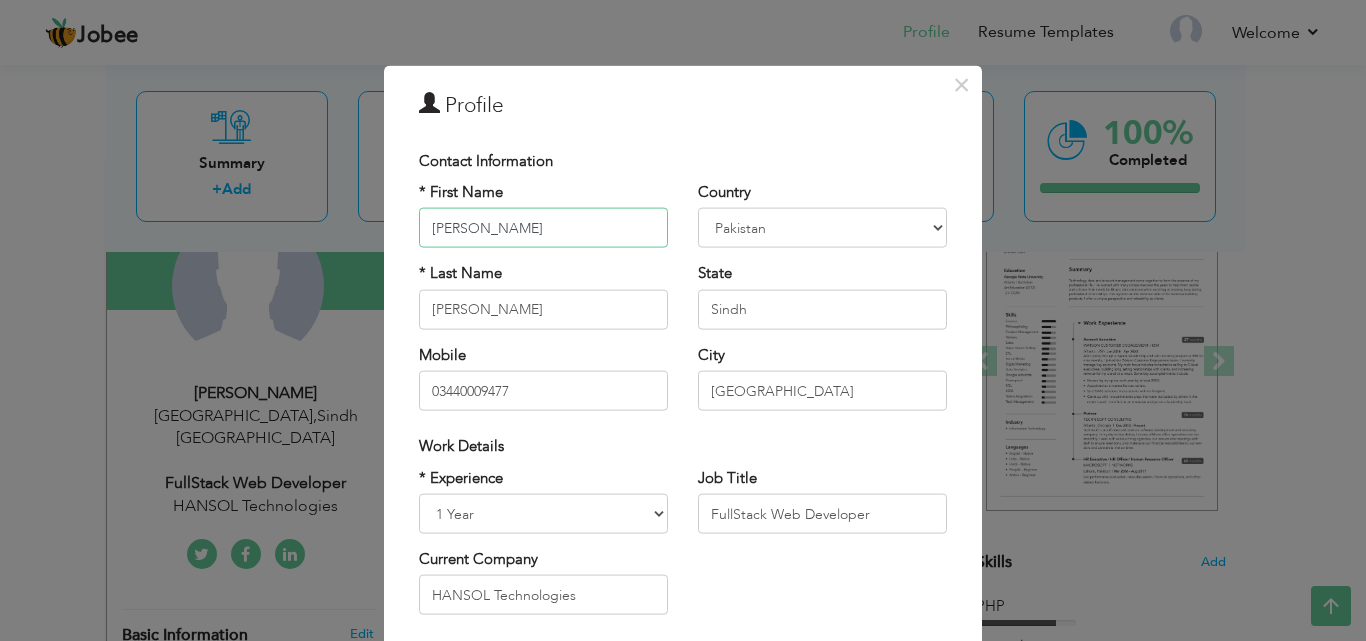 click on "[PERSON_NAME]" at bounding box center (543, 228) 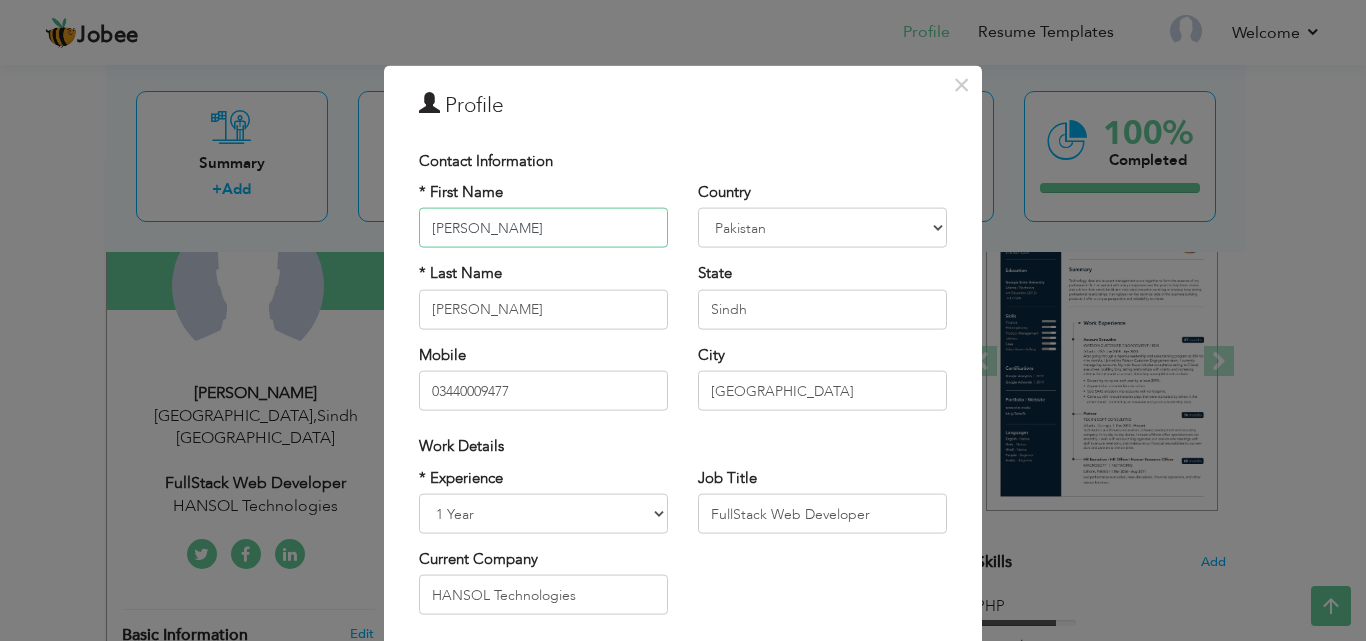 type on "[PERSON_NAME]" 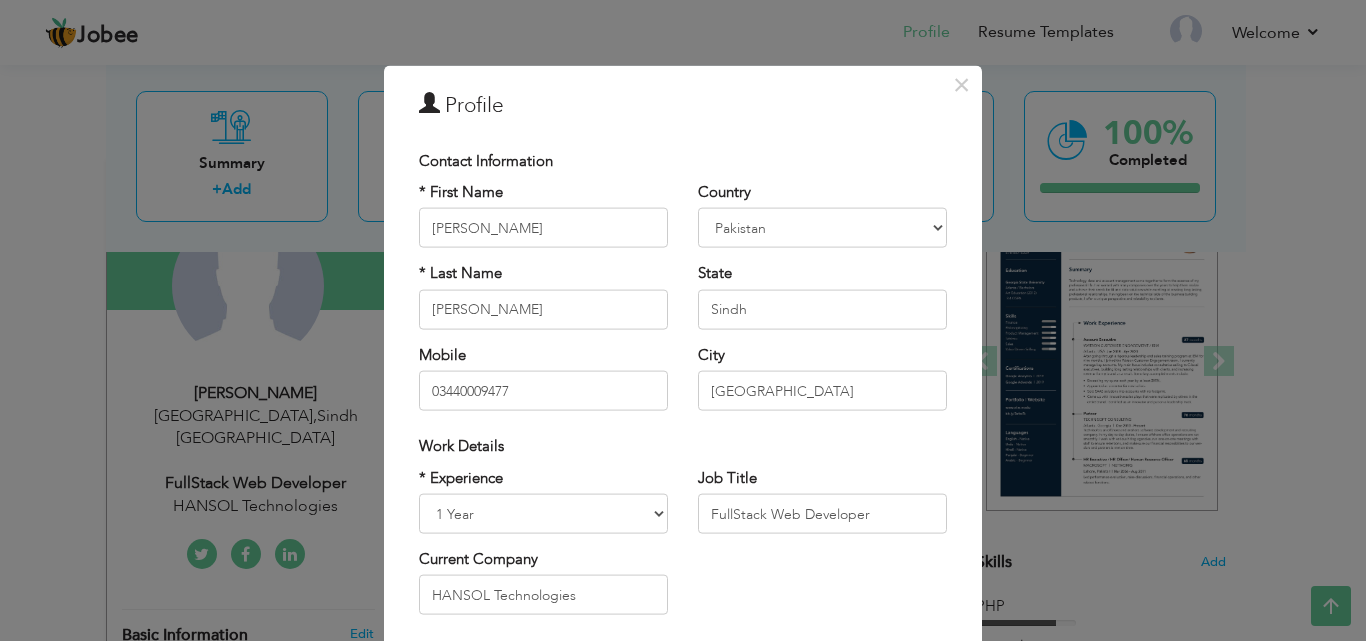 click on "Contact Information" at bounding box center (683, 160) 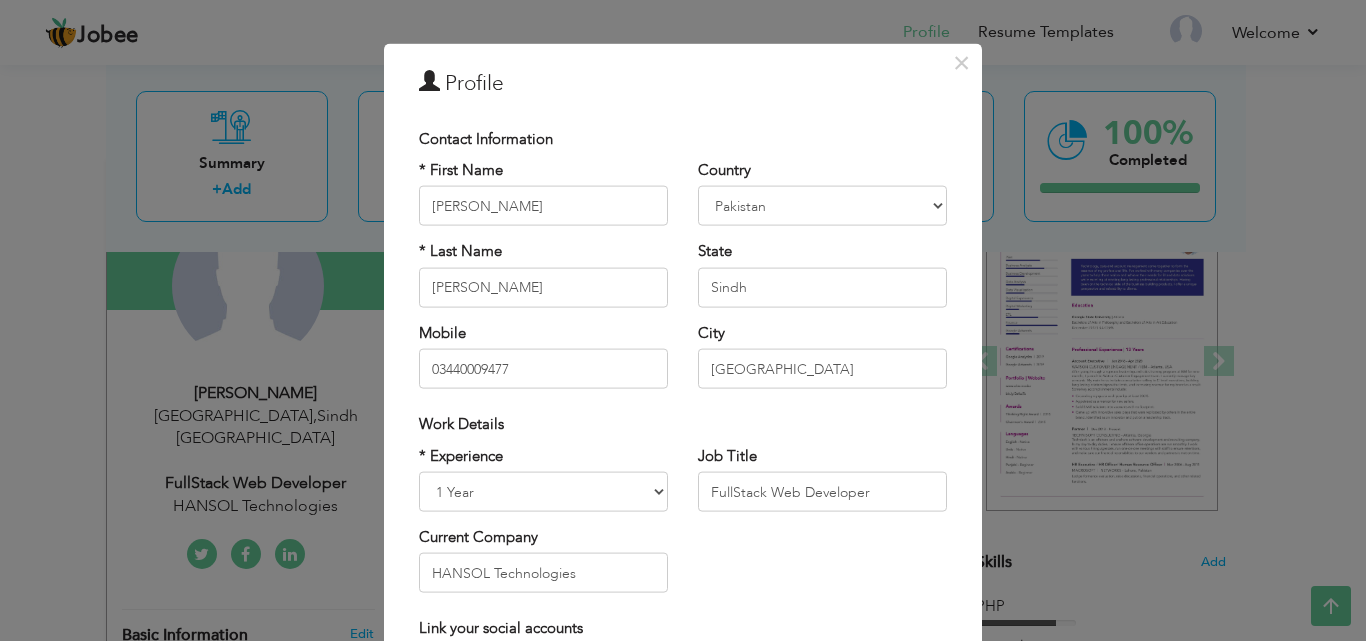 scroll, scrollTop: 23, scrollLeft: 0, axis: vertical 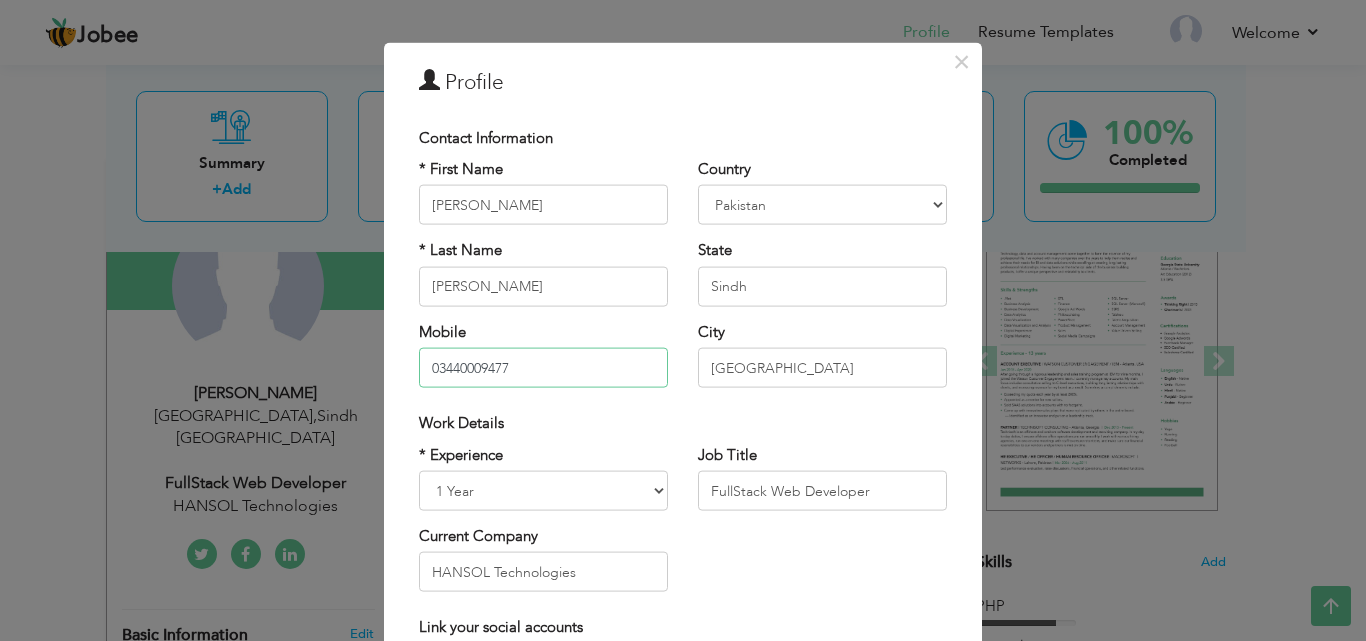click on "03440009477" at bounding box center [543, 368] 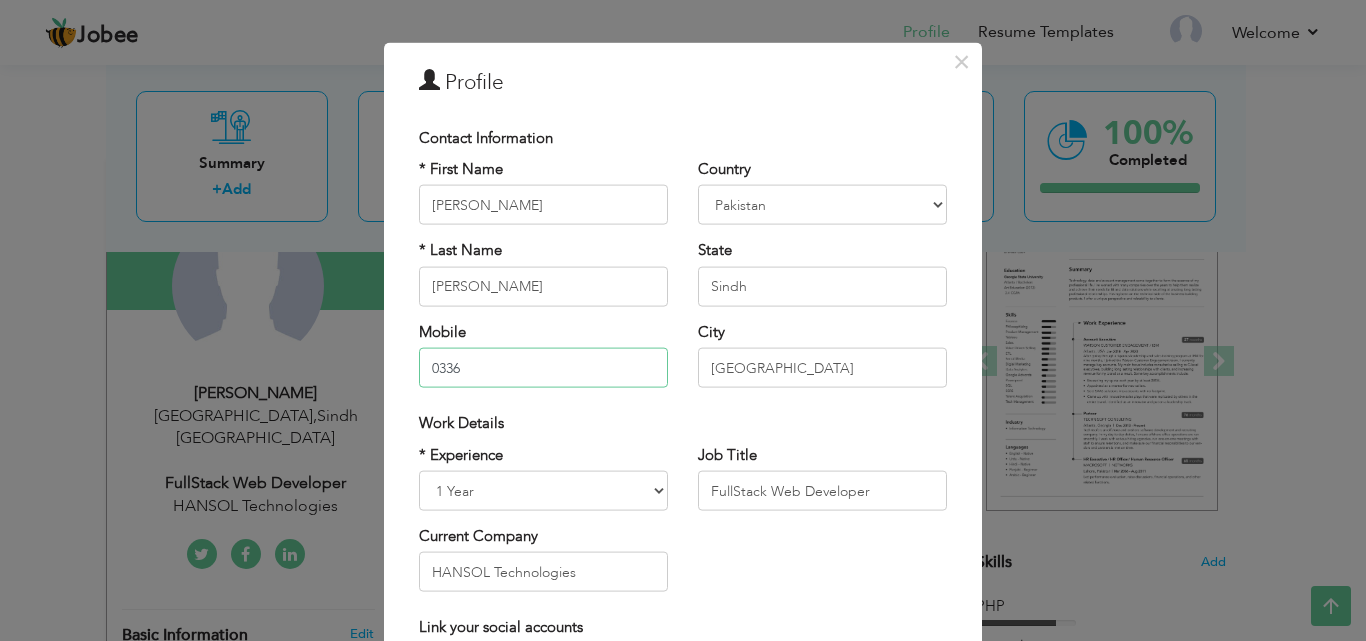 click on "0336" at bounding box center [543, 368] 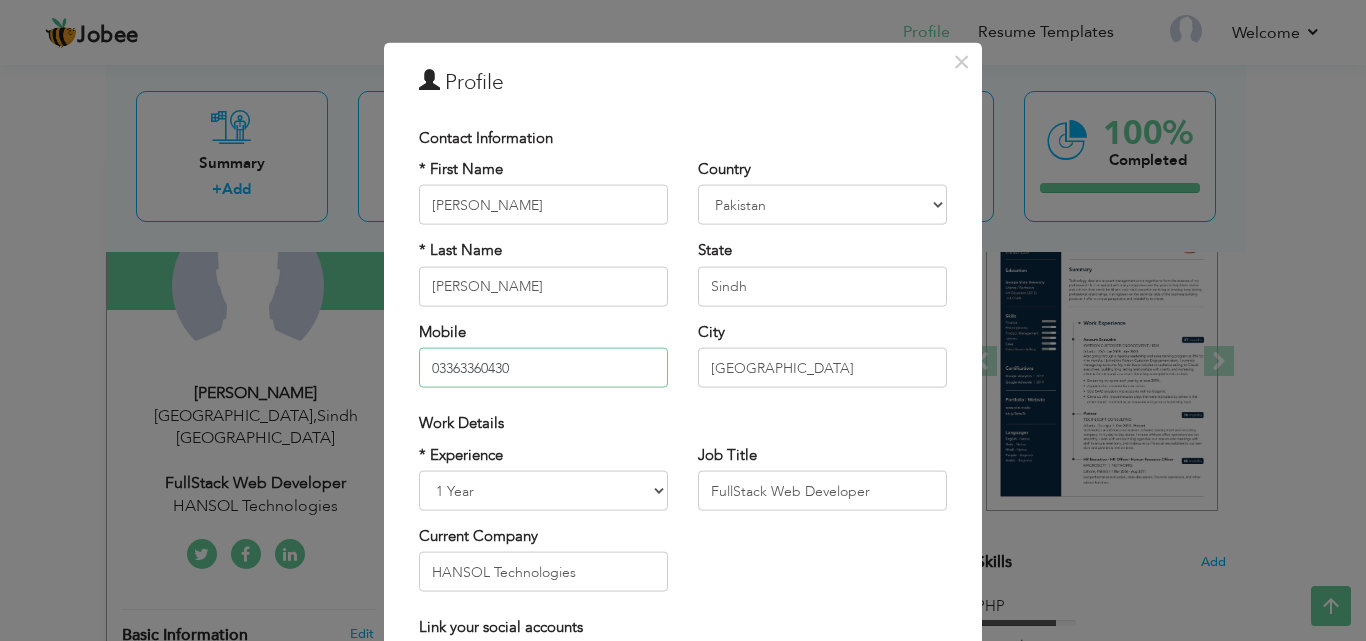 type on "03363360430" 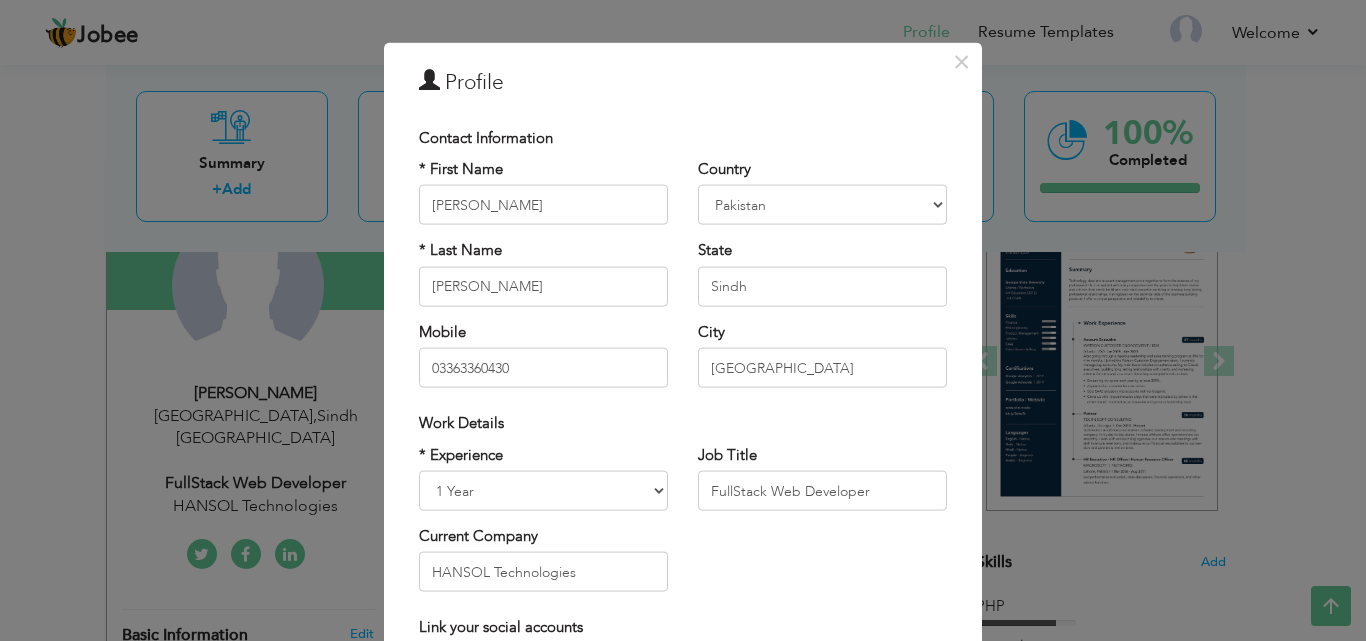 click on "Work Details" at bounding box center [683, 423] 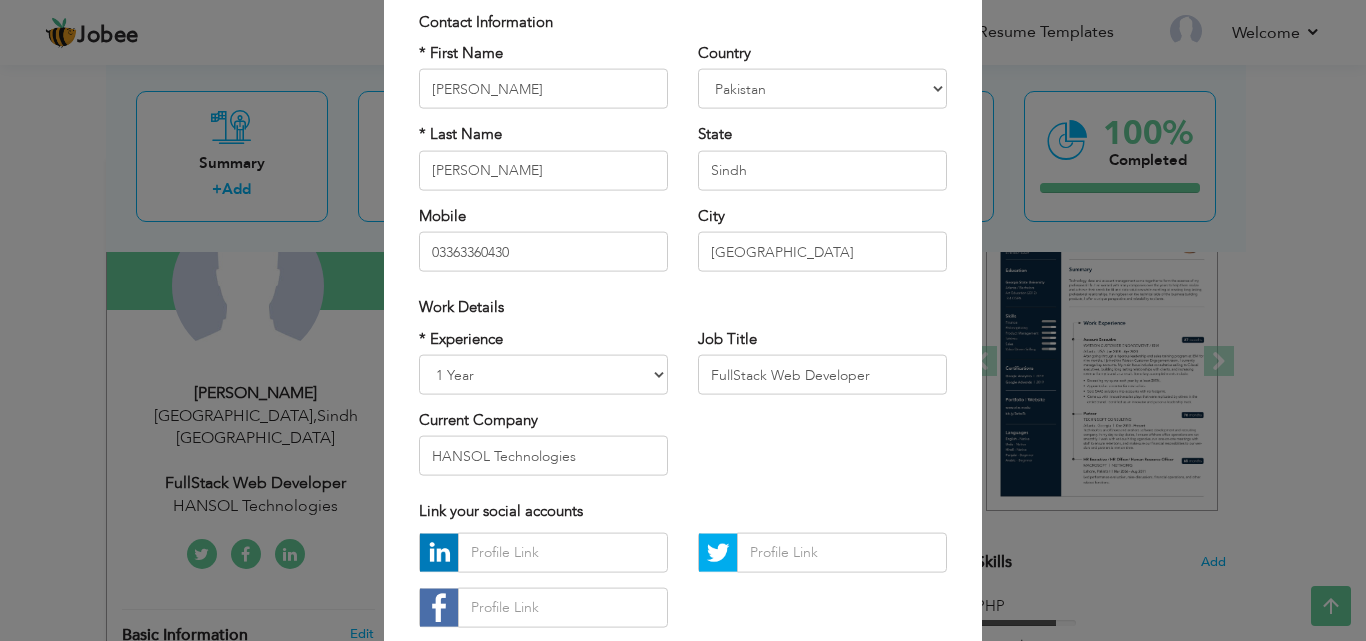 scroll, scrollTop: 171, scrollLeft: 0, axis: vertical 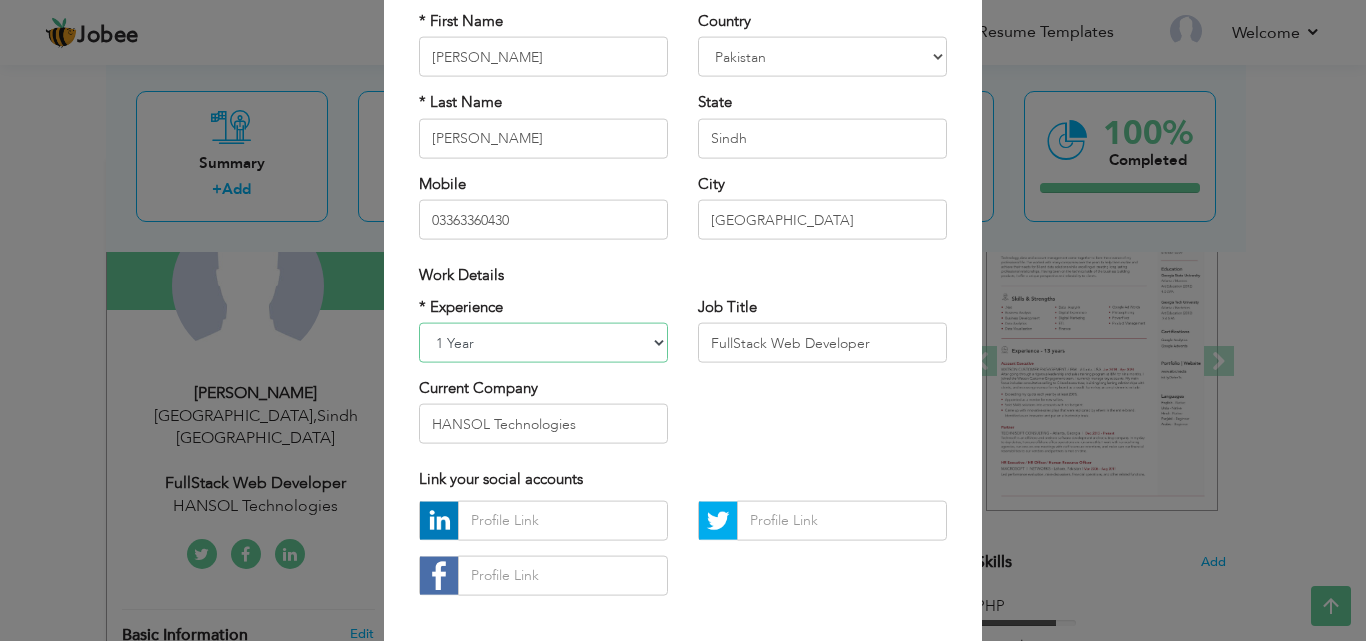 click on "Entry Level Less than 1 Year 1 Year 2 Years 3 Years 4 Years 5 Years 6 Years 7 Years 8 Years 9 Years 10 Years 11 Years 12 Years 13 Years 14 Years 15 Years 16 Years 17 Years 18 Years 19 Years 20 Years 21 Years 22 Years 23 Years 24 Years 25 Years 26 Years 27 Years 28 Years 29 Years 30 Years 31 Years 32 Years 33 Years 34 Years 35 Years More than 35 Years" at bounding box center [543, 343] 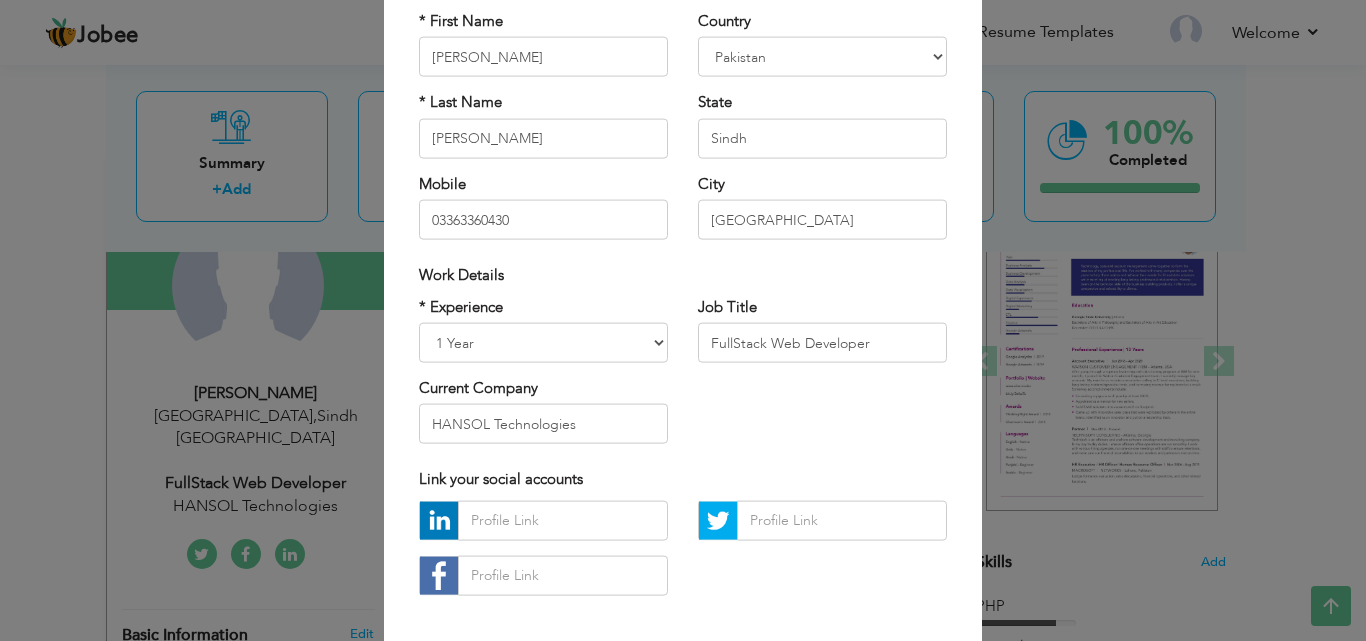 click on "Work Details" at bounding box center (683, 275) 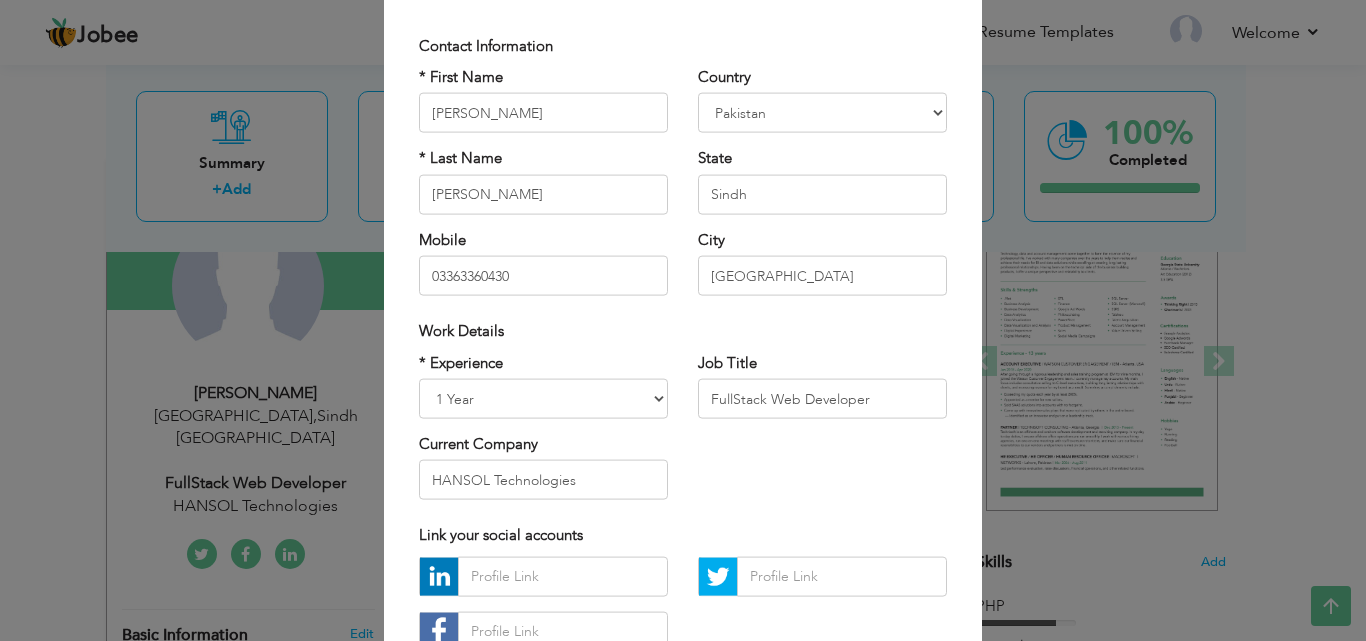 scroll, scrollTop: 113, scrollLeft: 0, axis: vertical 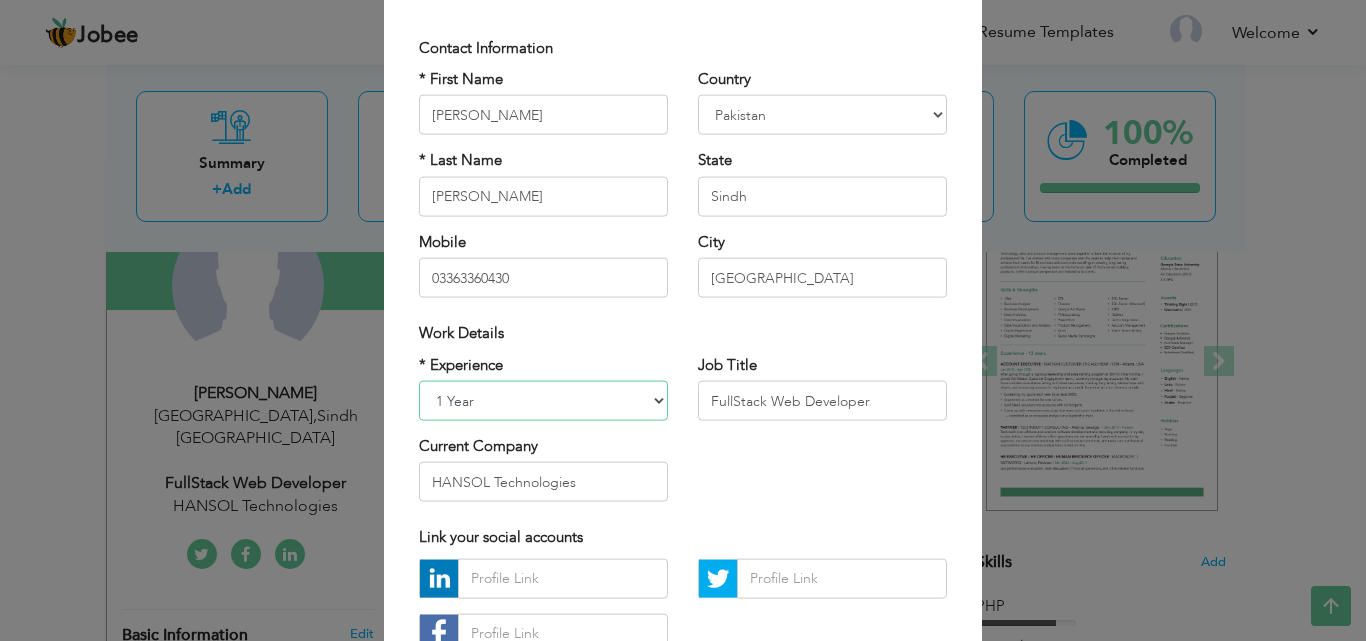 click on "Entry Level Less than 1 Year 1 Year 2 Years 3 Years 4 Years 5 Years 6 Years 7 Years 8 Years 9 Years 10 Years 11 Years 12 Years 13 Years 14 Years 15 Years 16 Years 17 Years 18 Years 19 Years 20 Years 21 Years 22 Years 23 Years 24 Years 25 Years 26 Years 27 Years 28 Years 29 Years 30 Years 31 Years 32 Years 33 Years 34 Years 35 Years More than 35 Years" at bounding box center (543, 401) 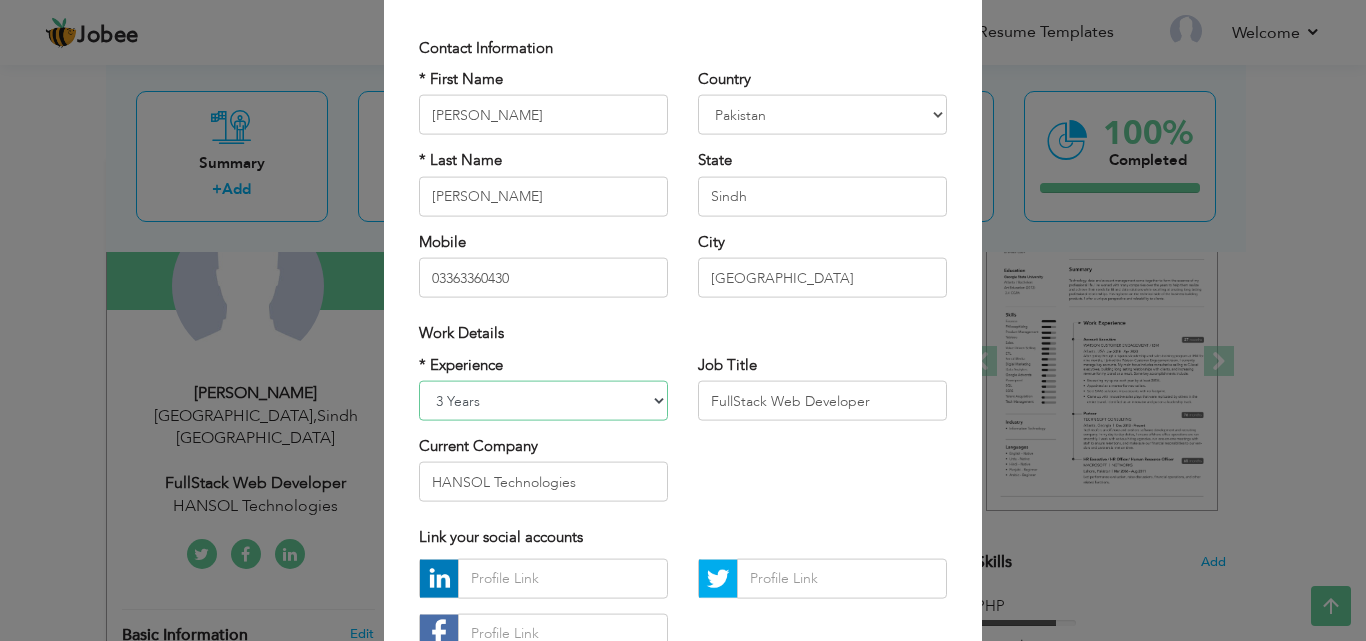 click on "Entry Level Less than 1 Year 1 Year 2 Years 3 Years 4 Years 5 Years 6 Years 7 Years 8 Years 9 Years 10 Years 11 Years 12 Years 13 Years 14 Years 15 Years 16 Years 17 Years 18 Years 19 Years 20 Years 21 Years 22 Years 23 Years 24 Years 25 Years 26 Years 27 Years 28 Years 29 Years 30 Years 31 Years 32 Years 33 Years 34 Years 35 Years More than 35 Years" at bounding box center (543, 401) 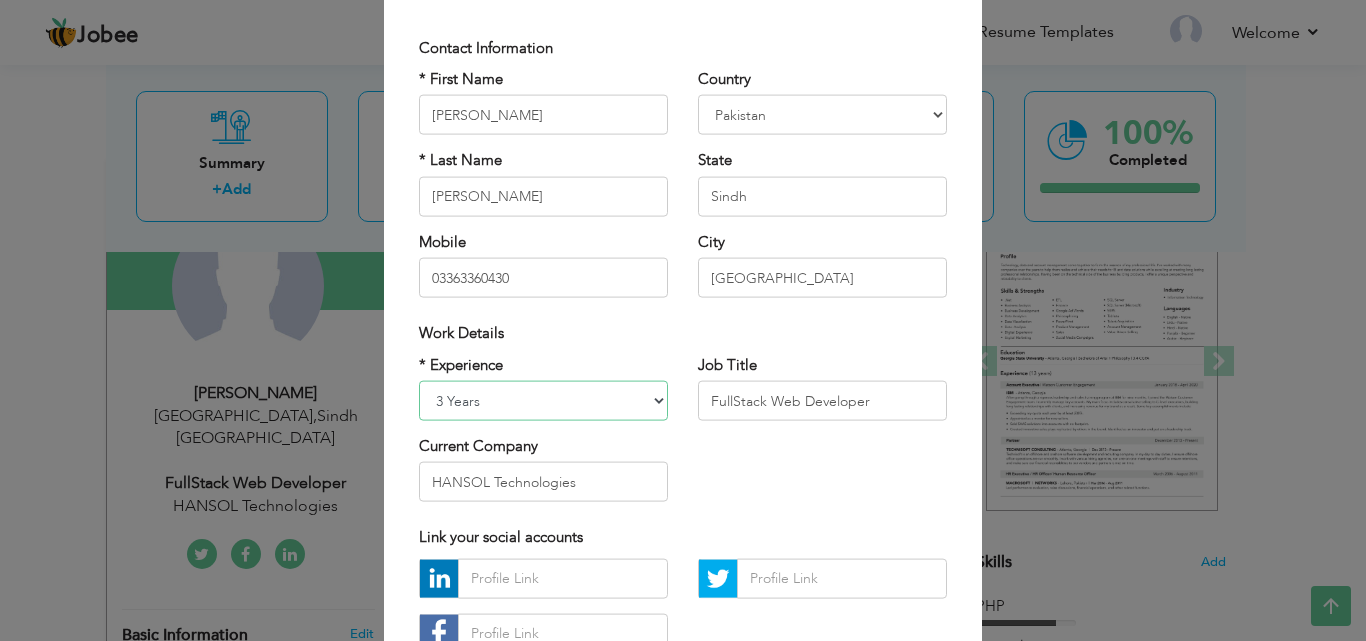 click on "Entry Level Less than 1 Year 1 Year 2 Years 3 Years 4 Years 5 Years 6 Years 7 Years 8 Years 9 Years 10 Years 11 Years 12 Years 13 Years 14 Years 15 Years 16 Years 17 Years 18 Years 19 Years 20 Years 21 Years 22 Years 23 Years 24 Years 25 Years 26 Years 27 Years 28 Years 29 Years 30 Years 31 Years 32 Years 33 Years 34 Years 35 Years More than 35 Years" at bounding box center [543, 401] 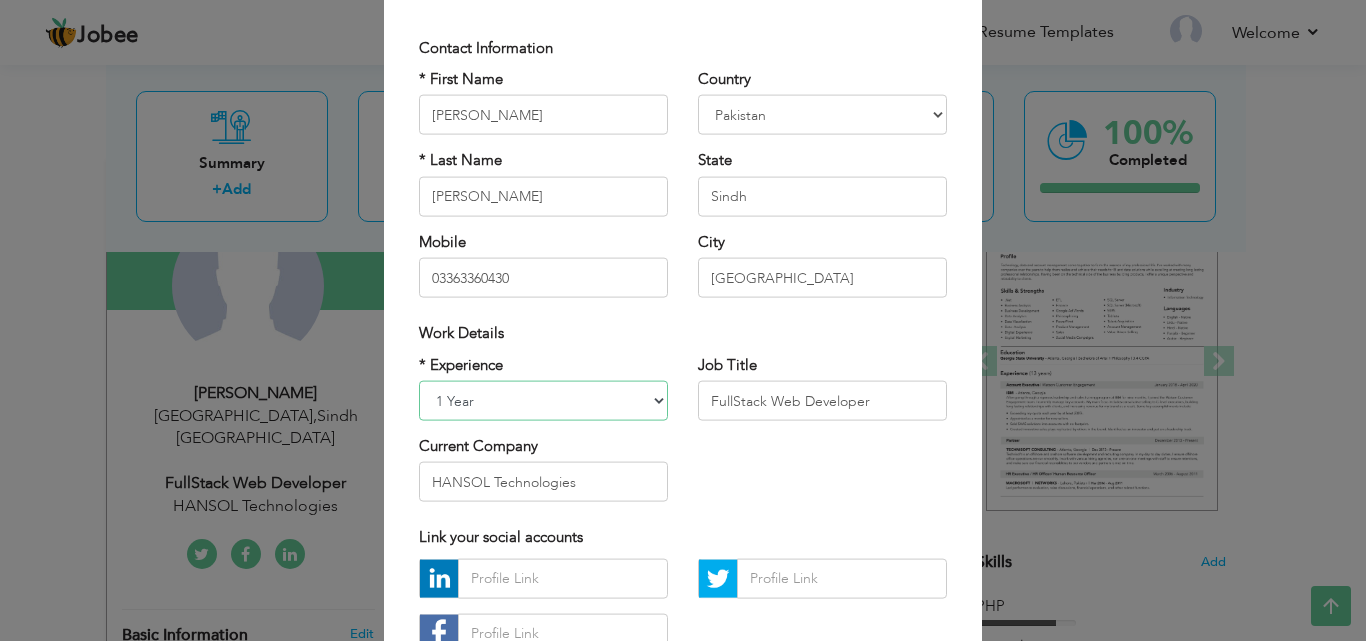 click on "Entry Level Less than 1 Year 1 Year 2 Years 3 Years 4 Years 5 Years 6 Years 7 Years 8 Years 9 Years 10 Years 11 Years 12 Years 13 Years 14 Years 15 Years 16 Years 17 Years 18 Years 19 Years 20 Years 21 Years 22 Years 23 Years 24 Years 25 Years 26 Years 27 Years 28 Years 29 Years 30 Years 31 Years 32 Years 33 Years 34 Years 35 Years More than 35 Years" at bounding box center [543, 401] 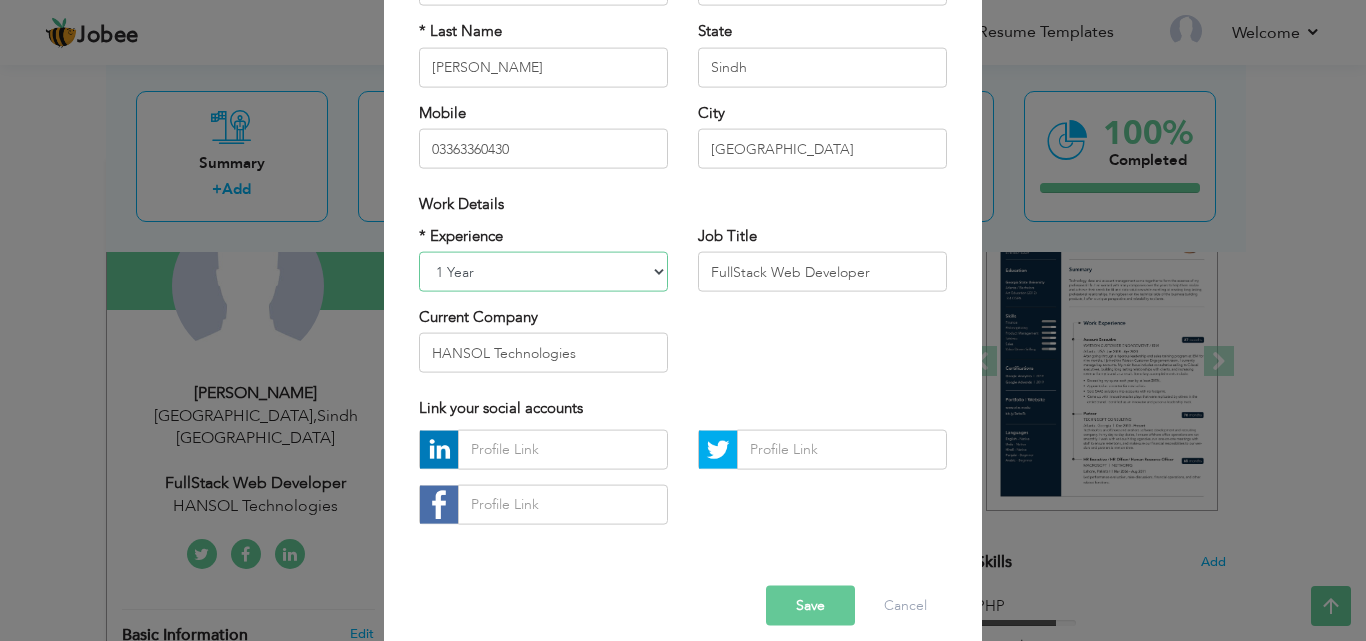 scroll, scrollTop: 261, scrollLeft: 0, axis: vertical 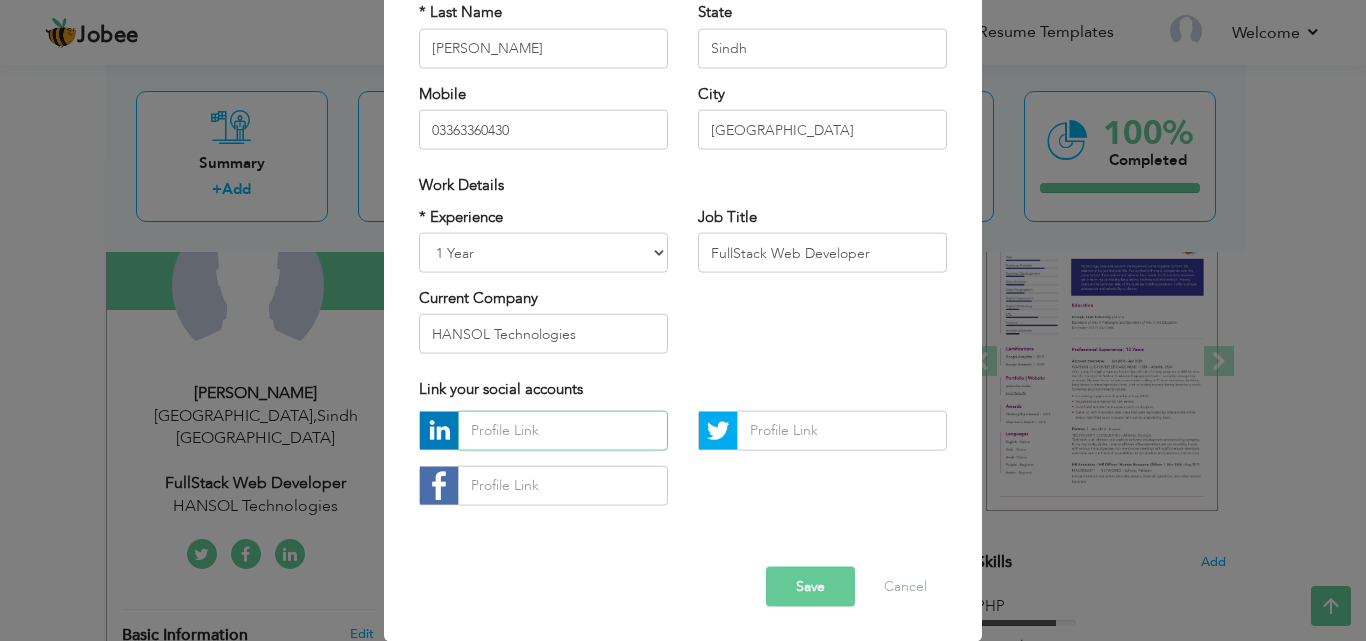 click at bounding box center [563, 430] 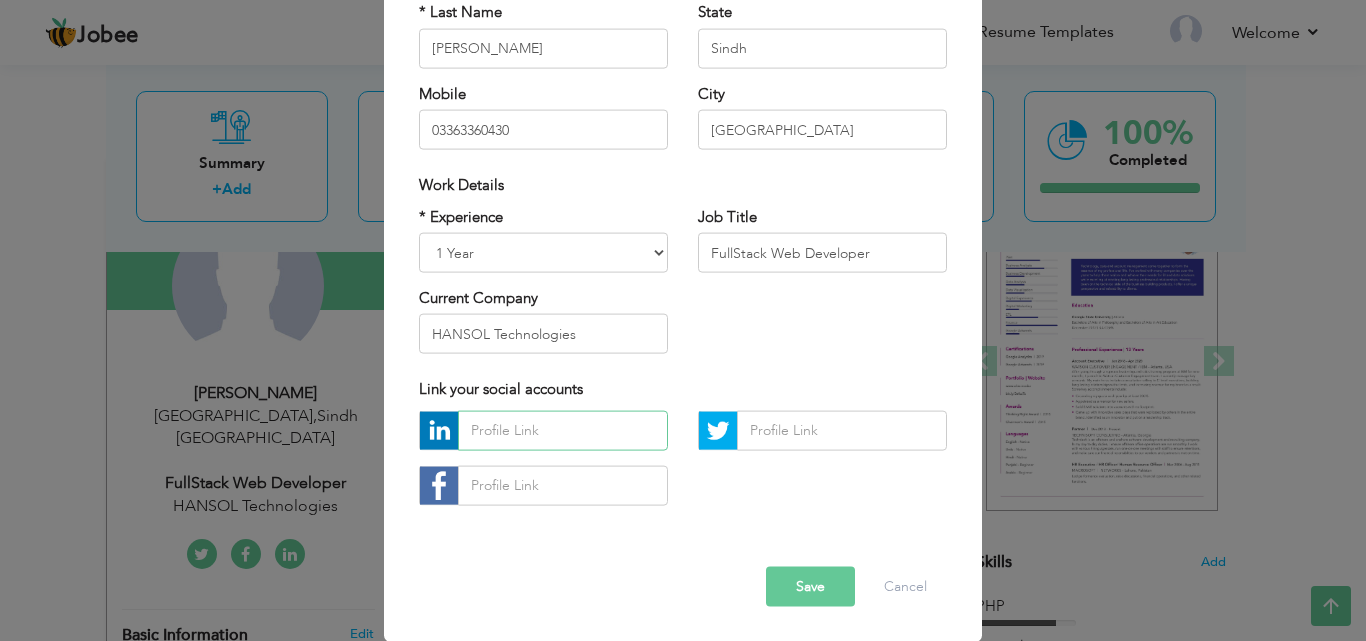 paste on "[URL][DOMAIN_NAME][PERSON_NAME]" 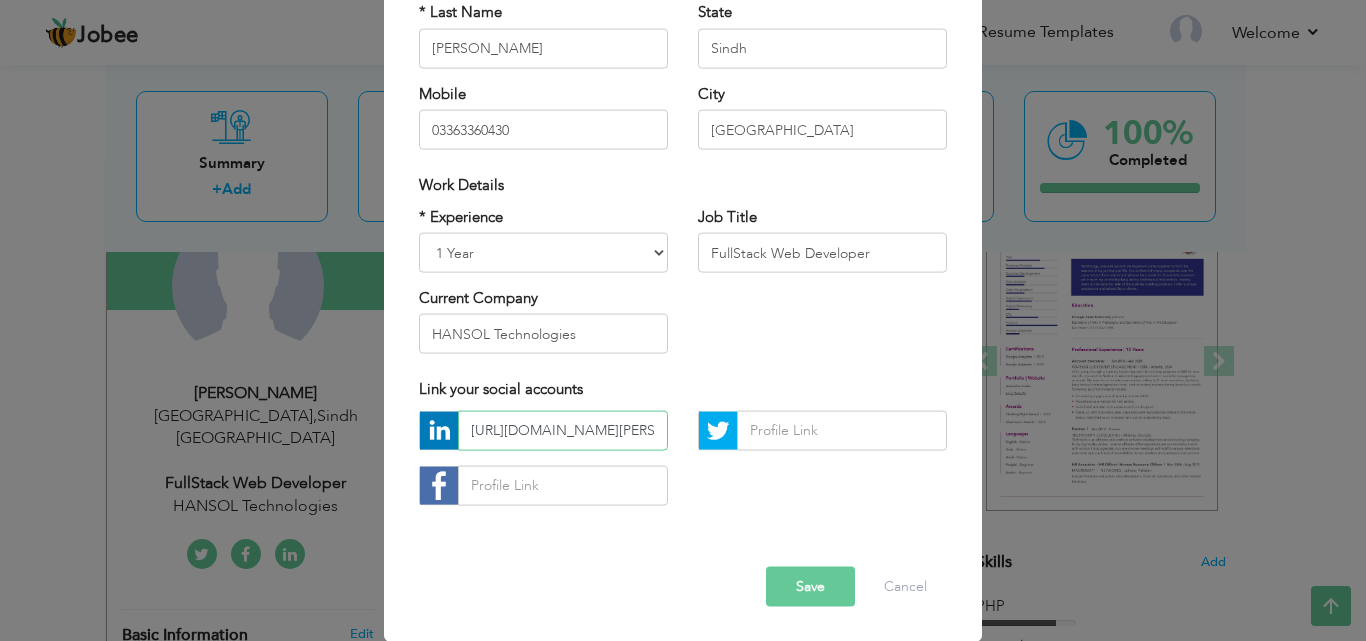 scroll, scrollTop: 0, scrollLeft: 198, axis: horizontal 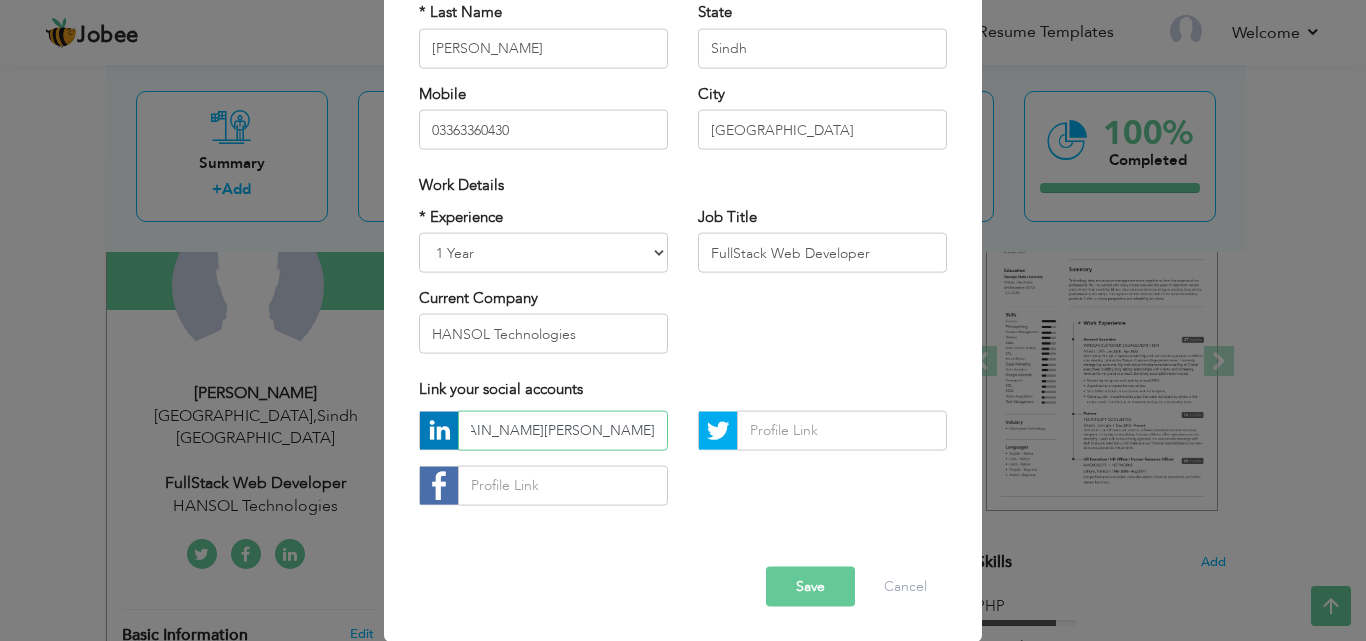 type on "[URL][DOMAIN_NAME][PERSON_NAME]" 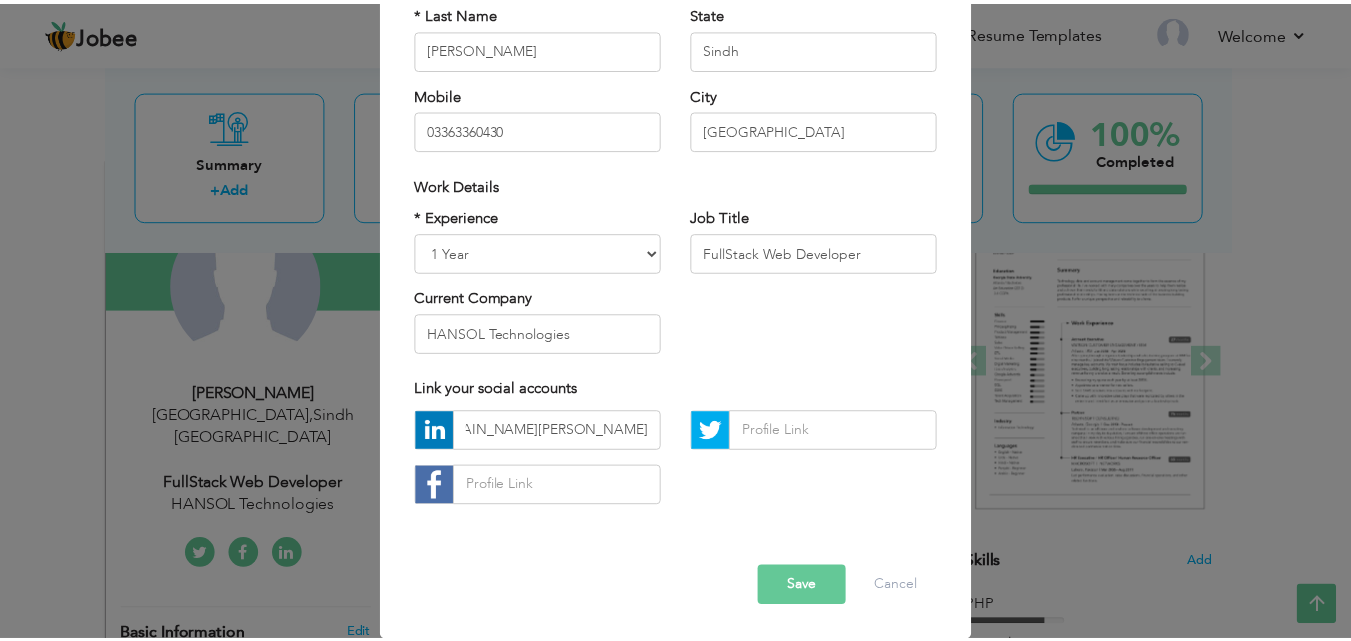 scroll, scrollTop: 0, scrollLeft: 0, axis: both 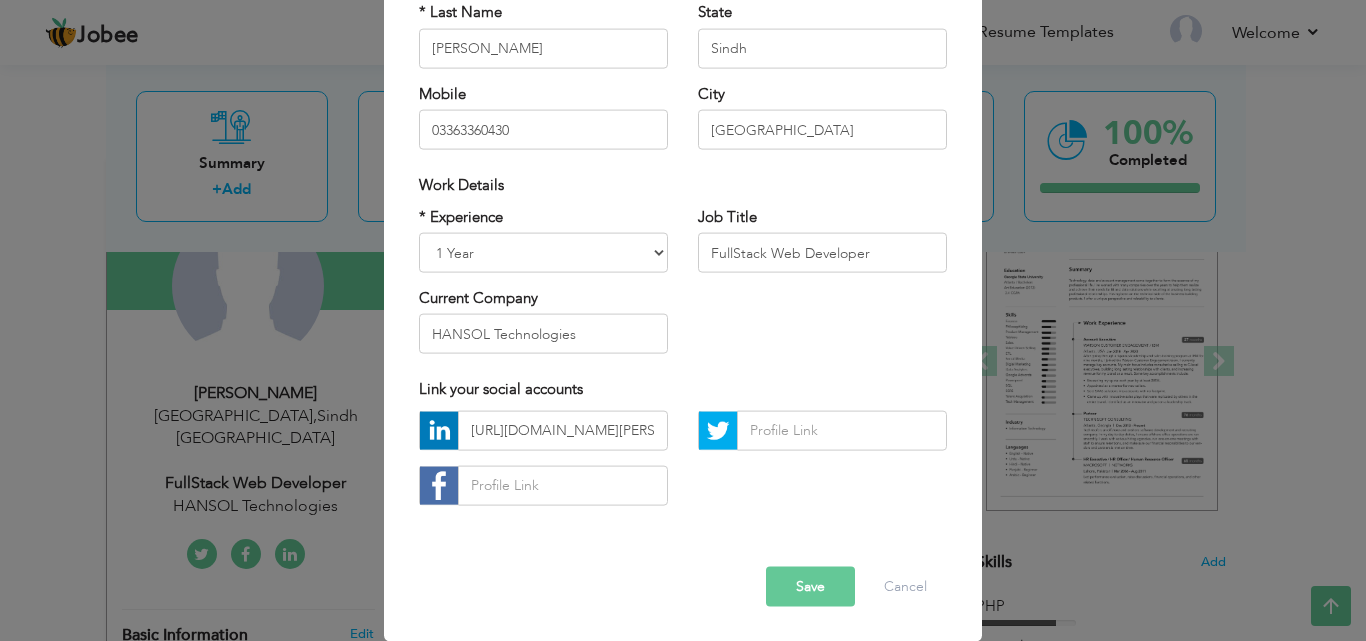 click on "Save" at bounding box center (810, 586) 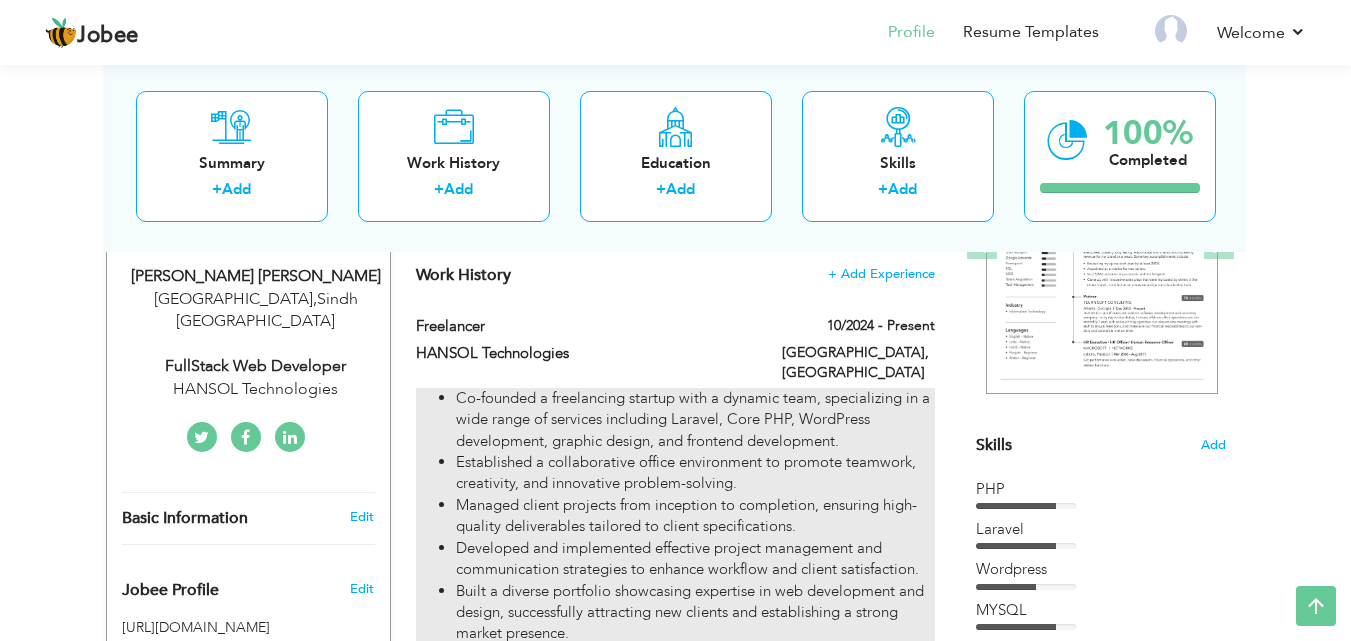 scroll, scrollTop: 334, scrollLeft: 0, axis: vertical 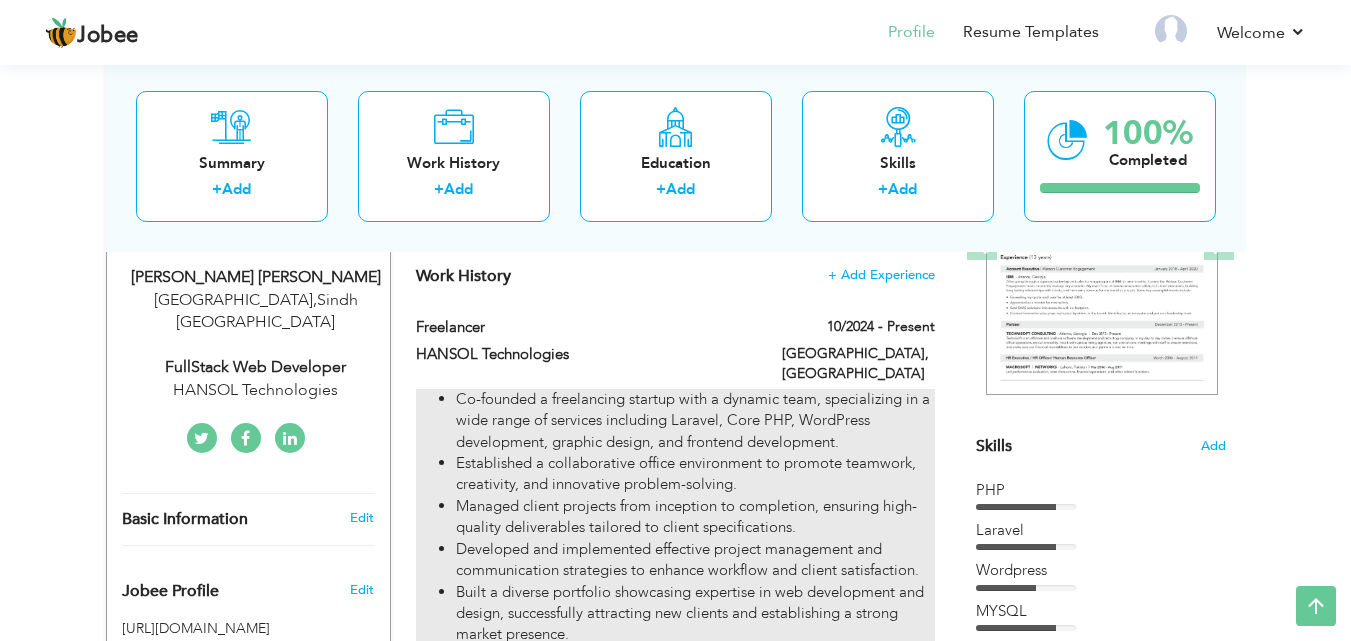 click on "Co-founded a freelancing startup with a dynamic team, specializing in a wide range of services including Laravel, Core PHP, WordPress development, graphic design, and frontend development.
Established a collaborative office environment to promote teamwork, creativity, and innovative problem-solving.
Managed client projects from inception to completion, ensuring high-quality deliverables tailored to client specifications.
Developed and implemented effective project management and communication strategies to enhance workflow and client satisfaction.
Built a diverse portfolio showcasing expertise in web development and design, successfully attracting new clients and establishing a strong market presence." at bounding box center (675, 517) 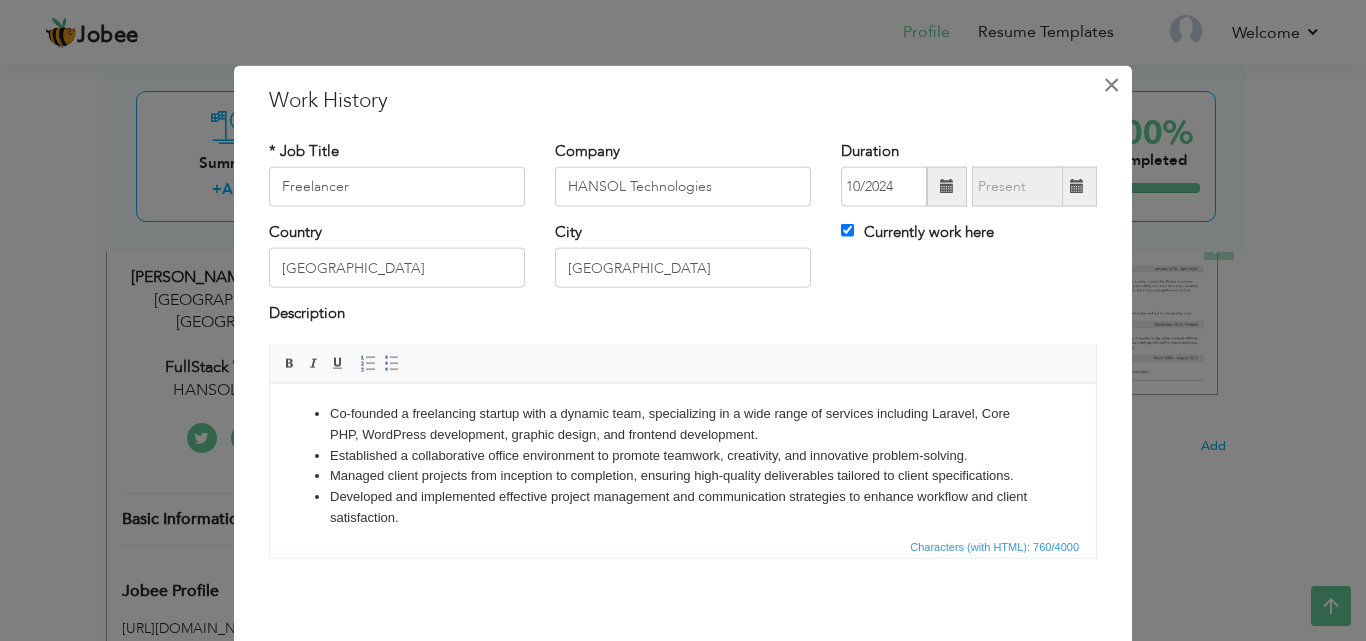 click on "×" at bounding box center (1111, 84) 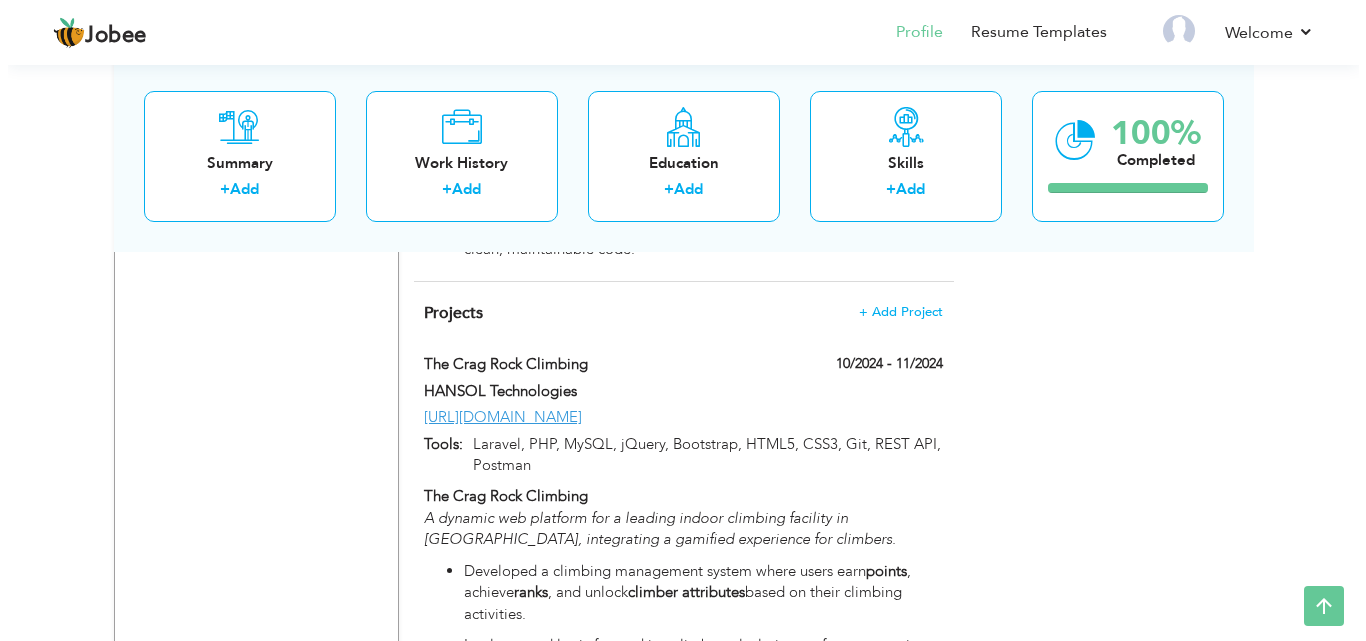 scroll, scrollTop: 1926, scrollLeft: 0, axis: vertical 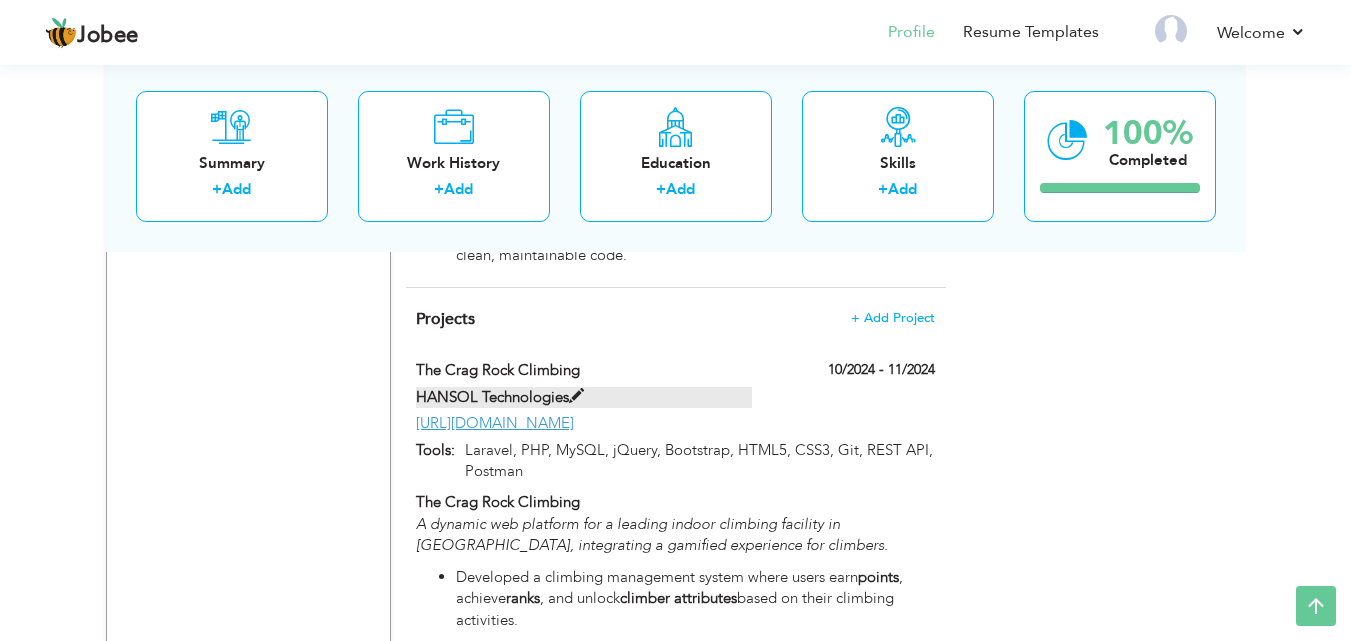 click at bounding box center (576, 396) 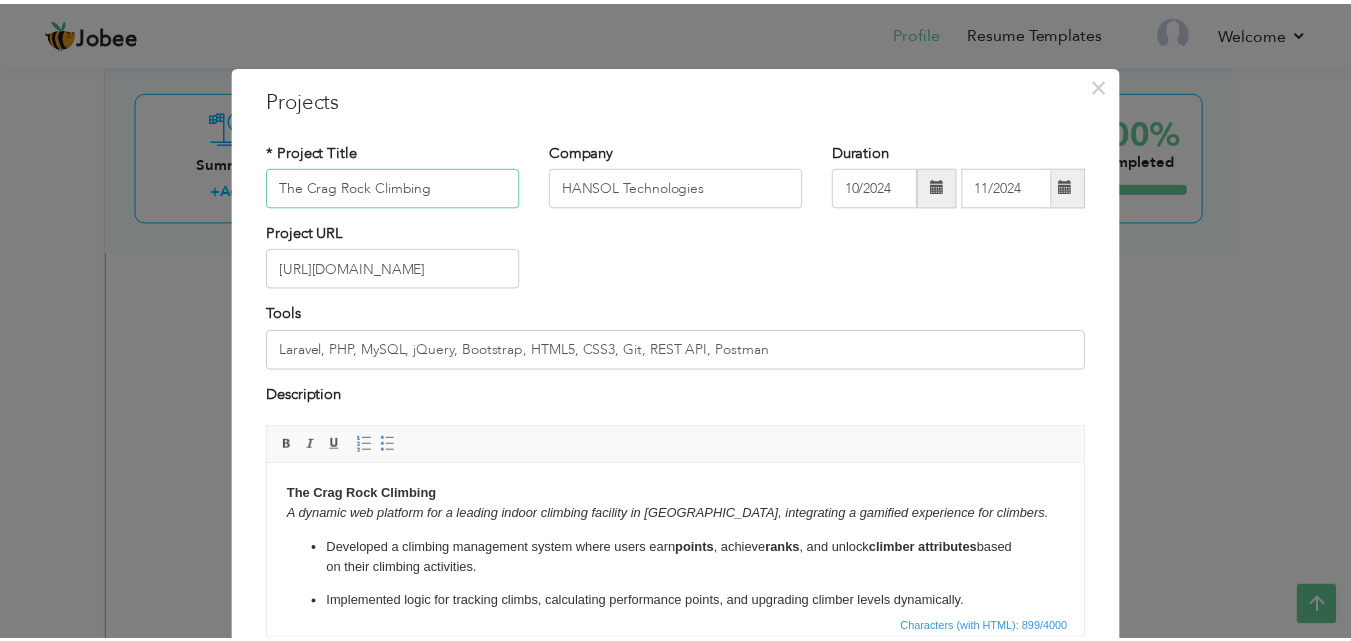 scroll, scrollTop: 161, scrollLeft: 0, axis: vertical 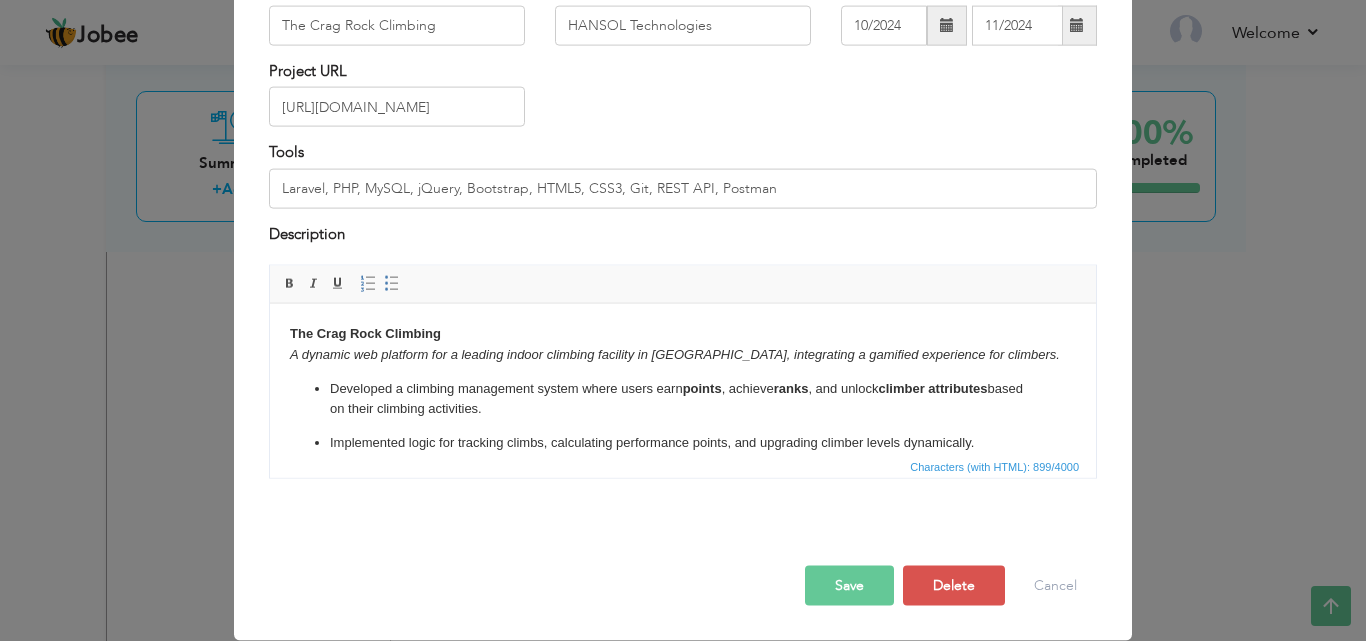 click on "×
Projects
* Project Title
The Crag Rock Climbing
Company
HANSOL Technologies
Duration 10/2024 11/2024 Project URL" at bounding box center (683, 320) 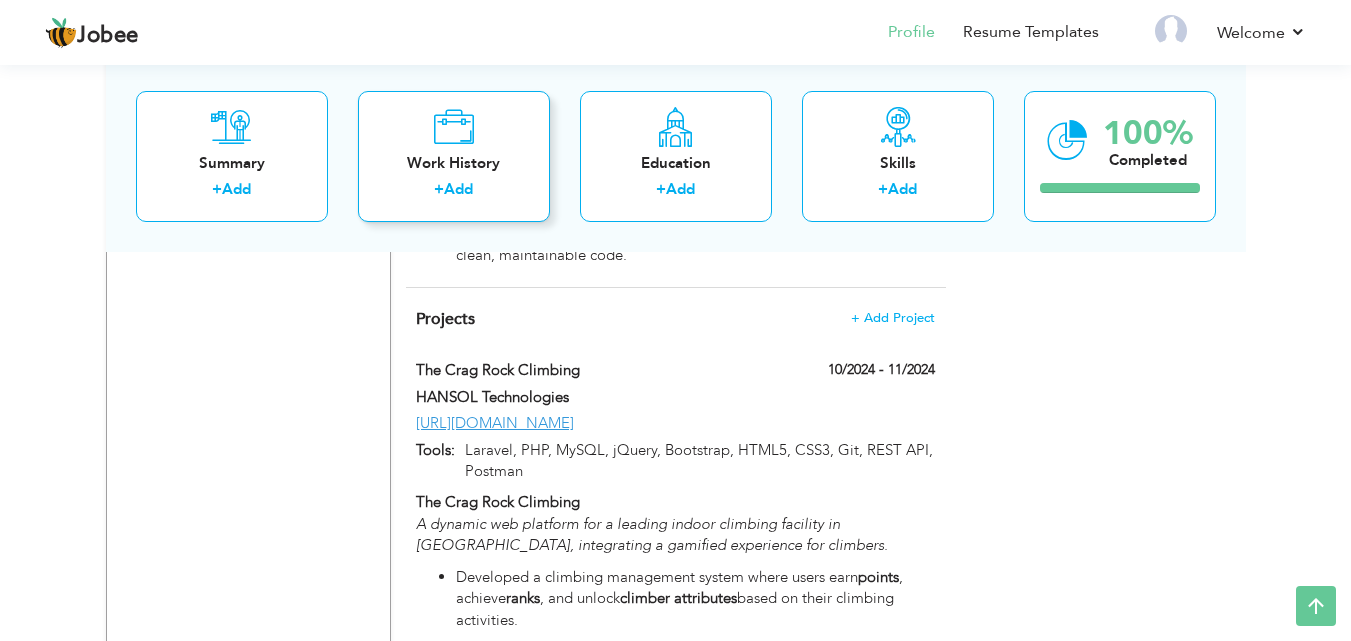 click on "Work History
+  Add" at bounding box center (454, 155) 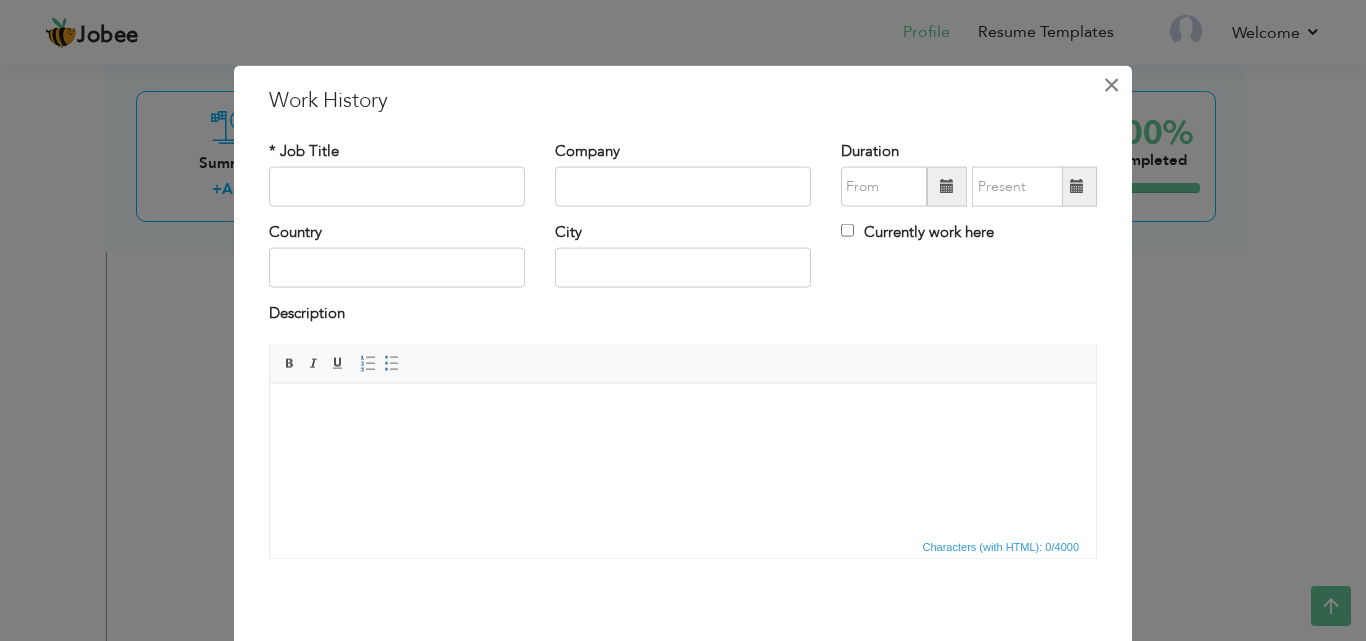 click on "×" at bounding box center [1111, 84] 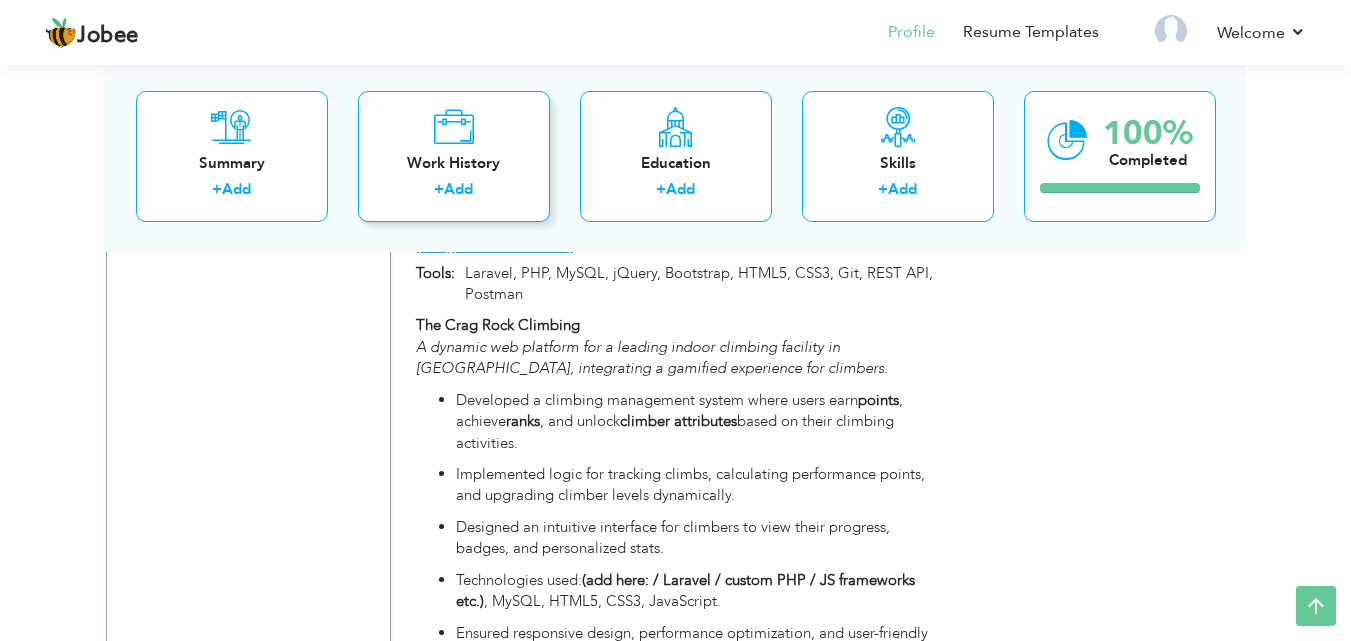 scroll, scrollTop: 2098, scrollLeft: 0, axis: vertical 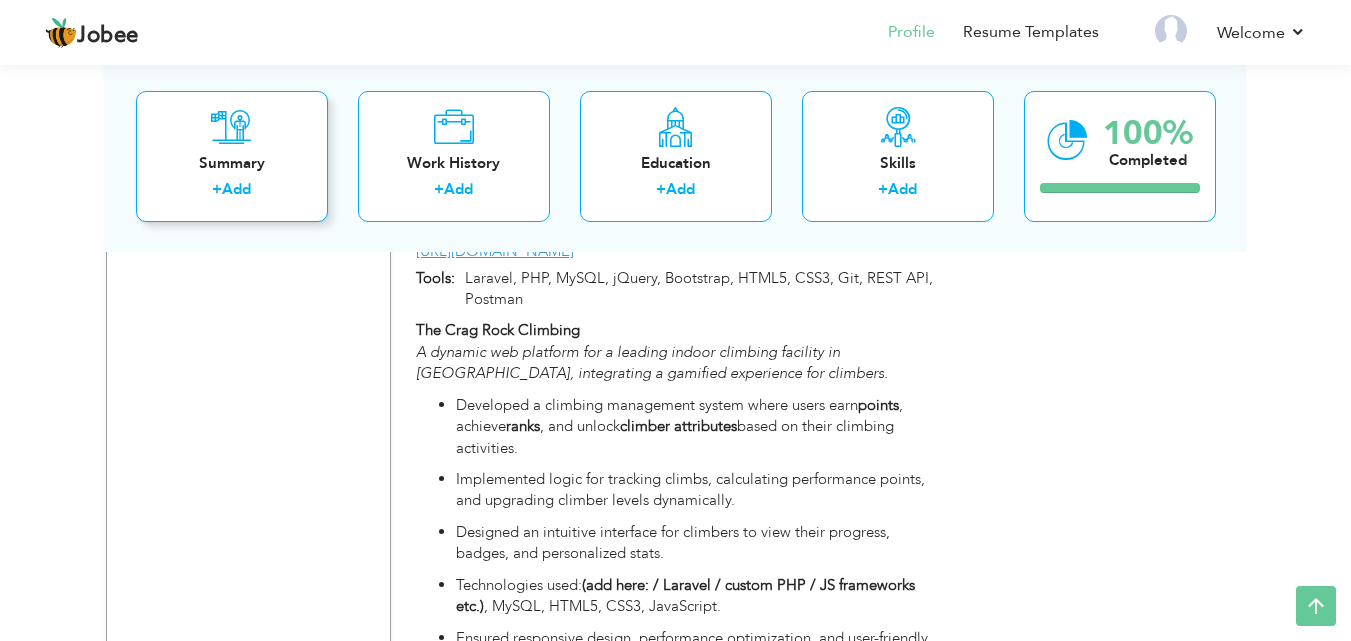 click on "Summary" at bounding box center [232, 162] 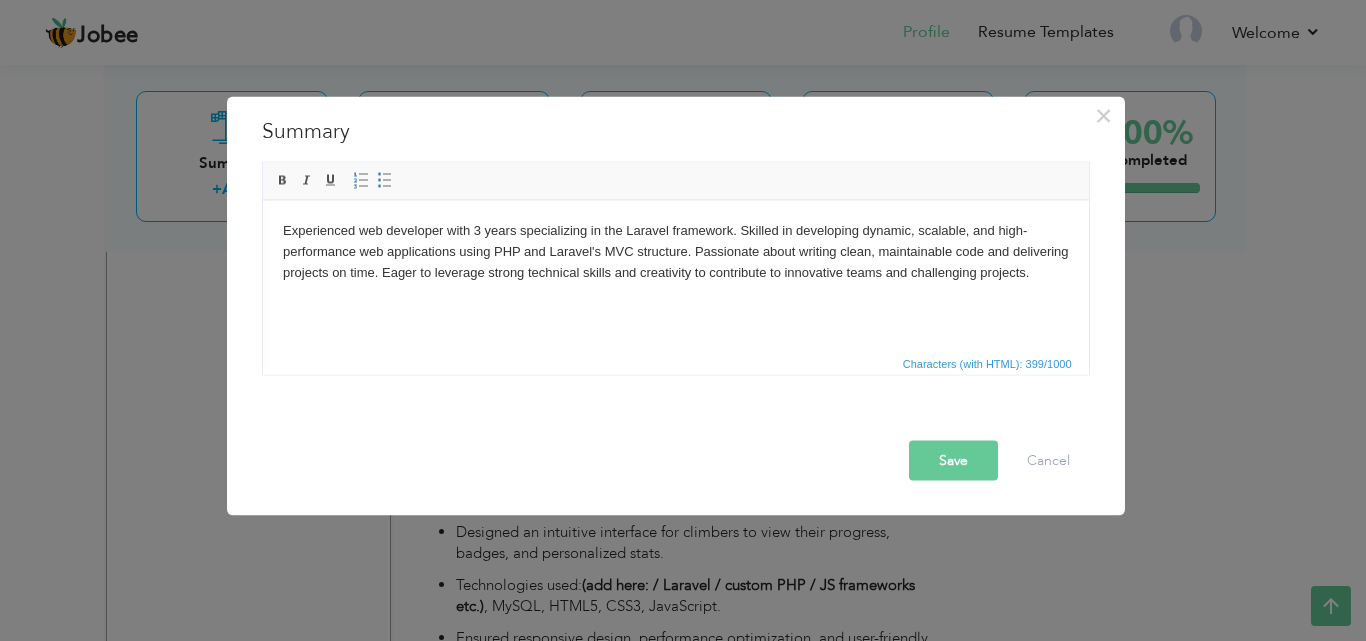 click on "Save" at bounding box center (953, 460) 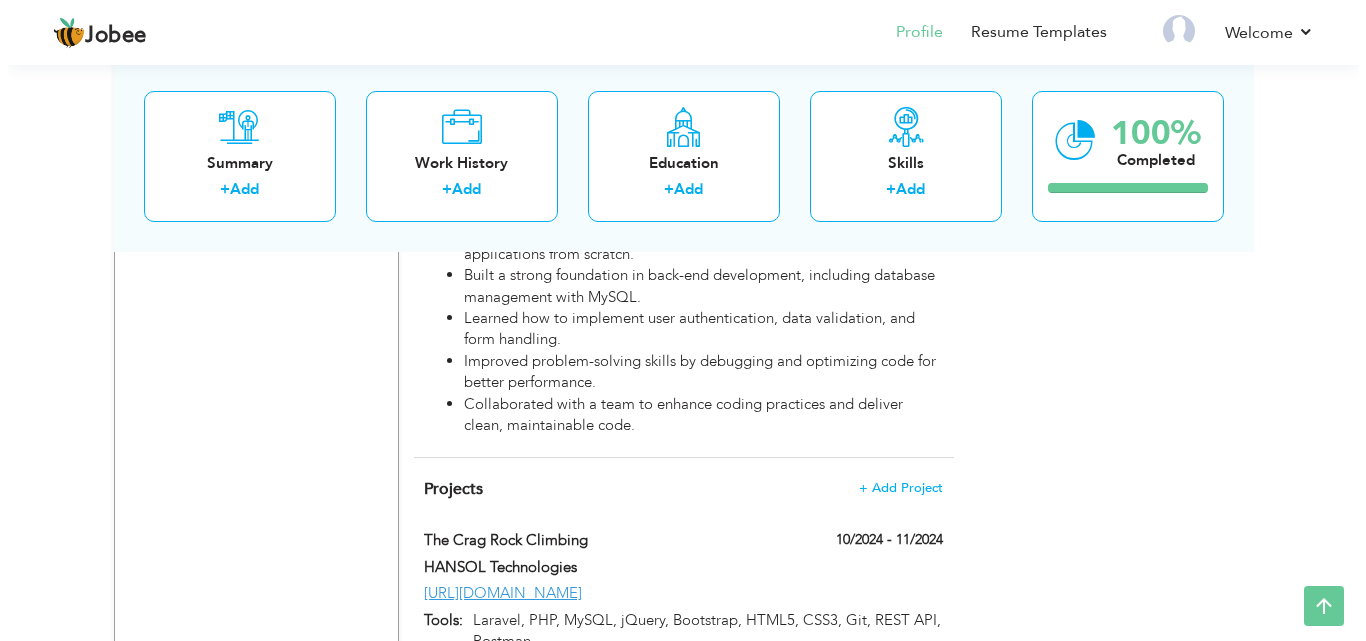 scroll, scrollTop: 1763, scrollLeft: 0, axis: vertical 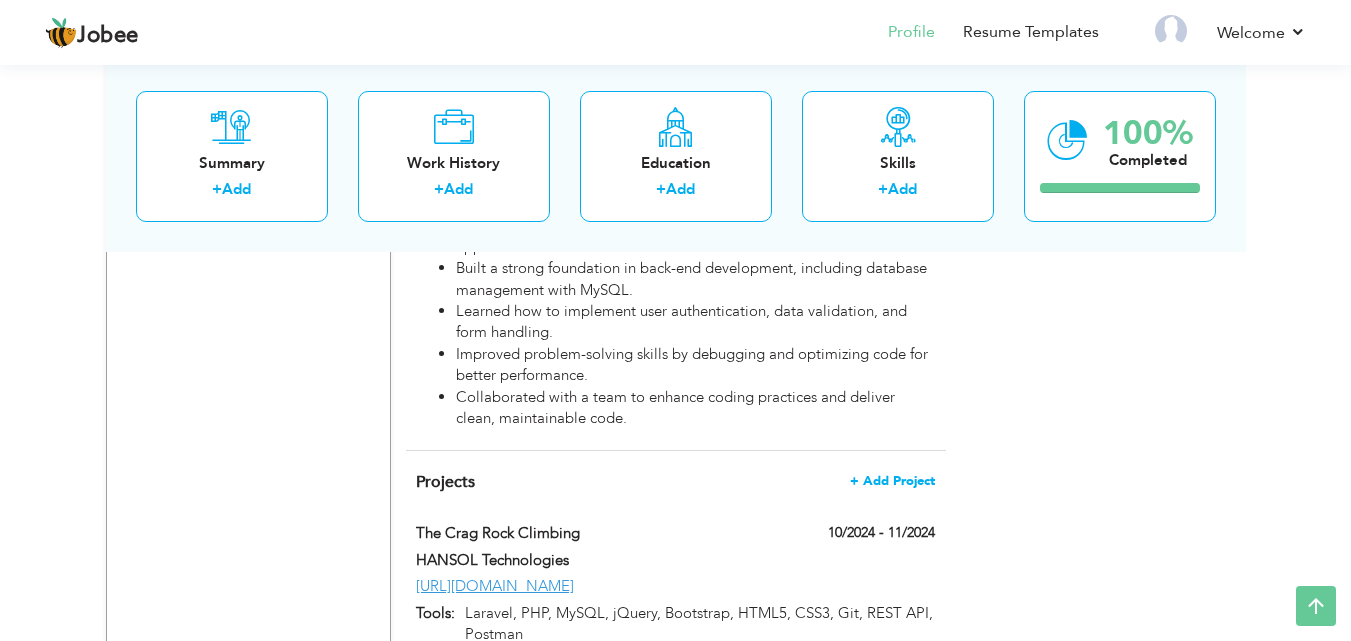 click on "+ Add Project" at bounding box center [892, 481] 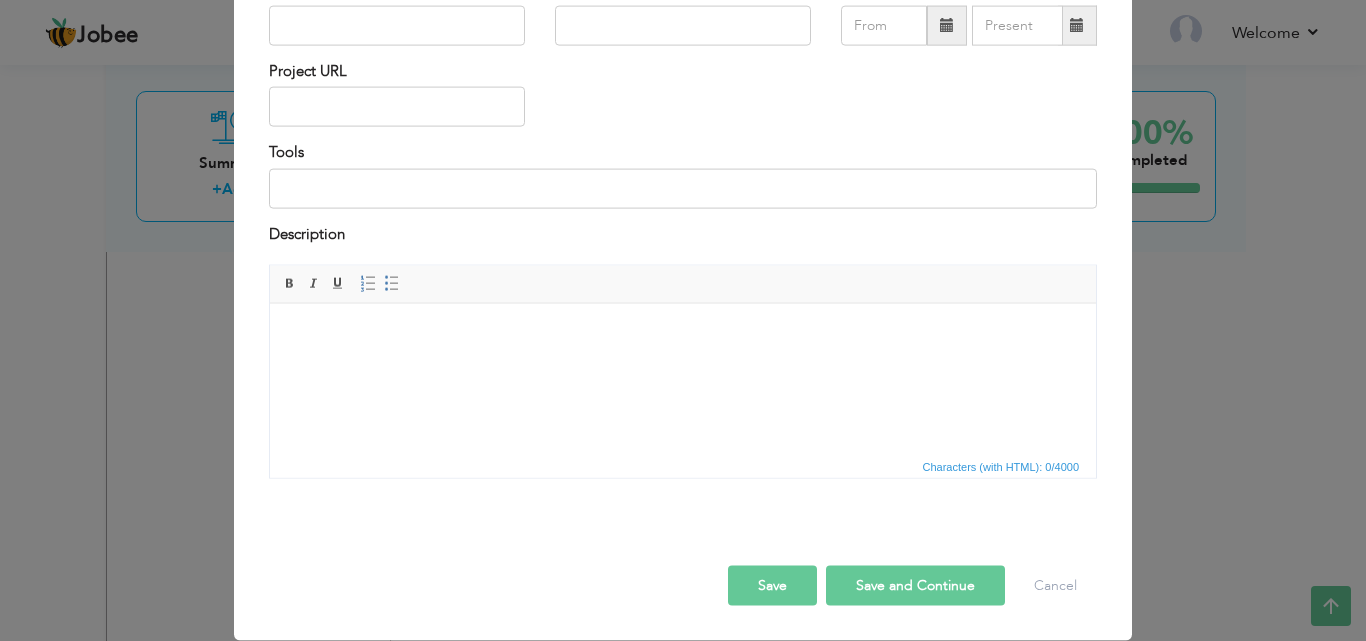 scroll, scrollTop: 0, scrollLeft: 0, axis: both 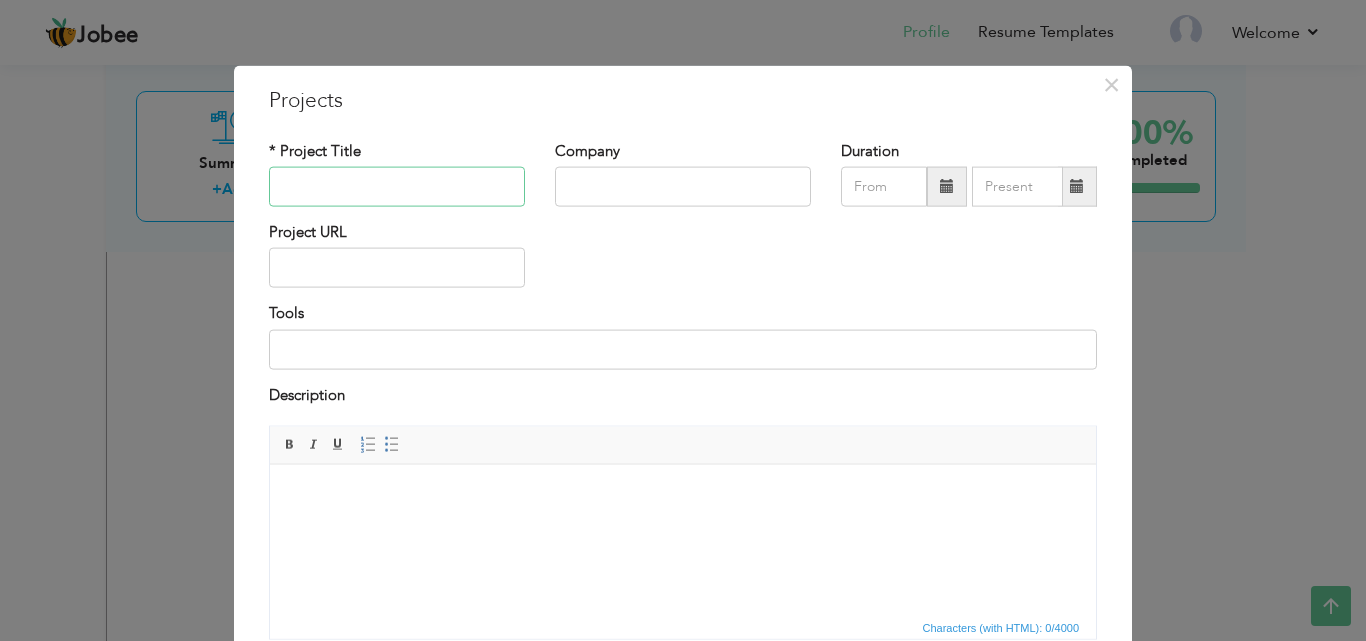 click at bounding box center [397, 187] 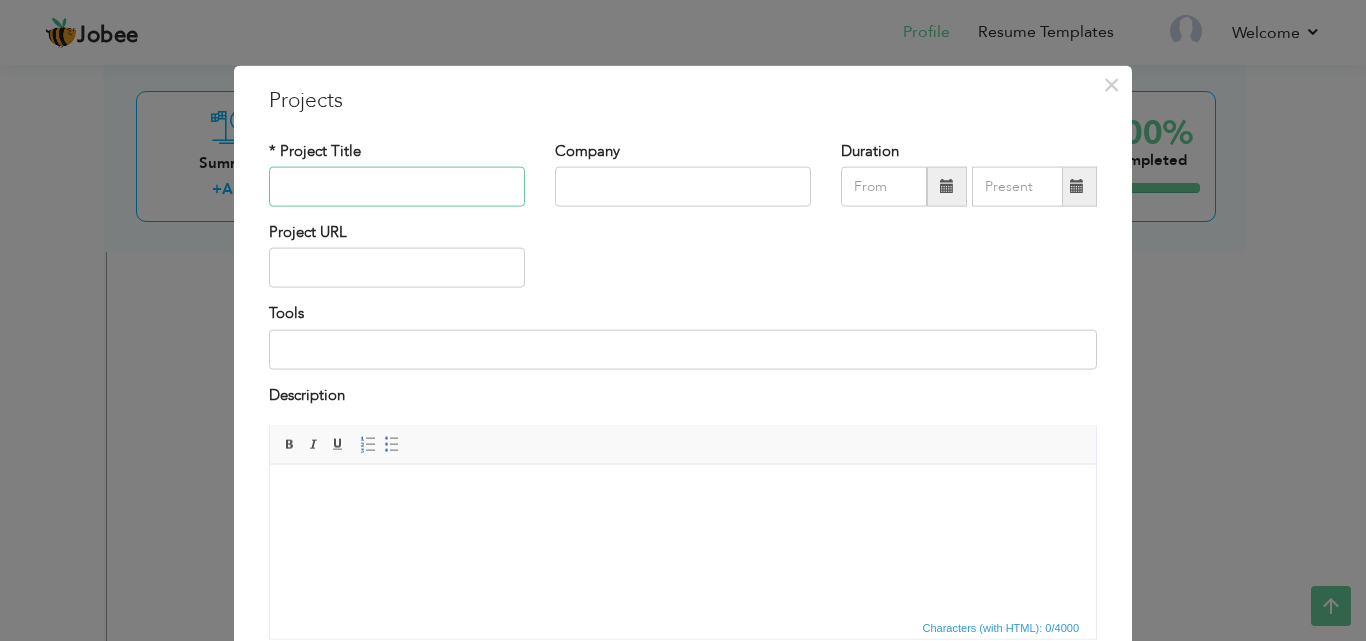 type on "B" 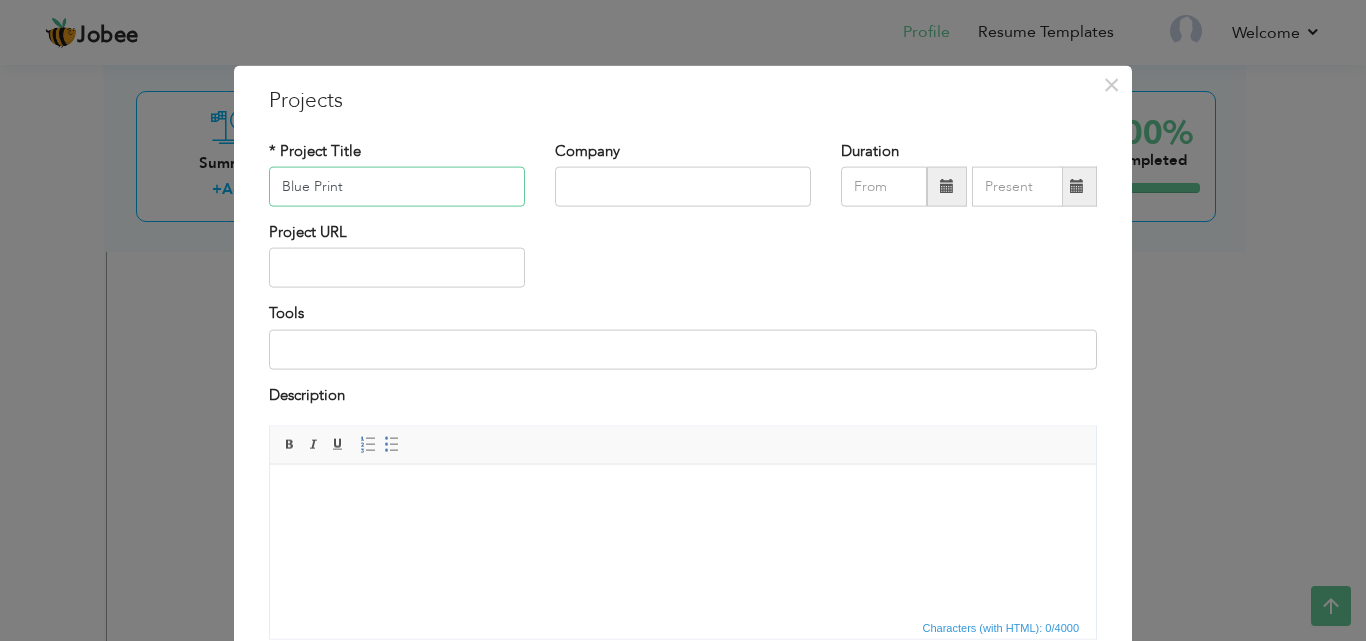 type on "Blue Print" 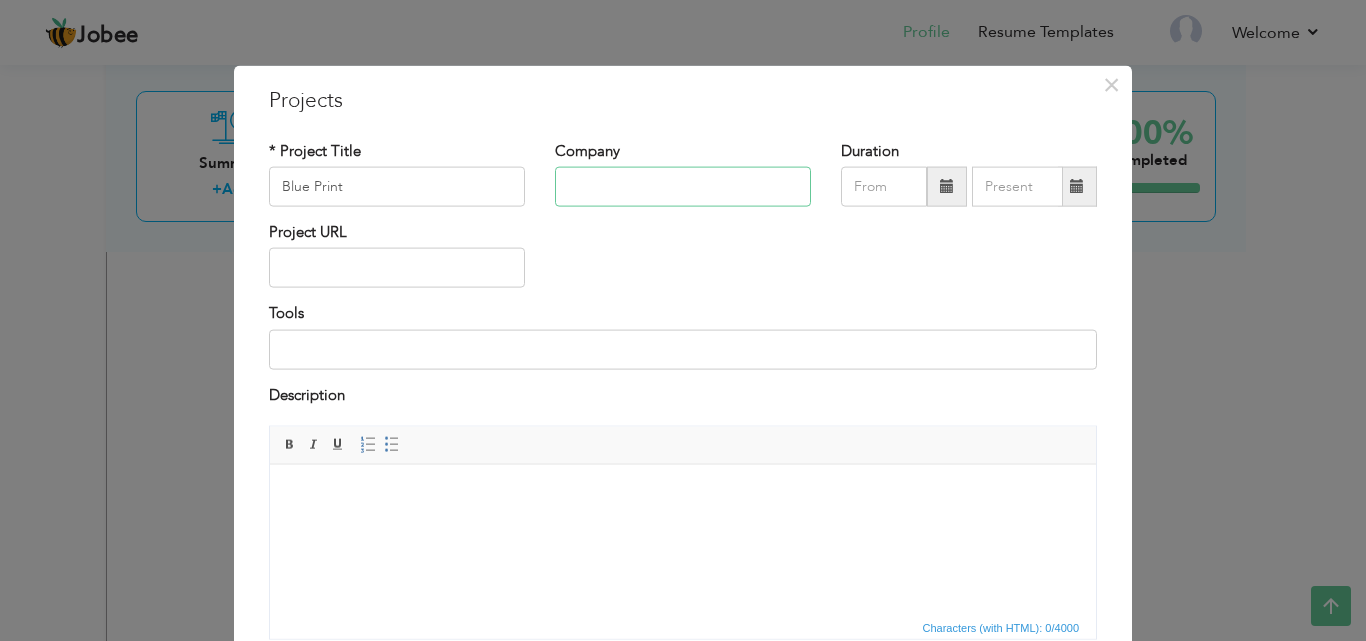 click at bounding box center [683, 187] 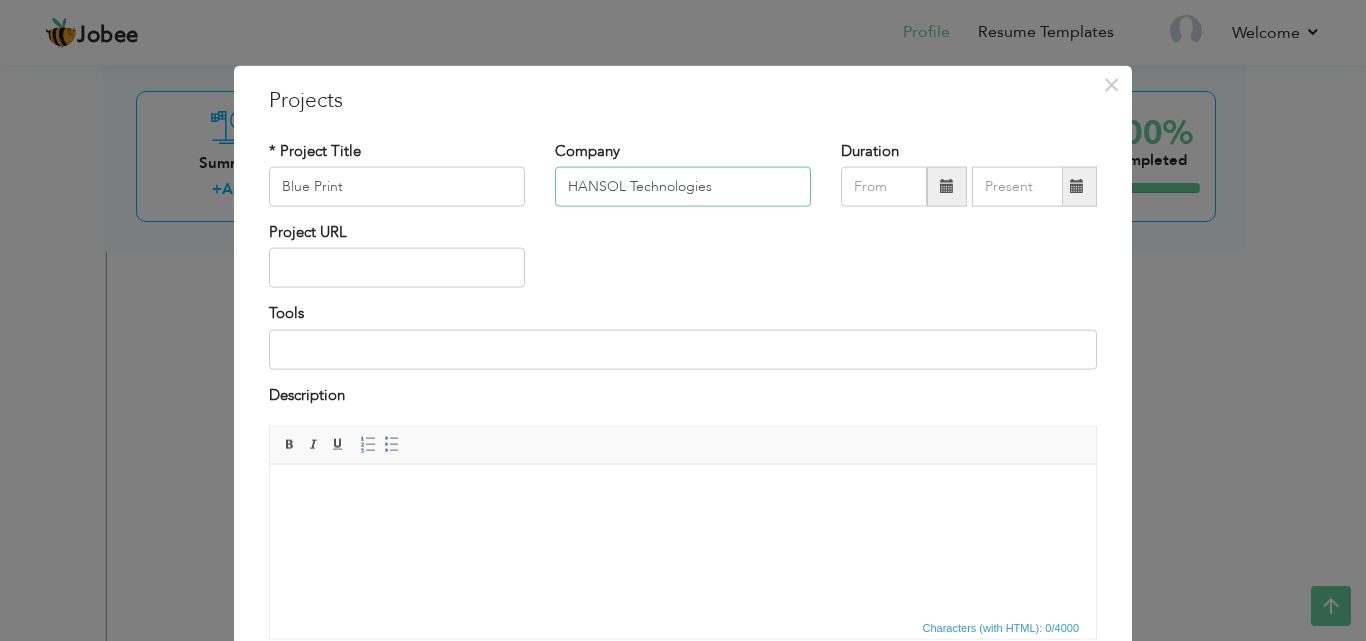 type on "HANSOL Technologies" 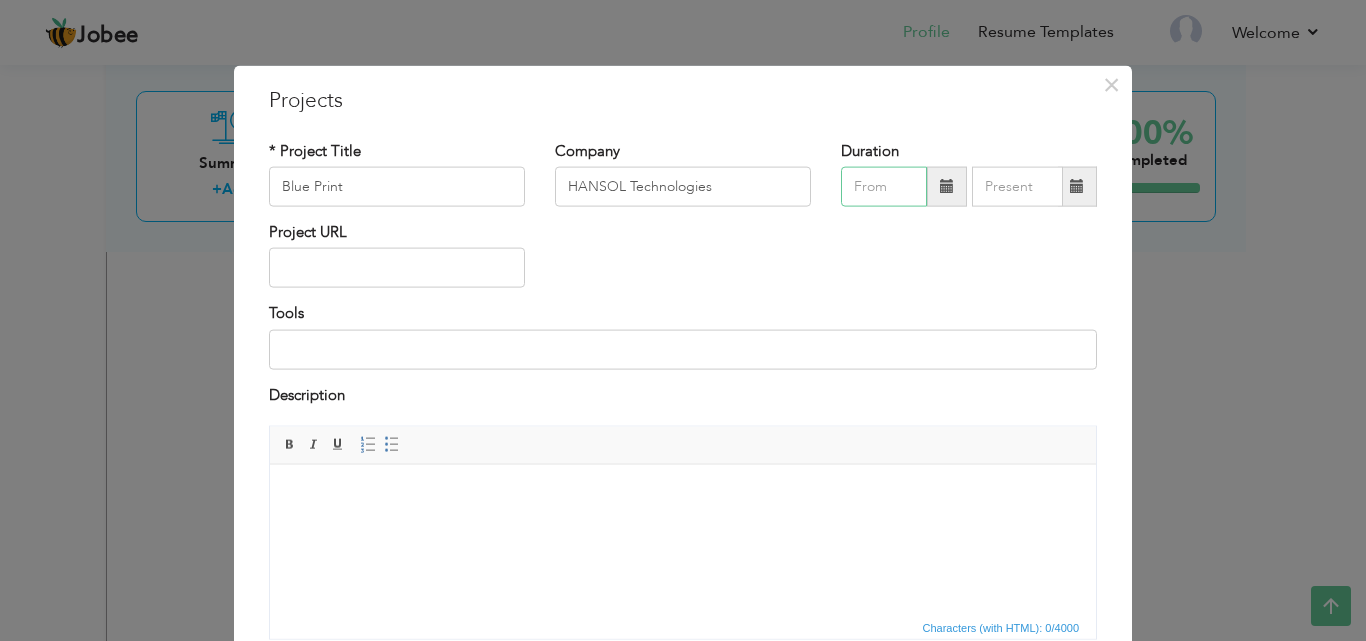 type on "07/2025" 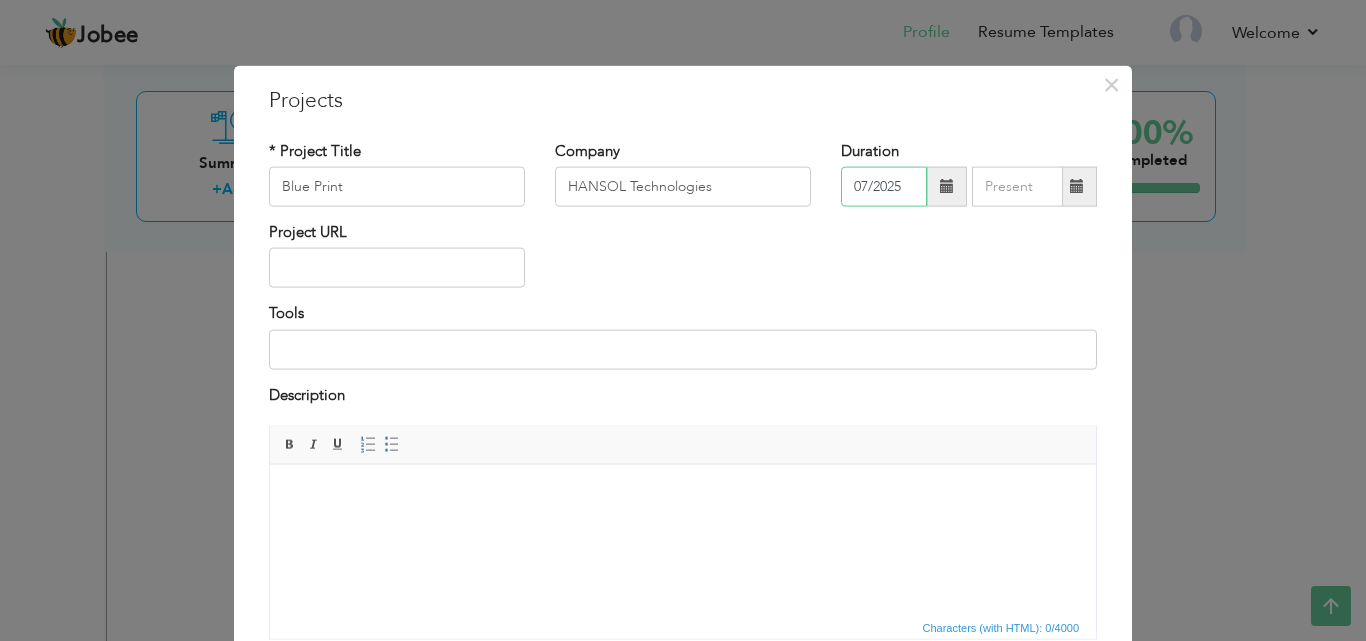 click on "07/2025" at bounding box center (884, 187) 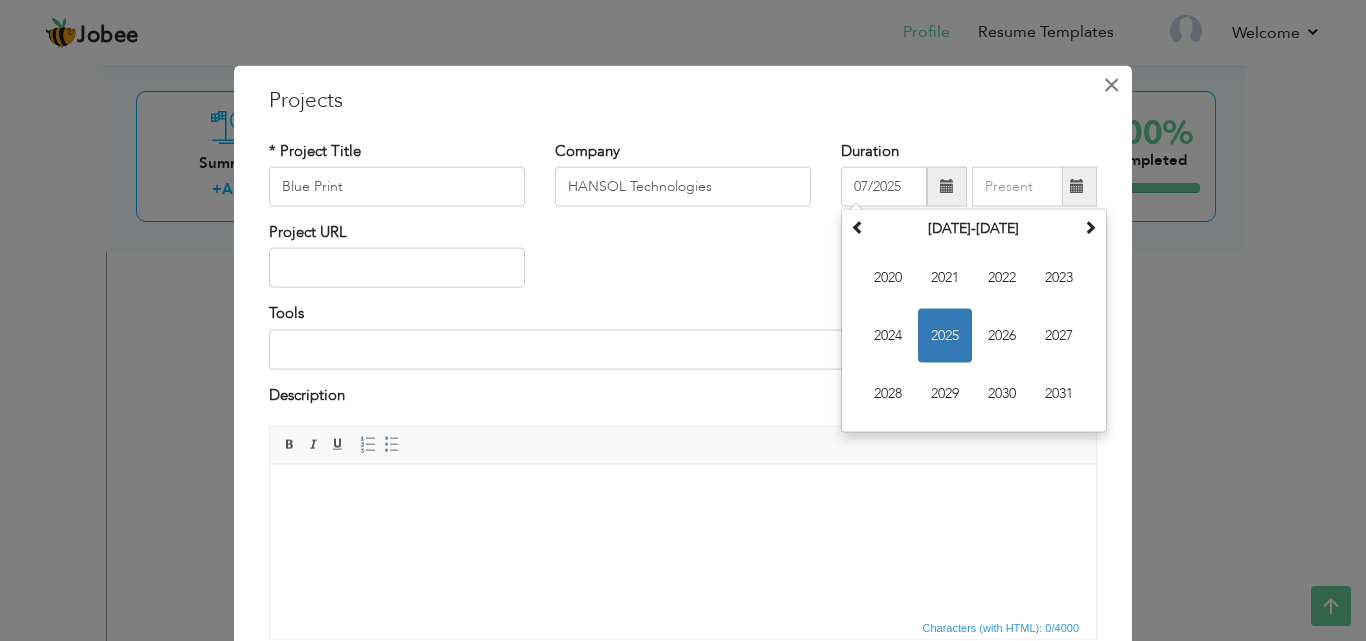 click on "×" at bounding box center [1111, 84] 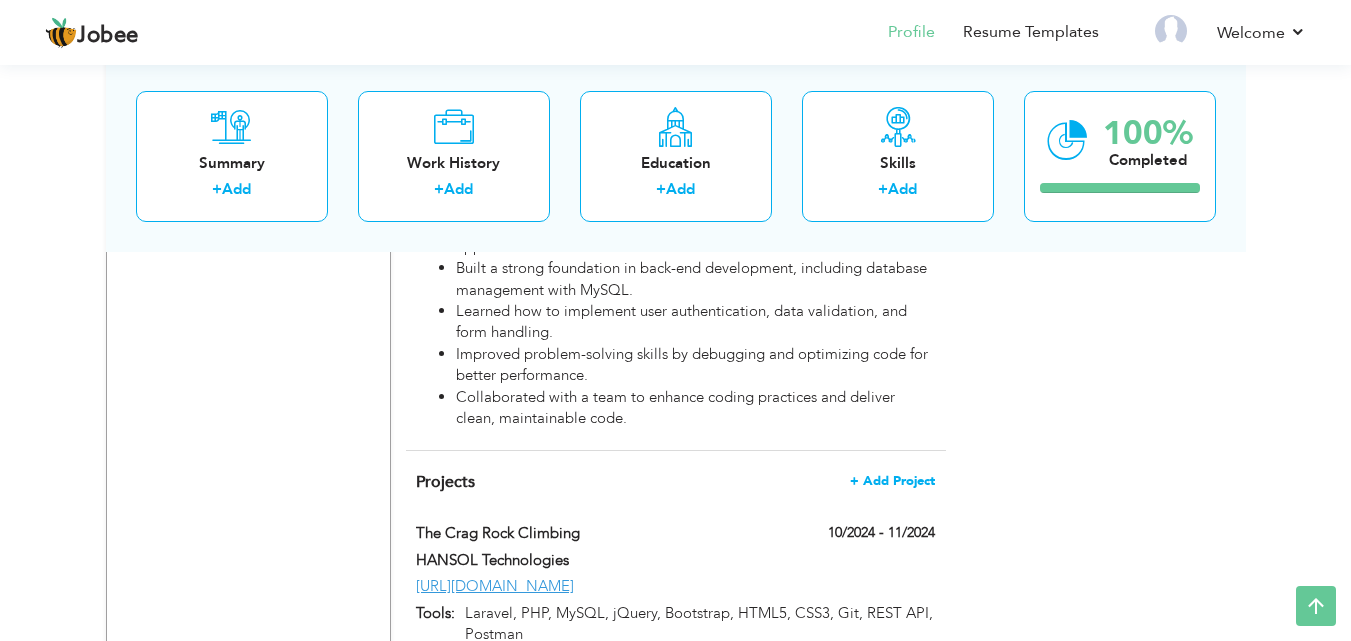 click on "+ Add Project" at bounding box center (892, 481) 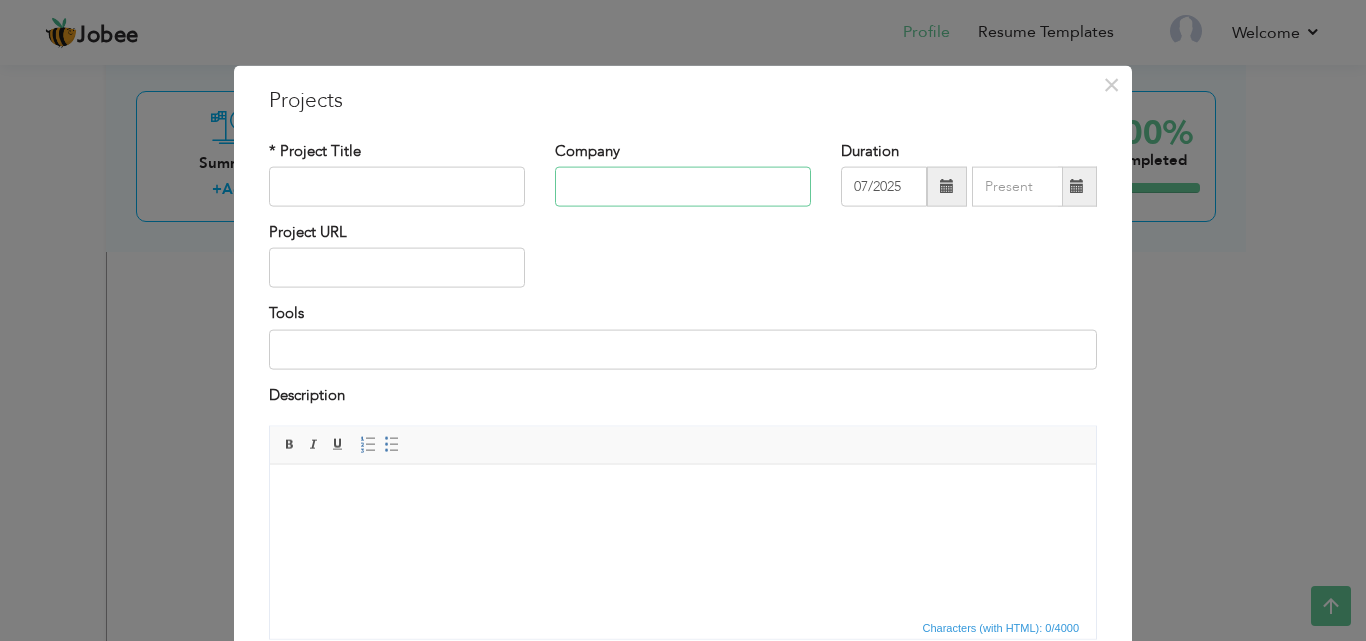 click at bounding box center (683, 187) 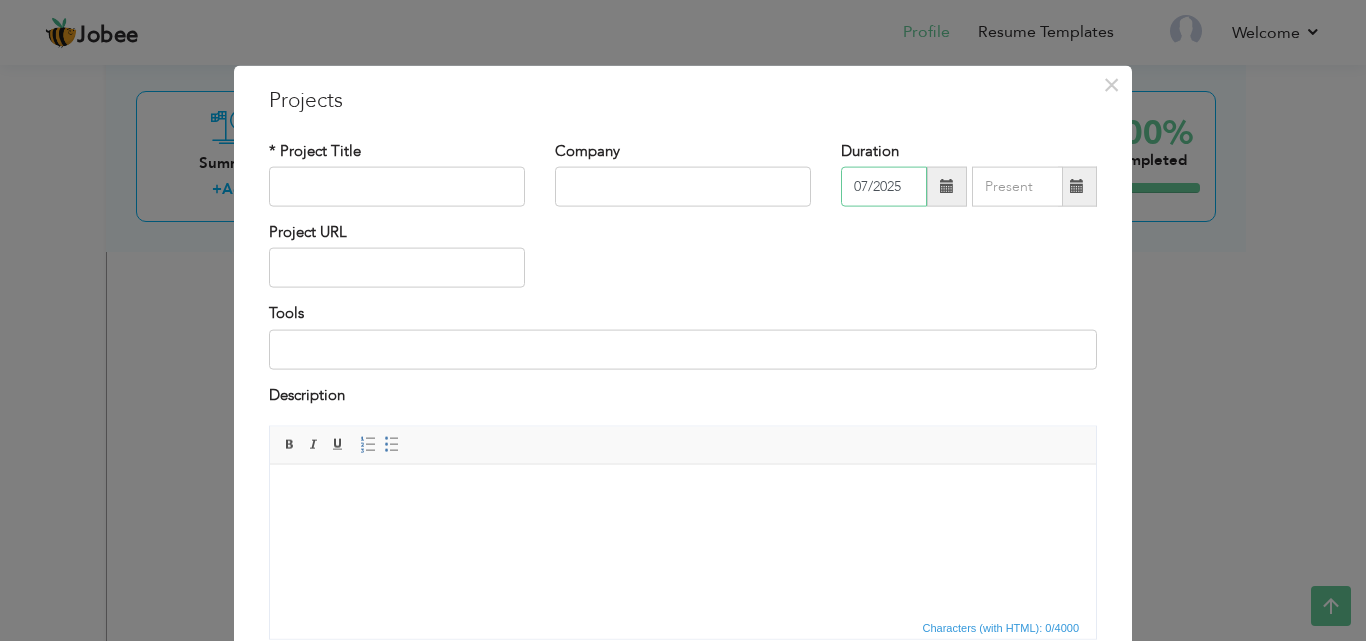 click on "07/2025" at bounding box center [884, 187] 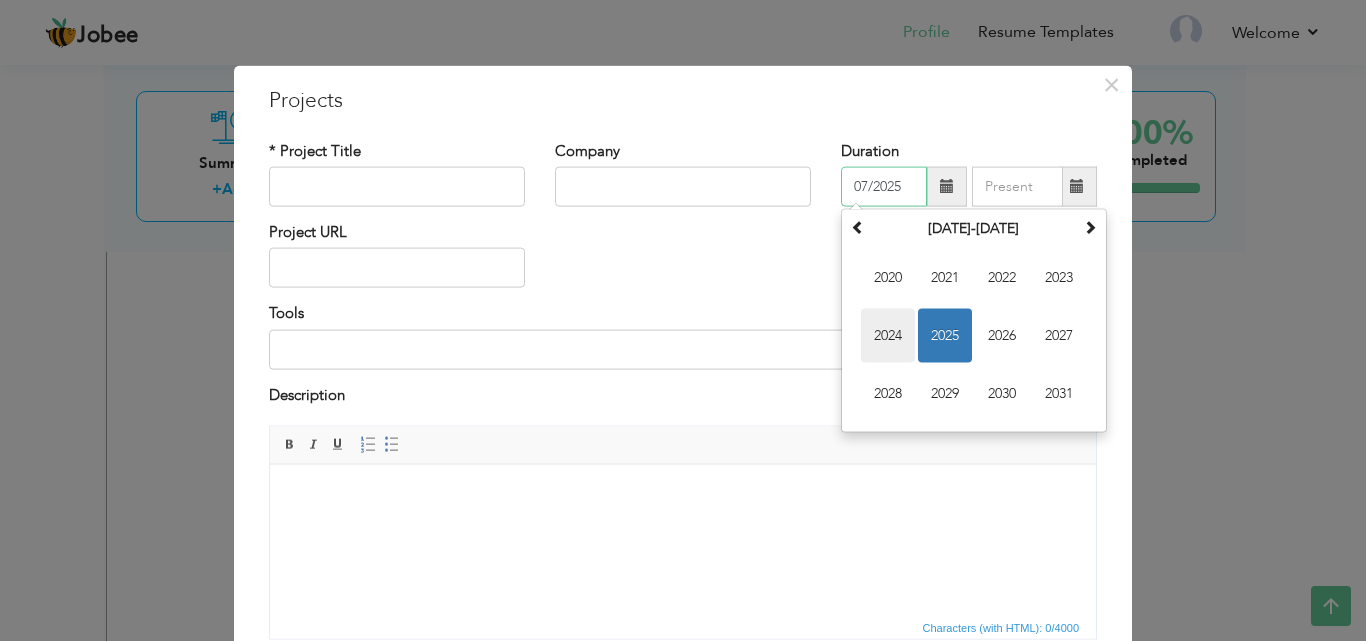 click on "2024" at bounding box center [888, 336] 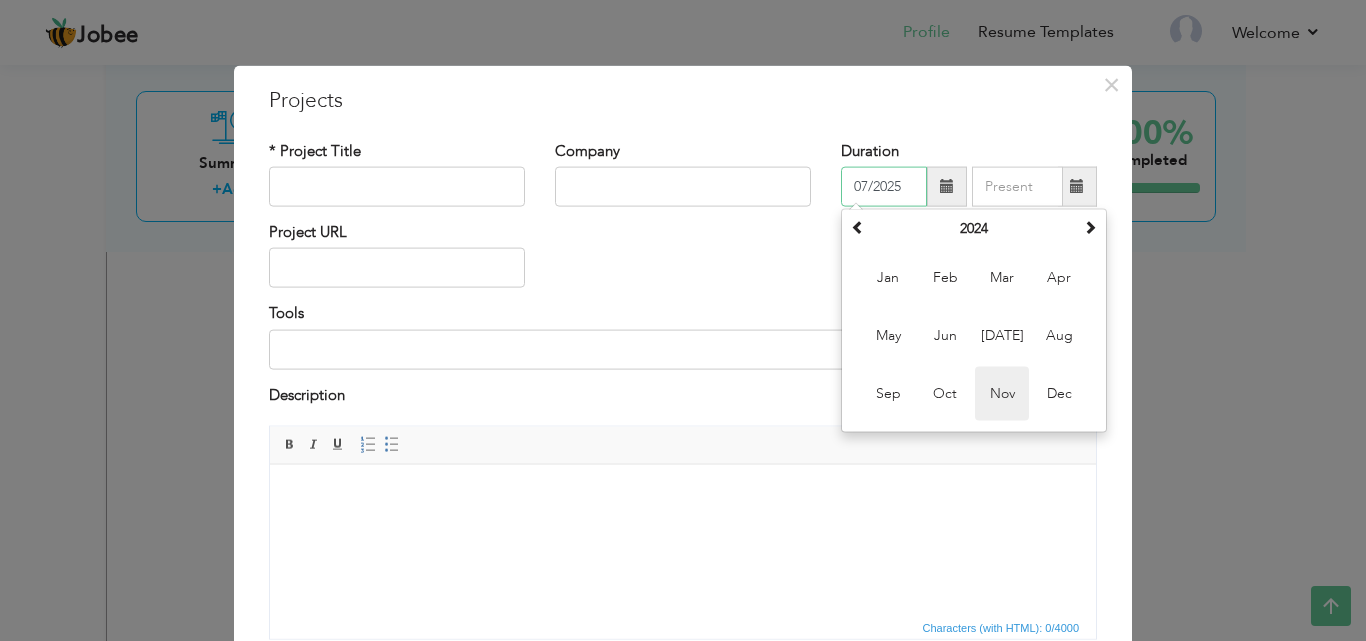 click on "Nov" at bounding box center [1002, 394] 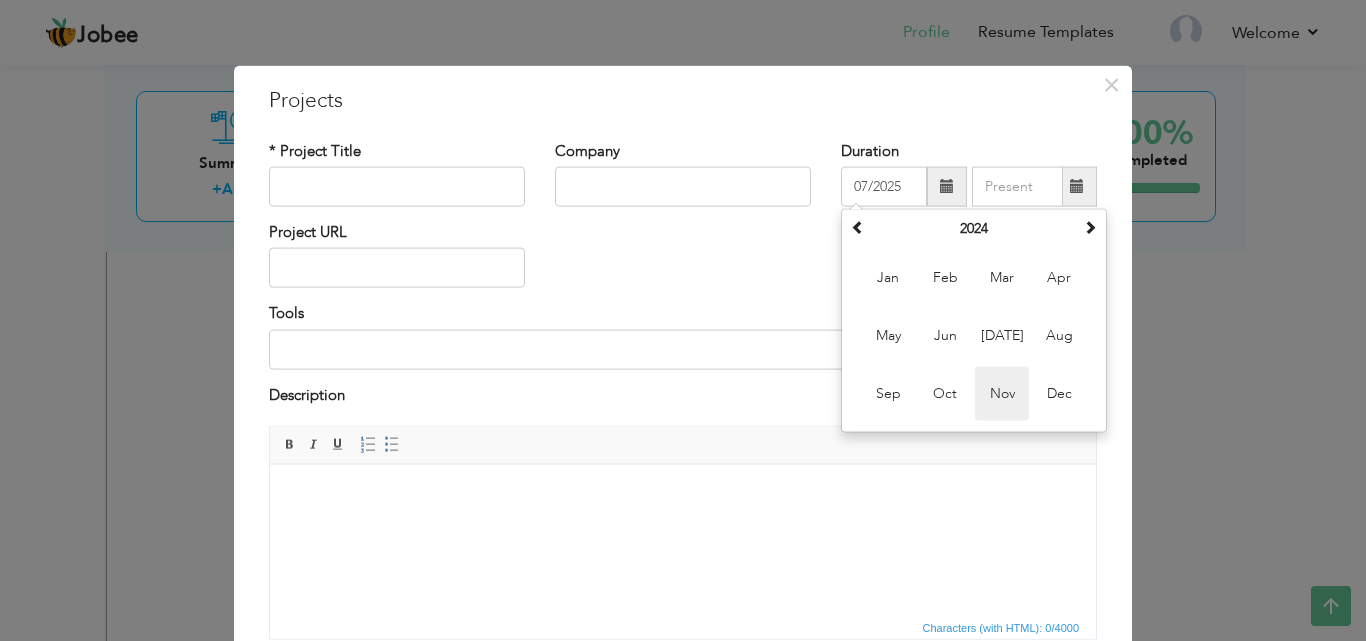 type on "11/2024" 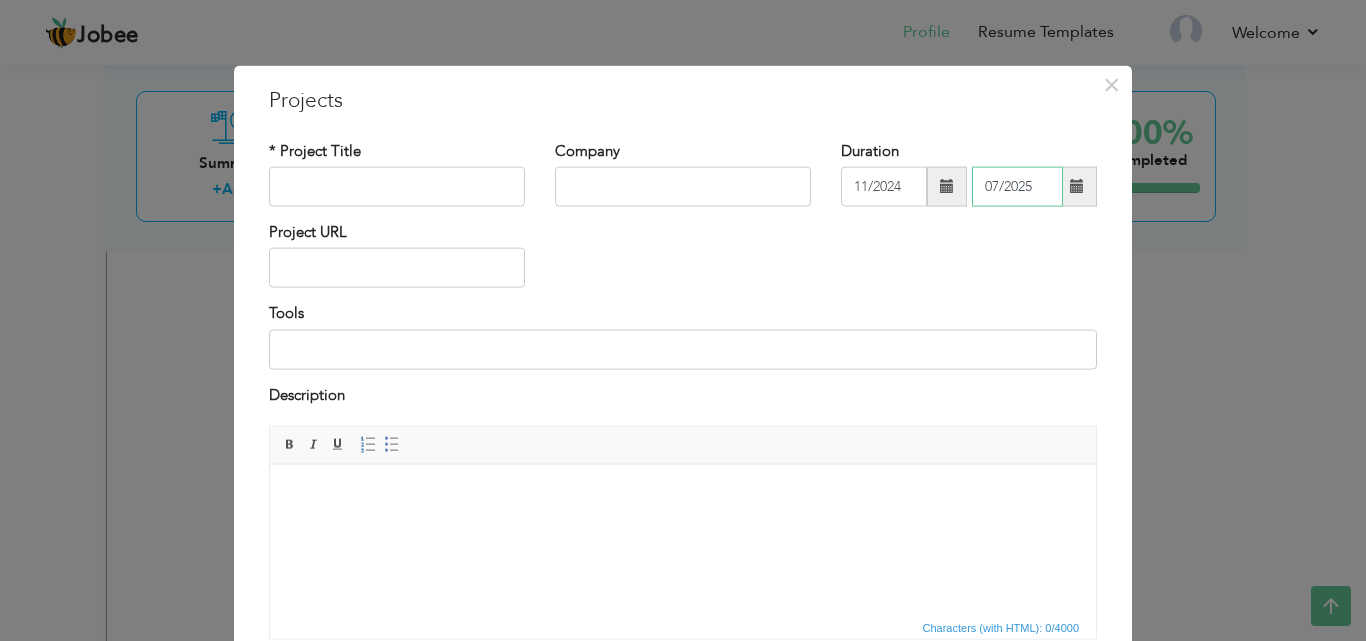 click on "07/2025" at bounding box center [1017, 187] 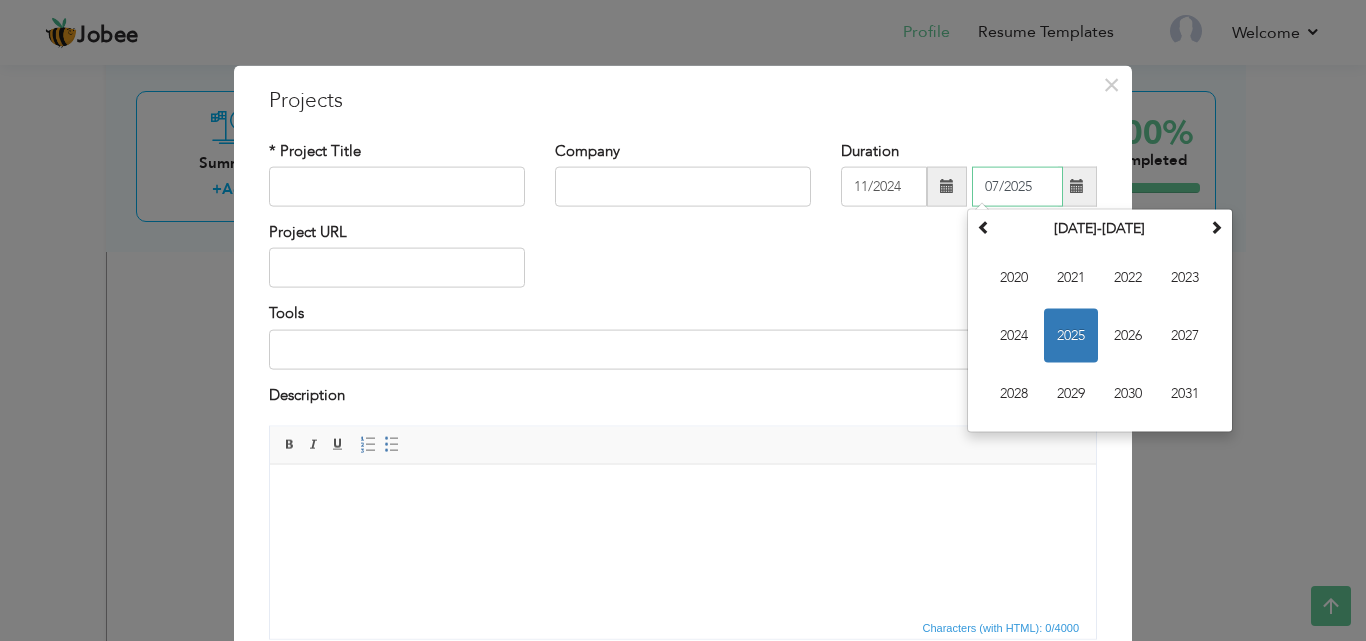 click on "2025" at bounding box center (1071, 336) 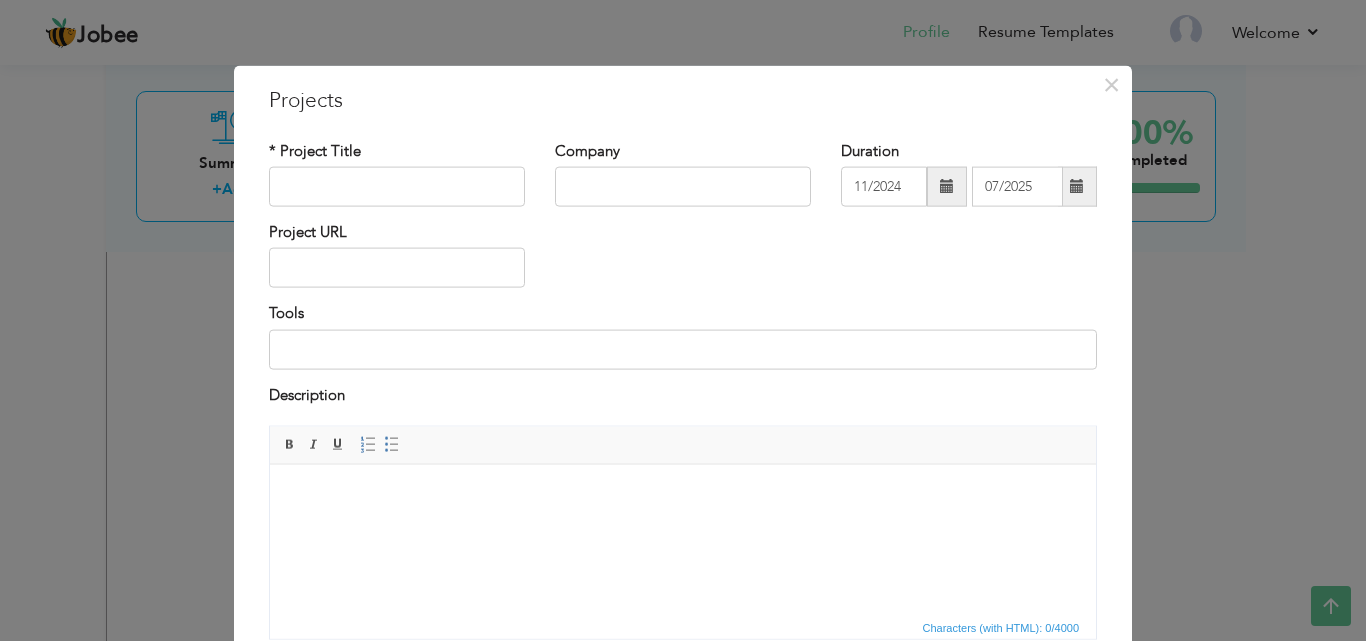 click at bounding box center [1077, 187] 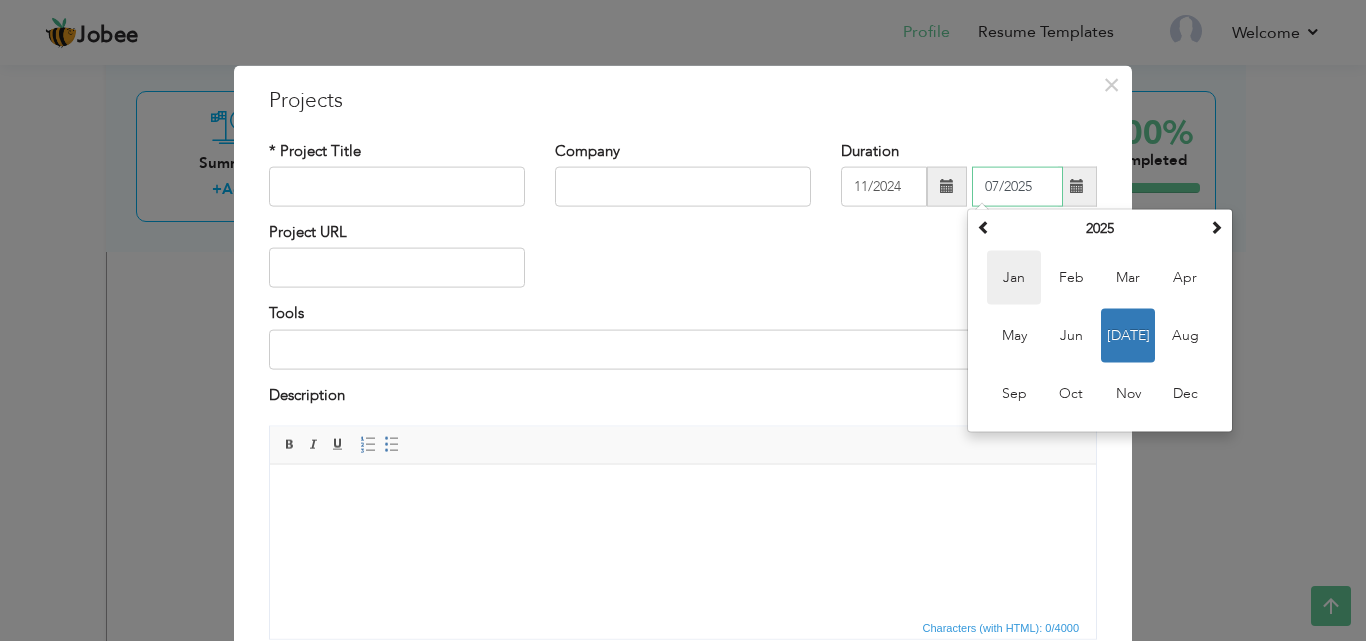 click on "Jan" at bounding box center (1014, 278) 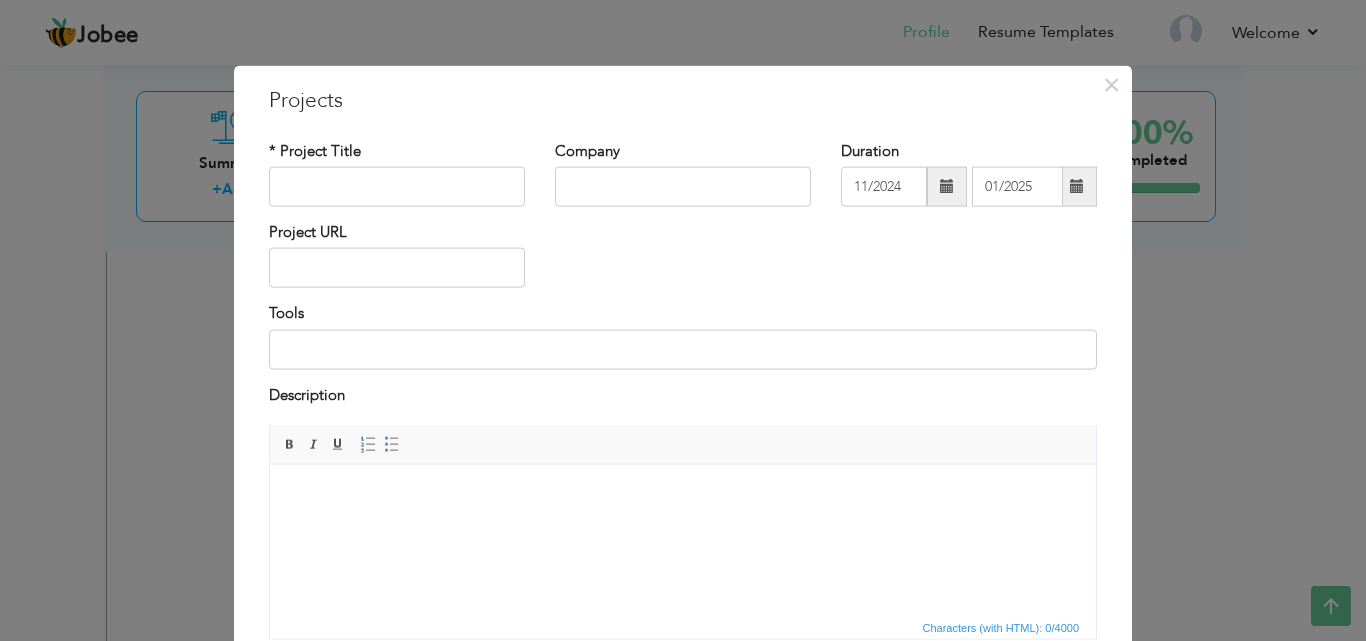 click at bounding box center (1077, 187) 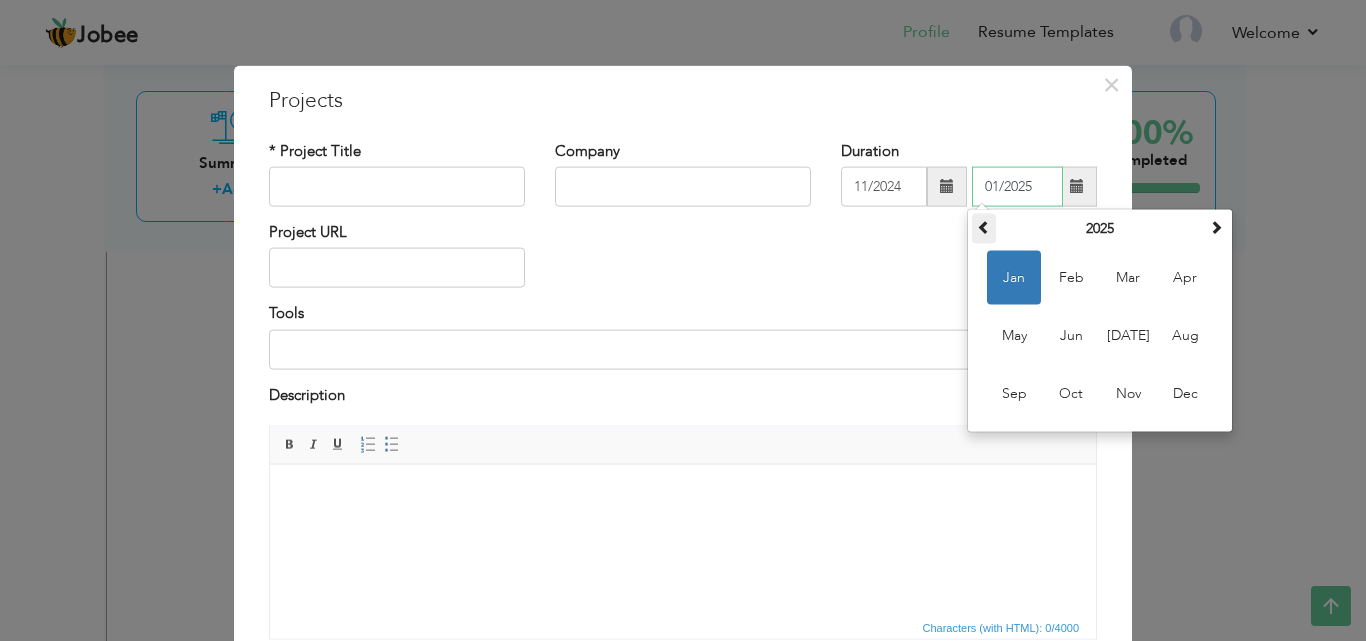 click at bounding box center [984, 229] 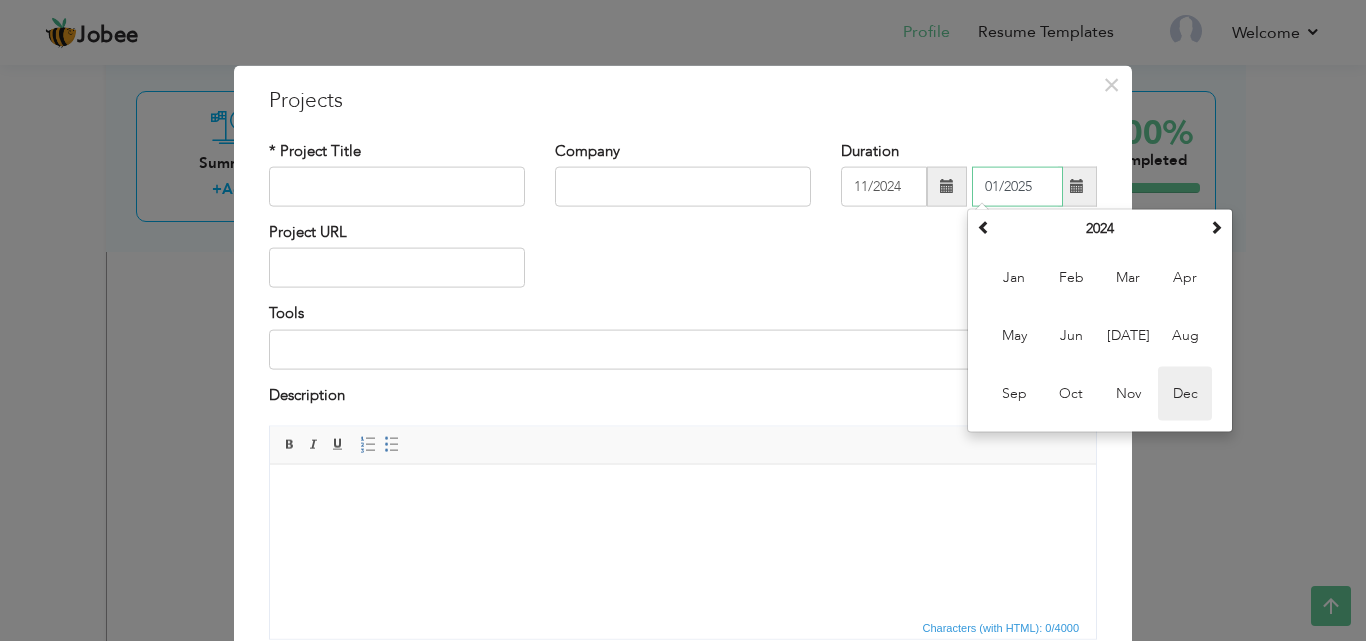 click on "Dec" at bounding box center [1185, 394] 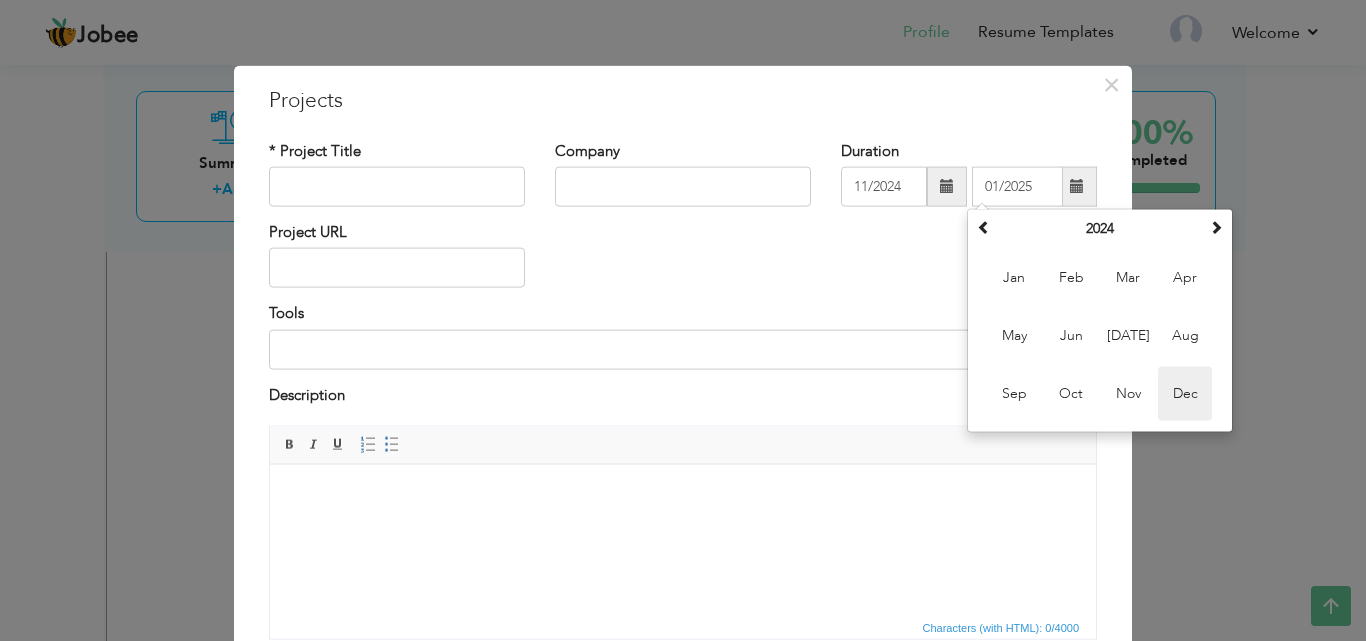 type on "12/2024" 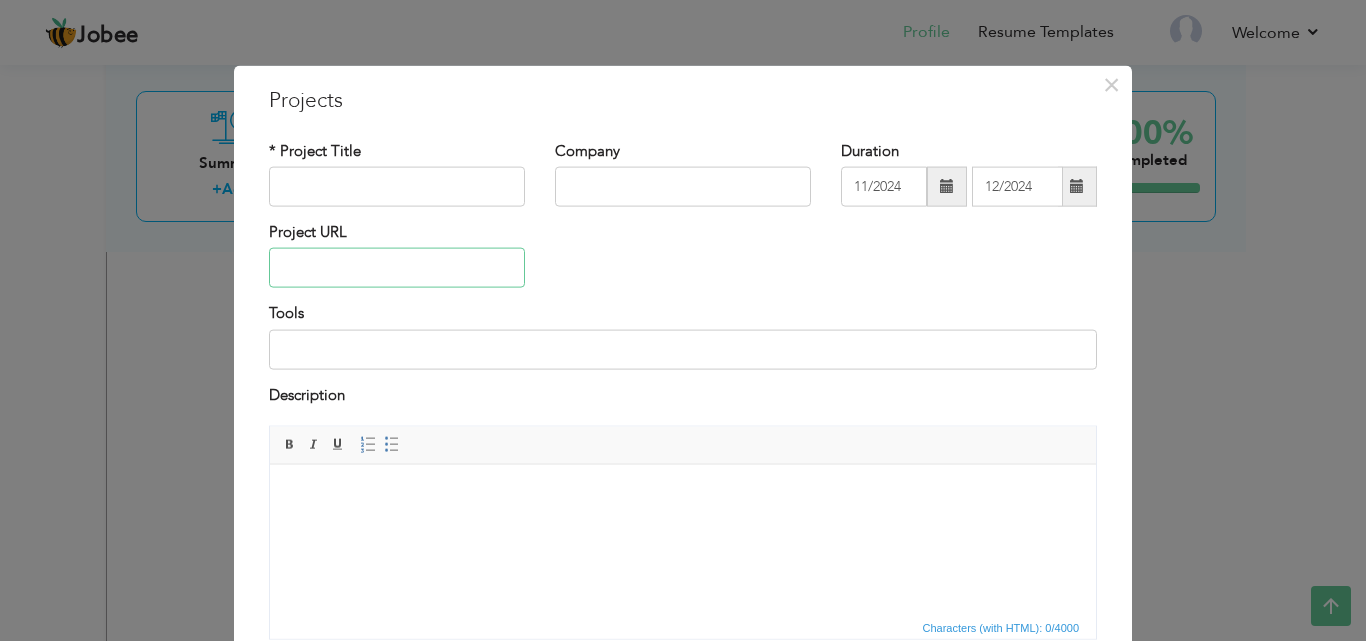 click at bounding box center (397, 268) 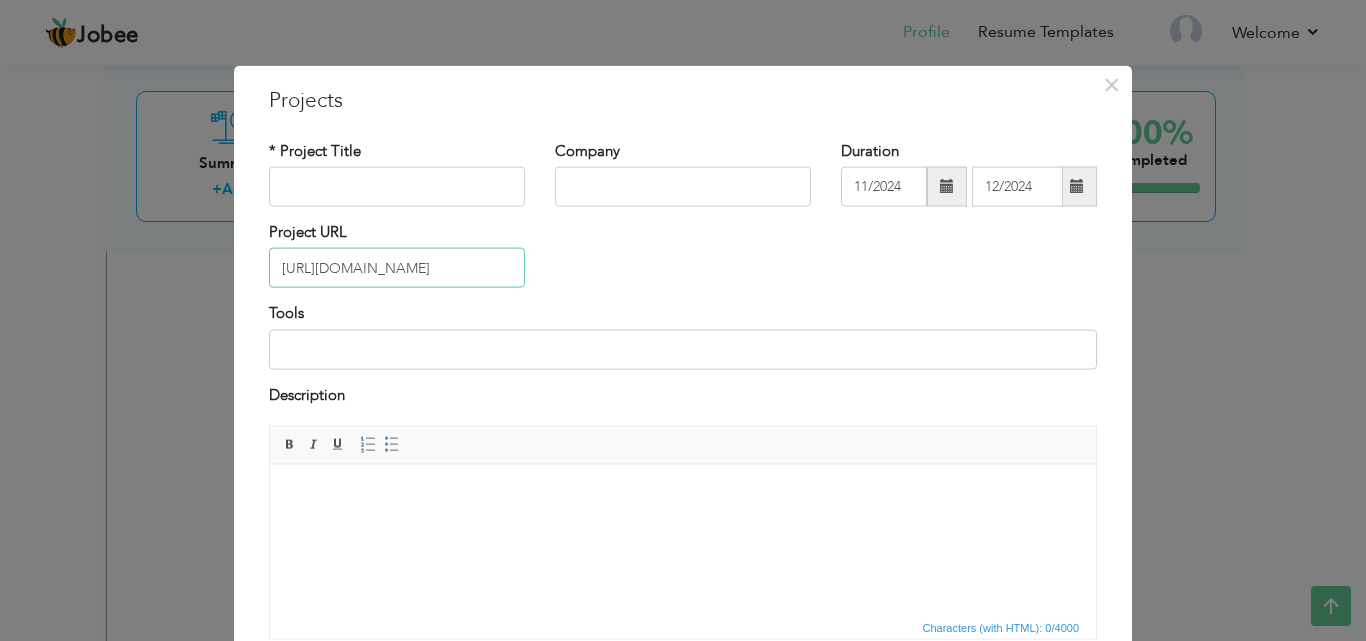 type on "[URL][DOMAIN_NAME]" 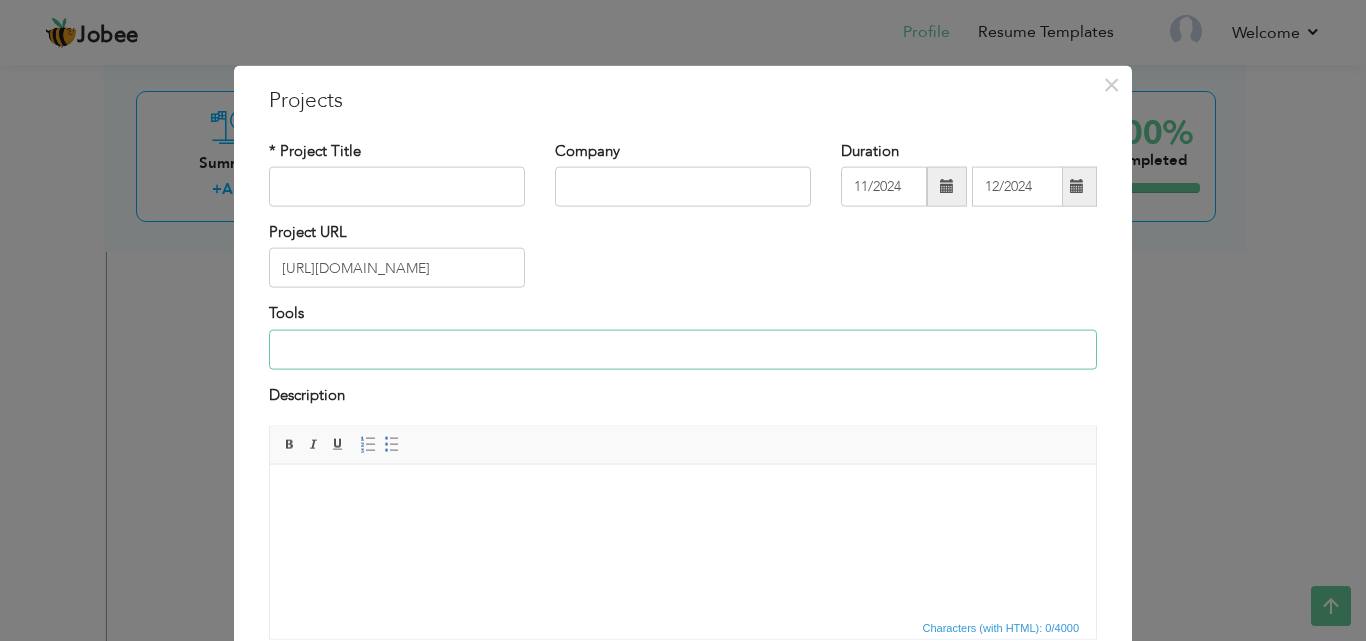 click at bounding box center [683, 349] 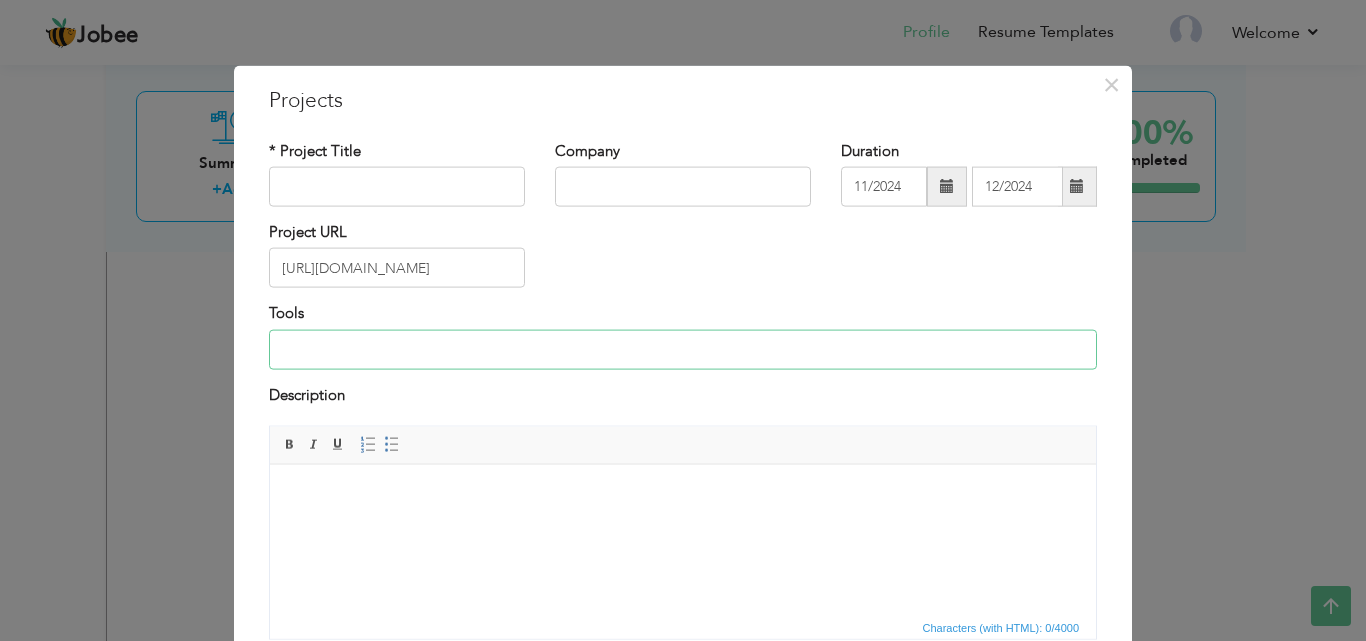 type on "Laravel, PHP, MySQL, jQuery, Bootstrap, HTML5, CSS3, Git," 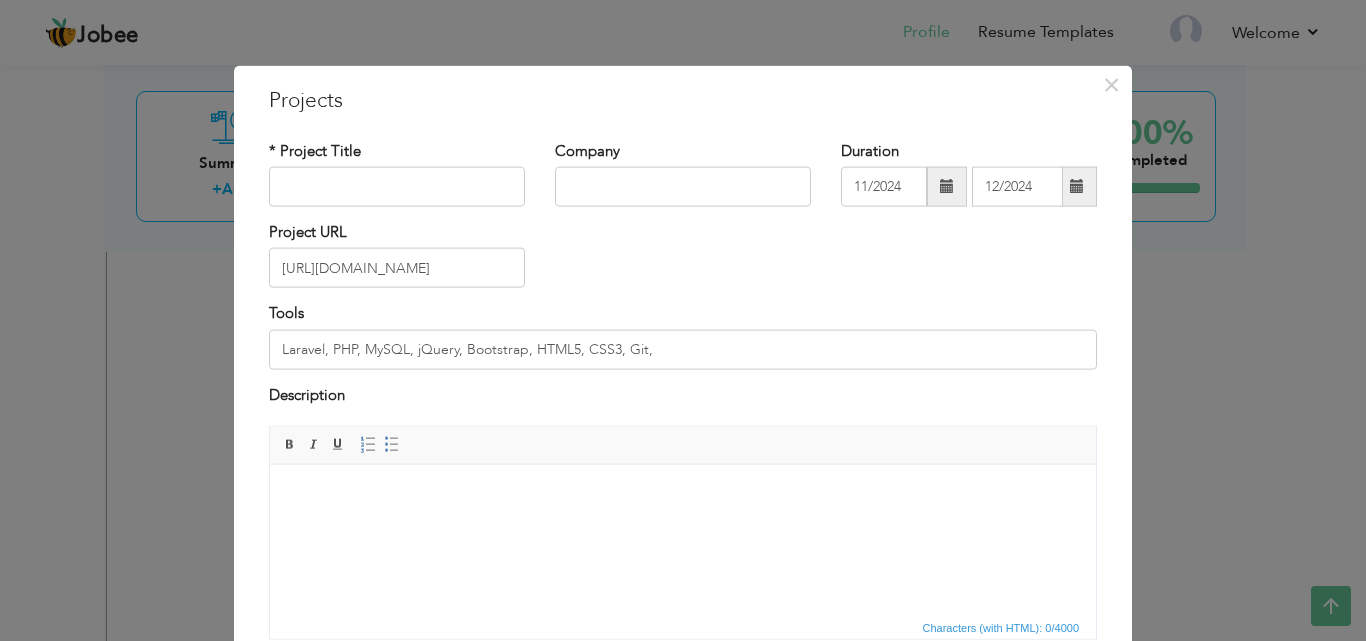 click at bounding box center (683, 494) 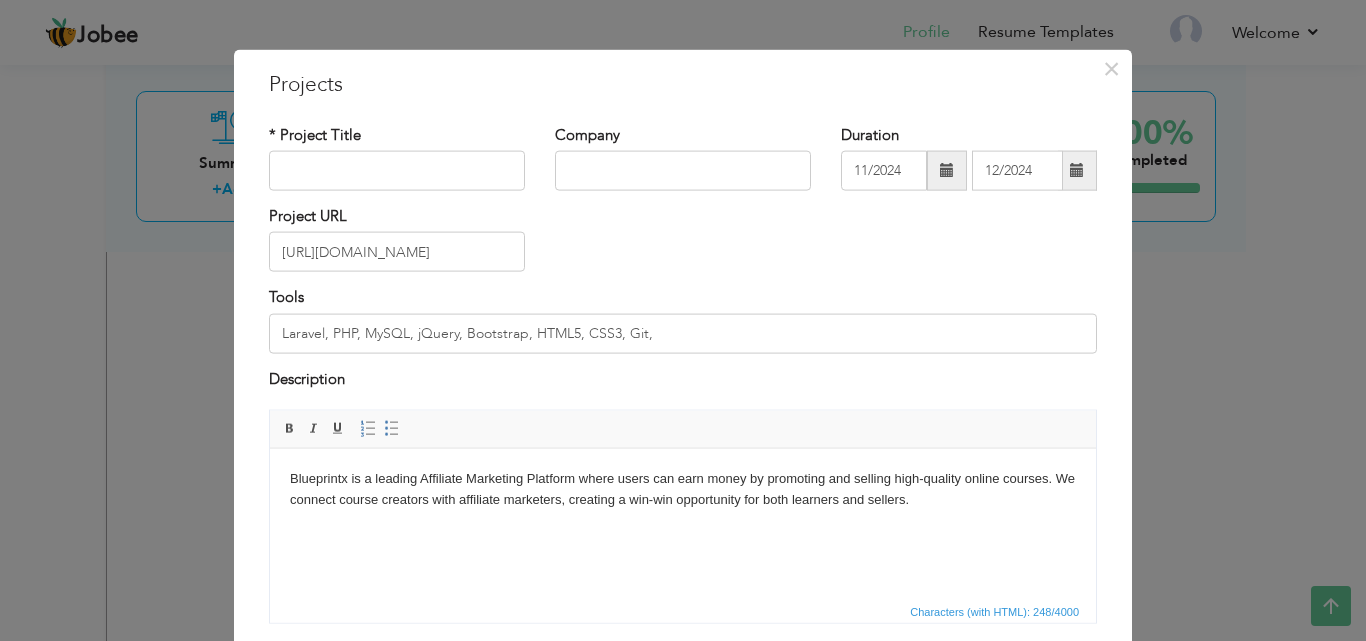 scroll, scrollTop: 13, scrollLeft: 0, axis: vertical 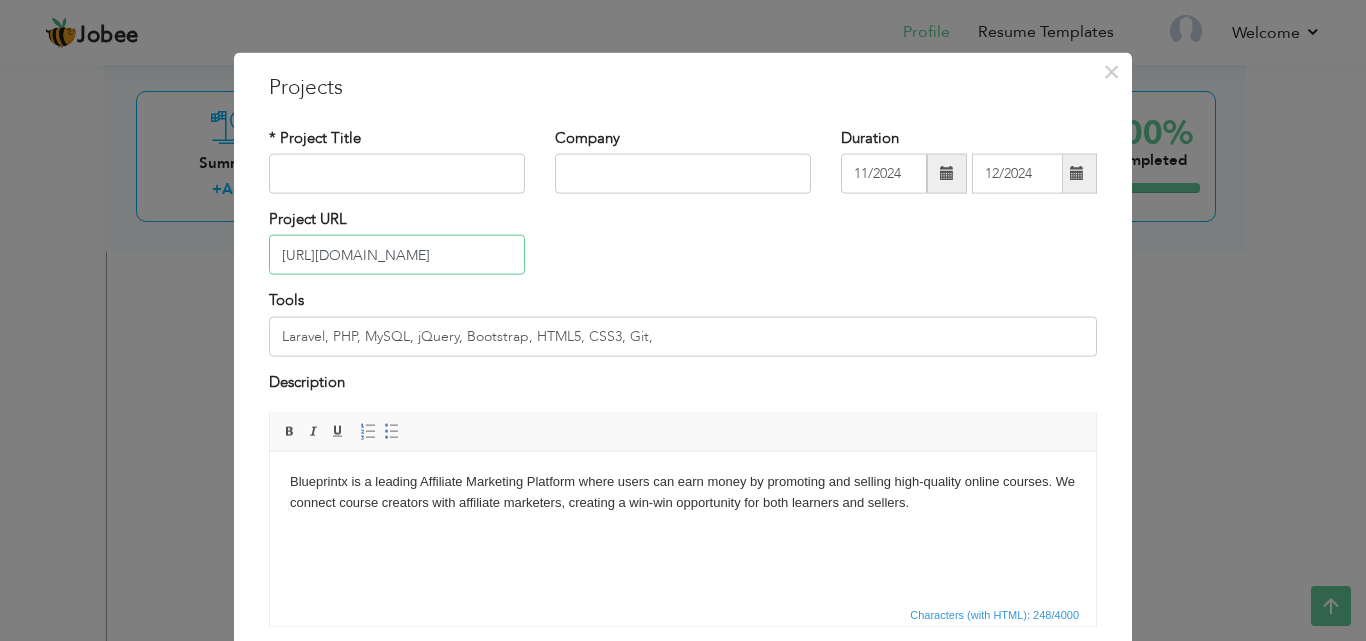click on "[URL][DOMAIN_NAME]" at bounding box center (397, 255) 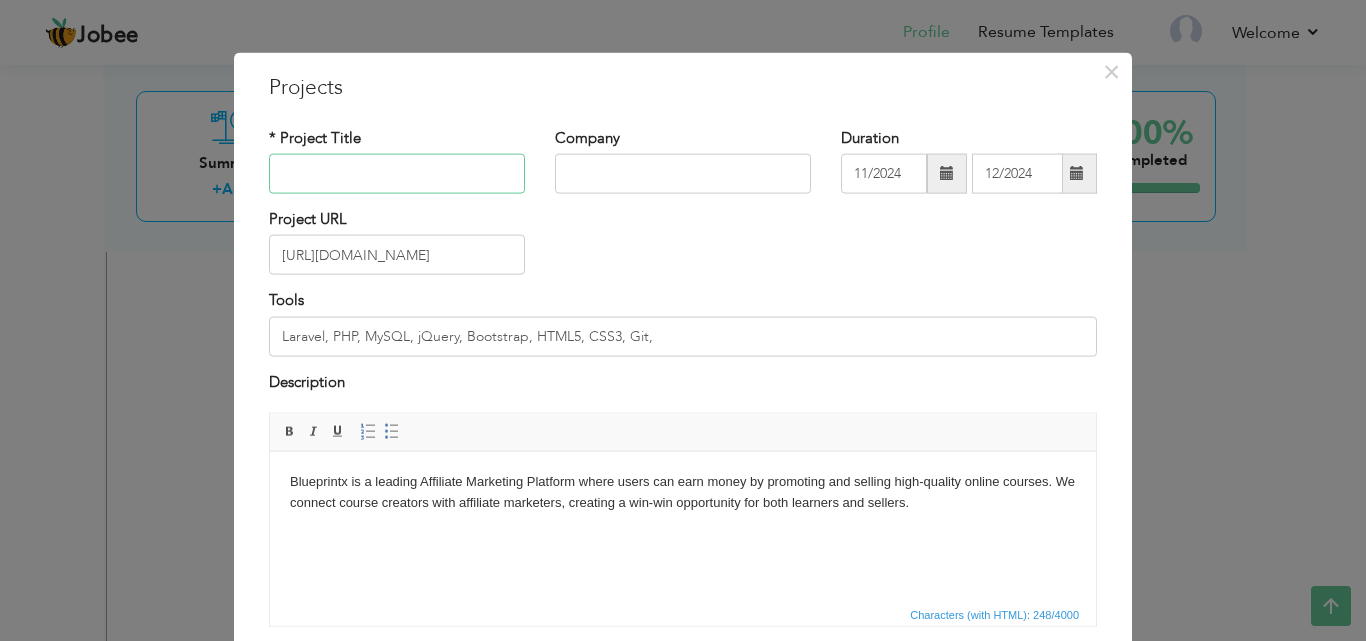 click at bounding box center (397, 174) 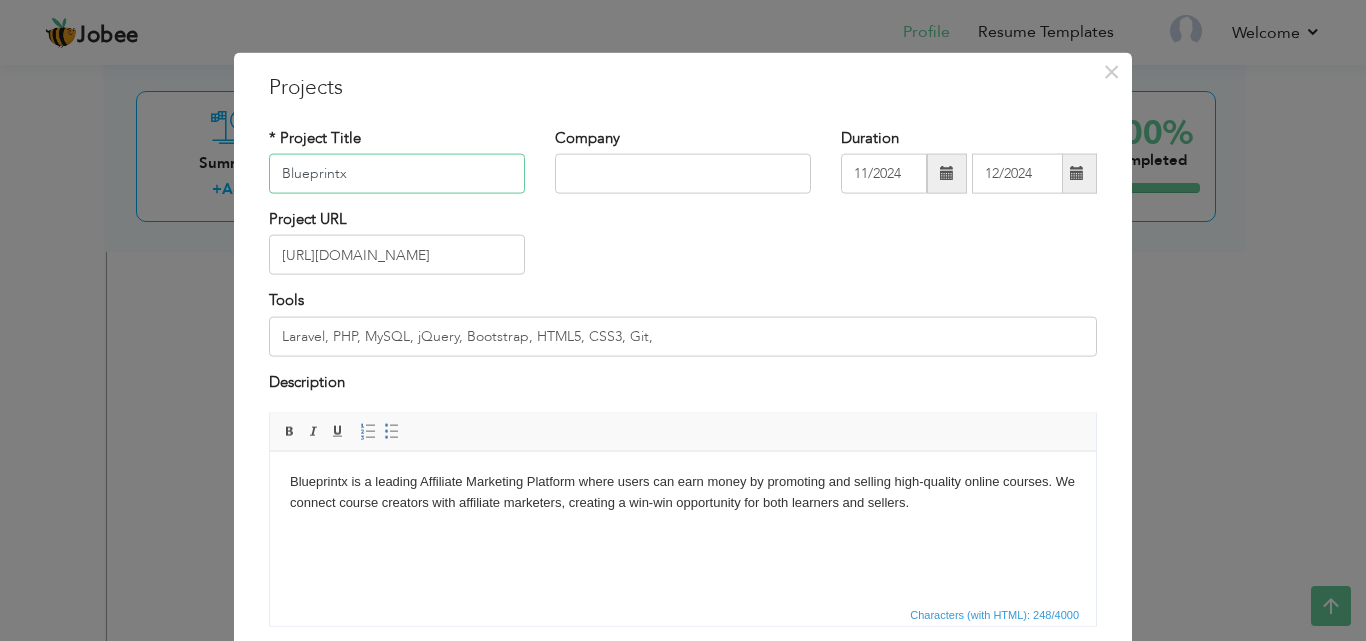 type on "Blueprintx" 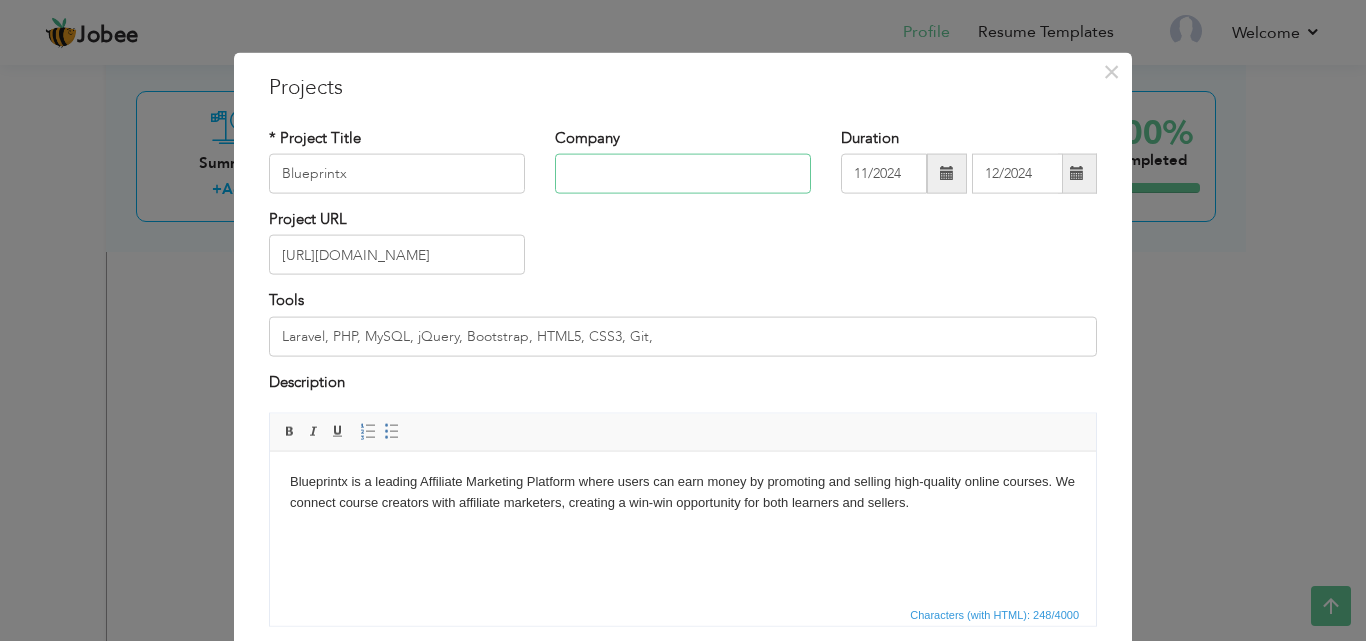 click at bounding box center [683, 174] 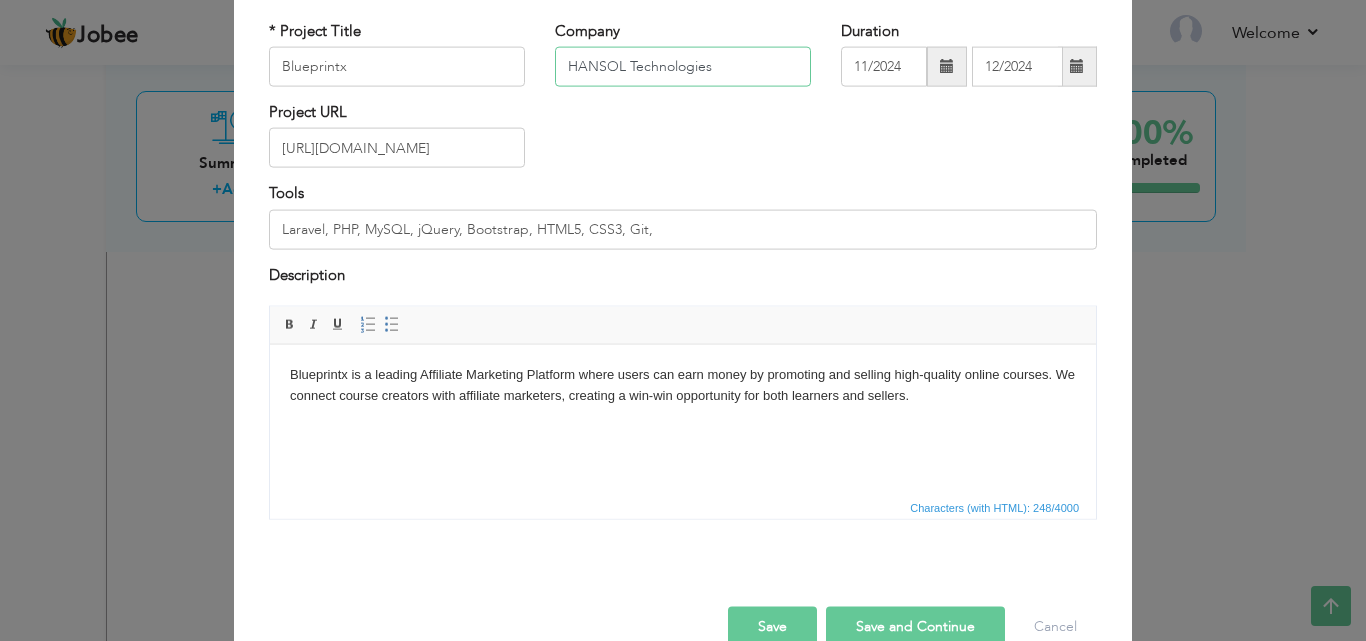 scroll, scrollTop: 161, scrollLeft: 0, axis: vertical 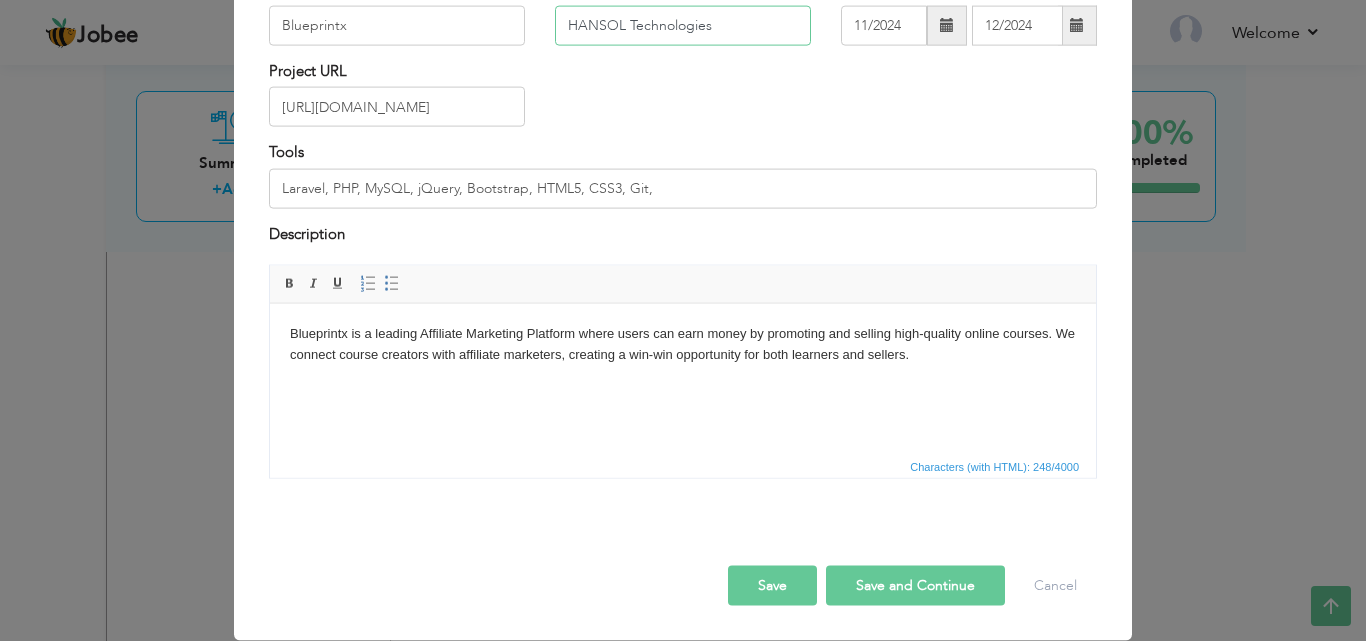 type on "HANSOL Technologies" 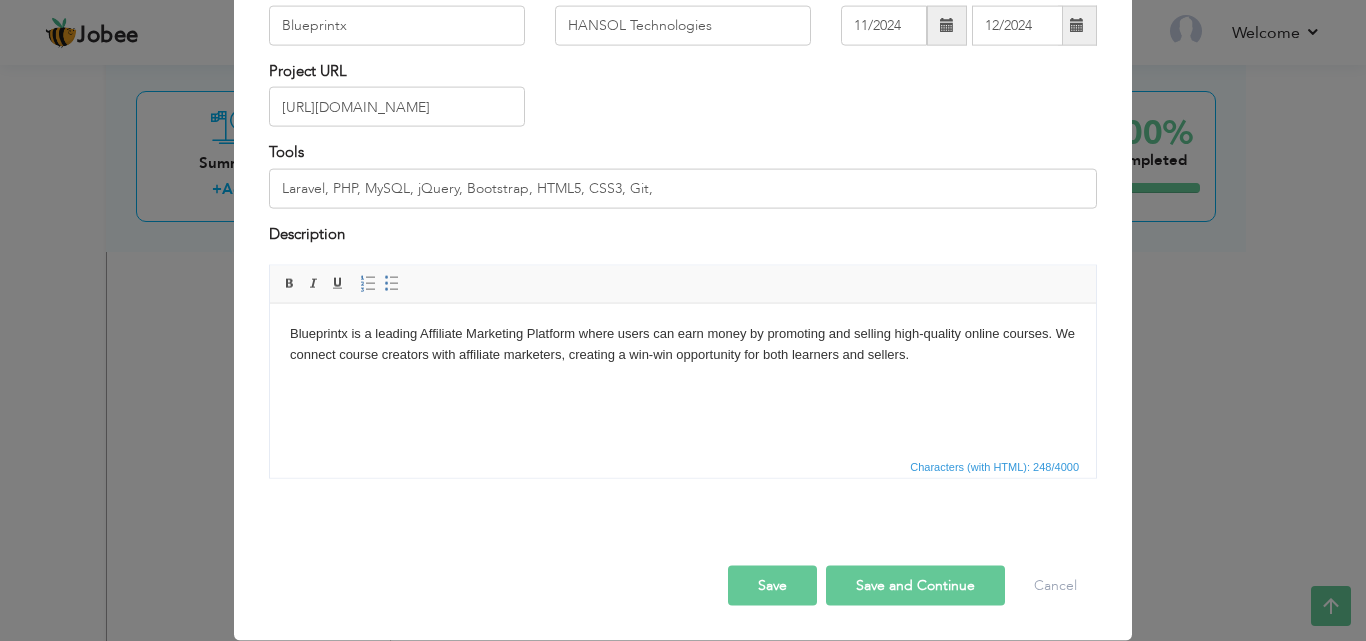 click on "Save and Continue" at bounding box center [915, 586] 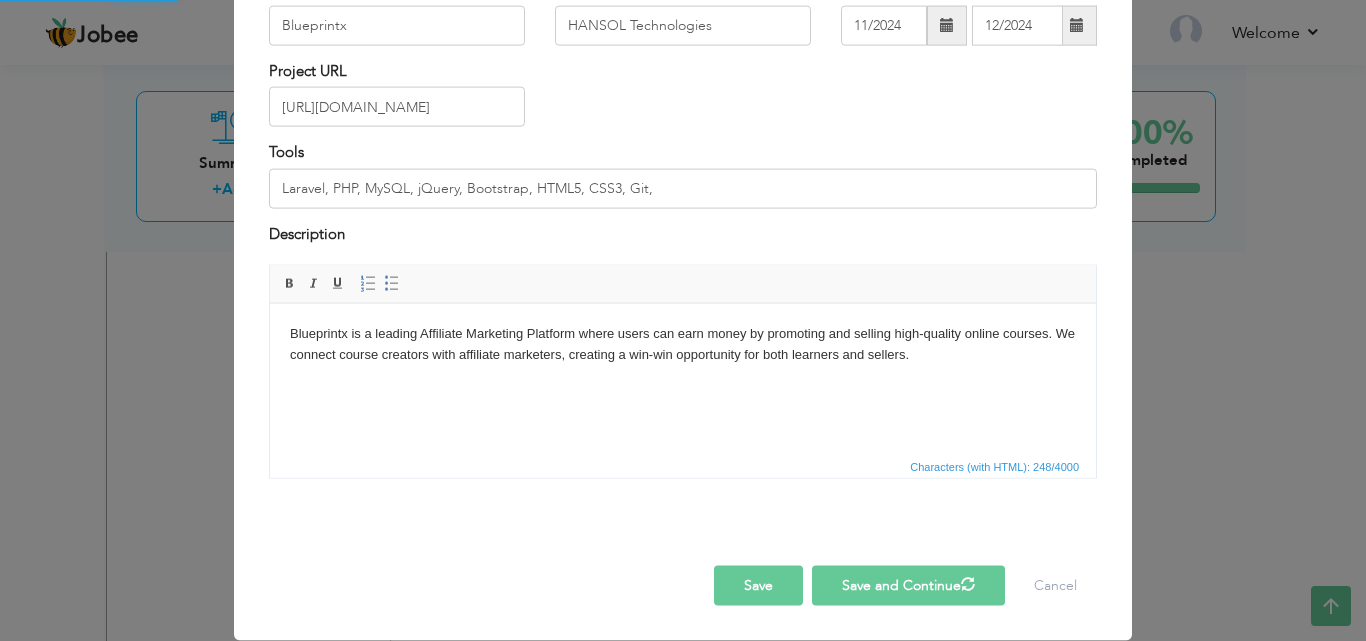 type 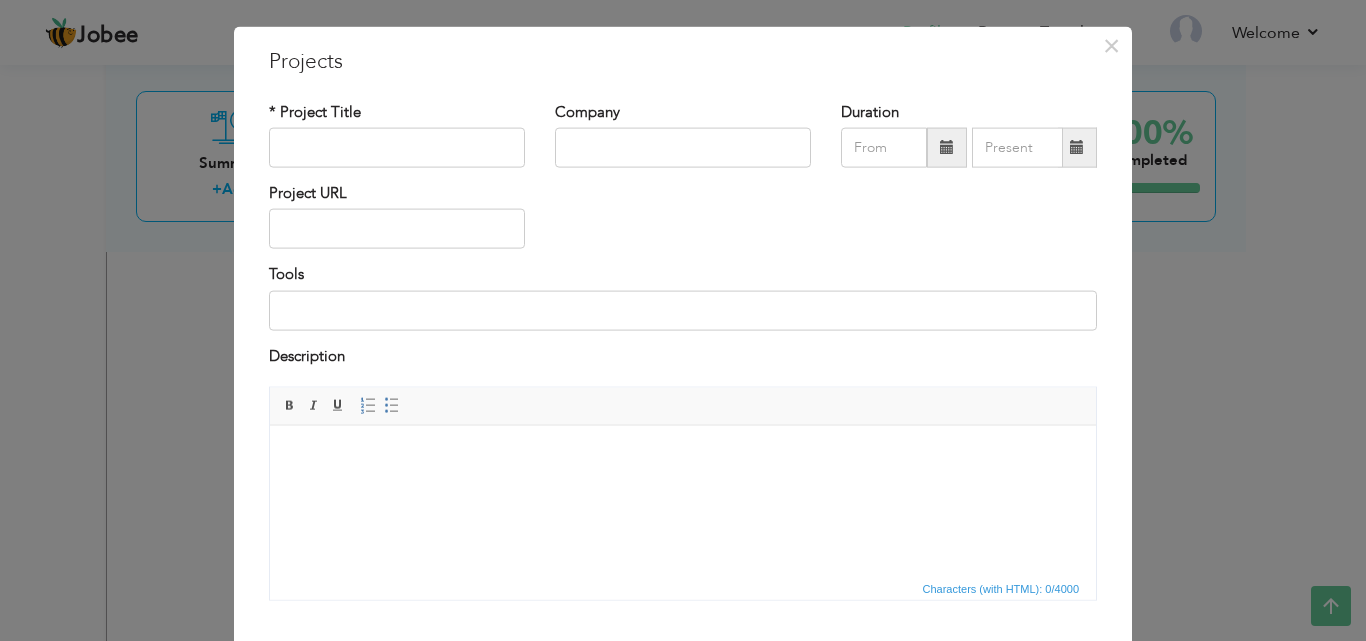 scroll, scrollTop: 0, scrollLeft: 0, axis: both 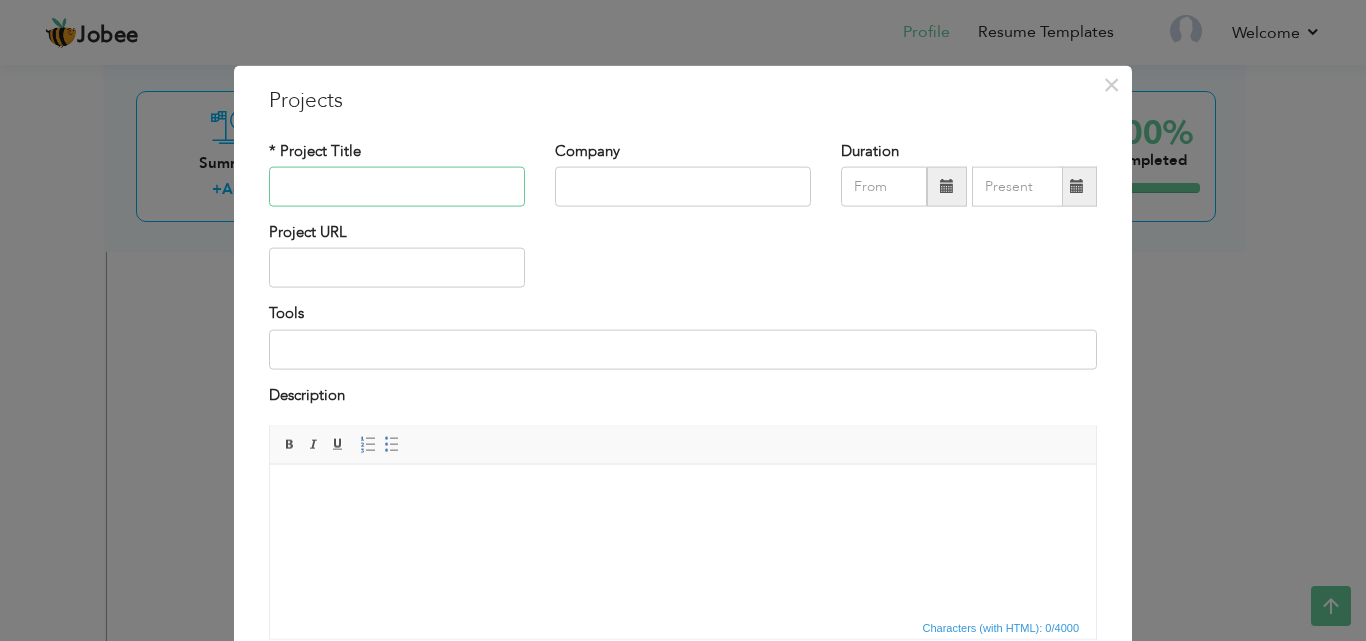click at bounding box center (397, 187) 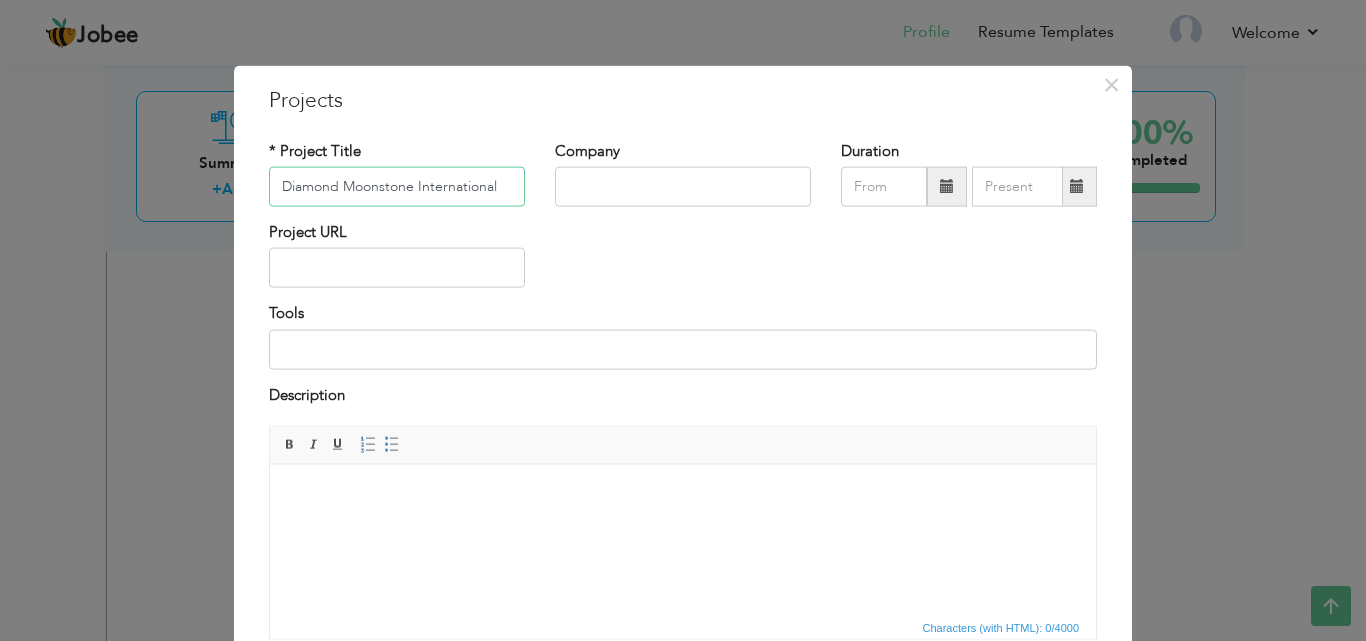 type on "Diamond Moonstone International" 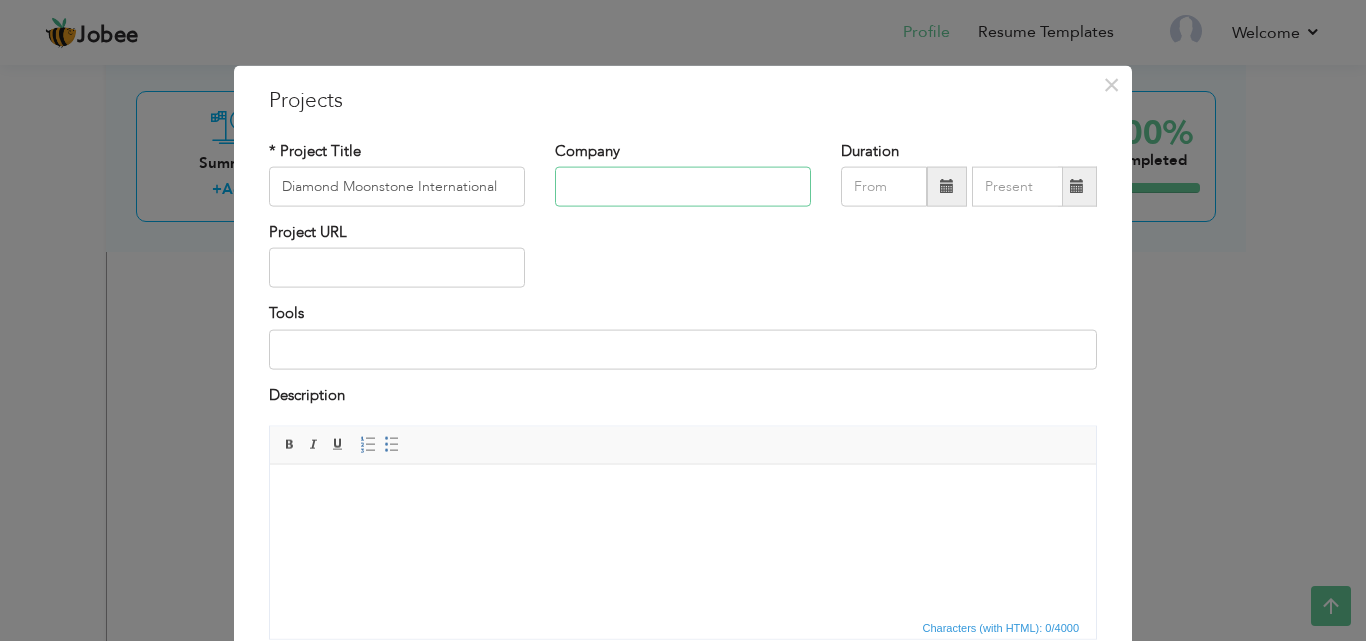 click at bounding box center (683, 187) 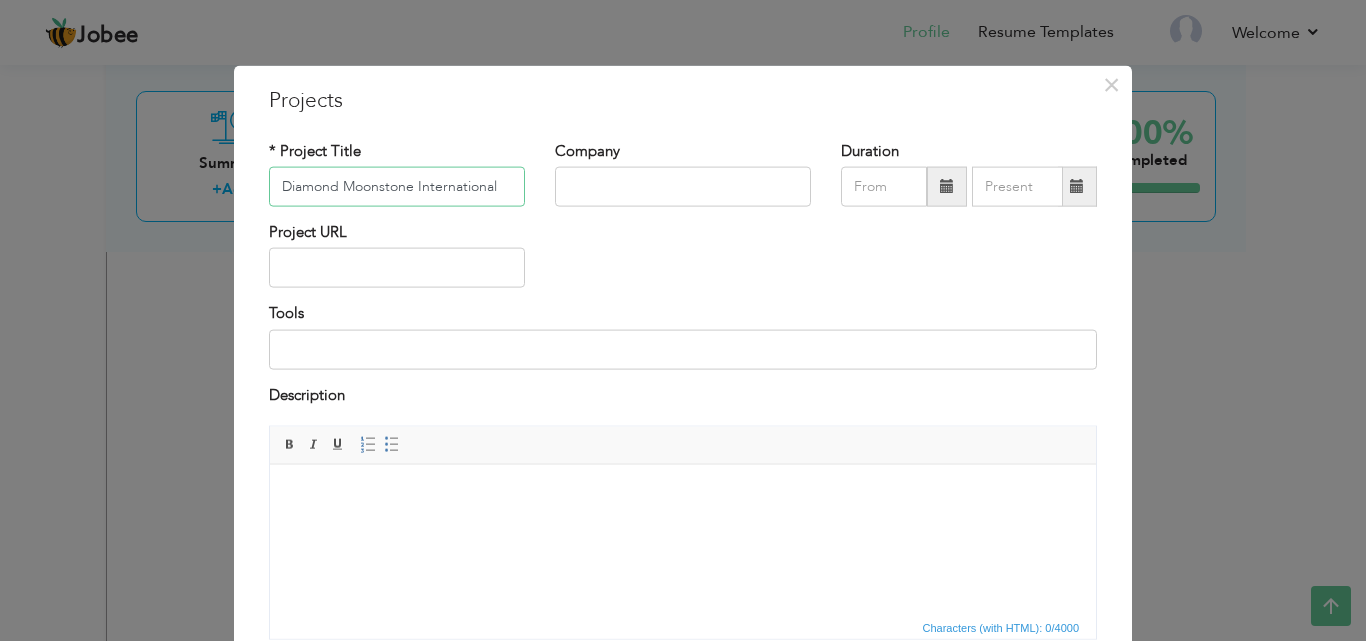 drag, startPoint x: 500, startPoint y: 184, endPoint x: 259, endPoint y: 196, distance: 241.29857 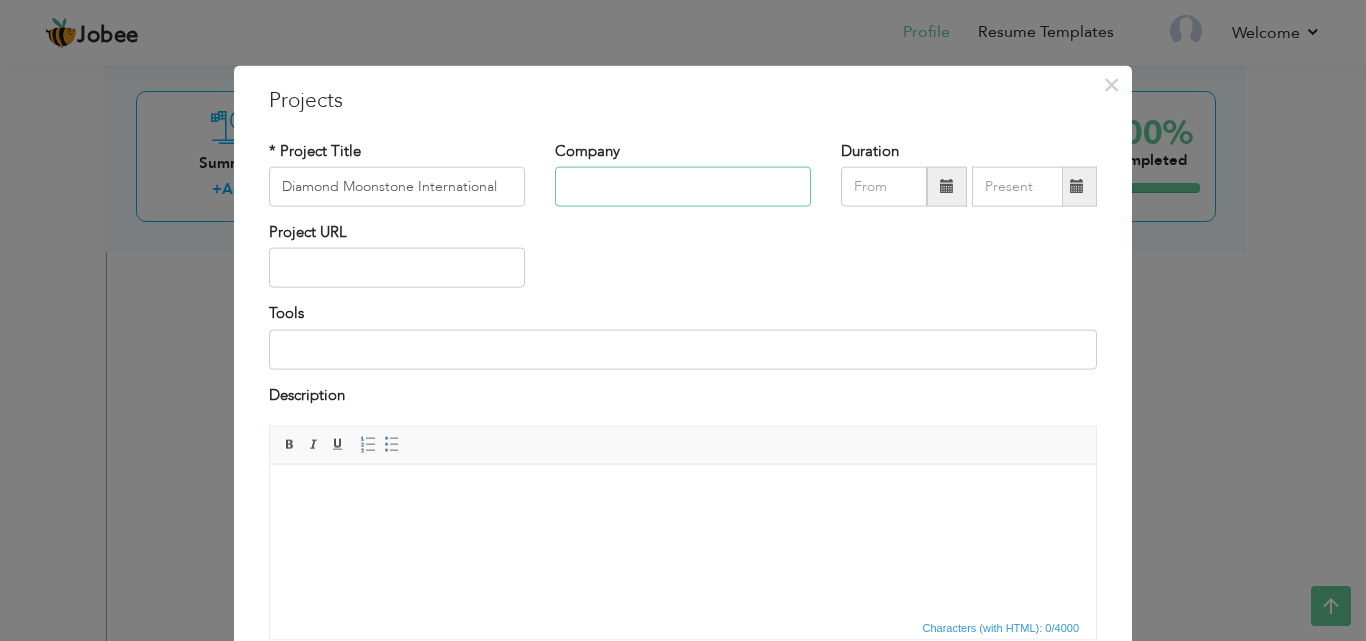 click at bounding box center (683, 187) 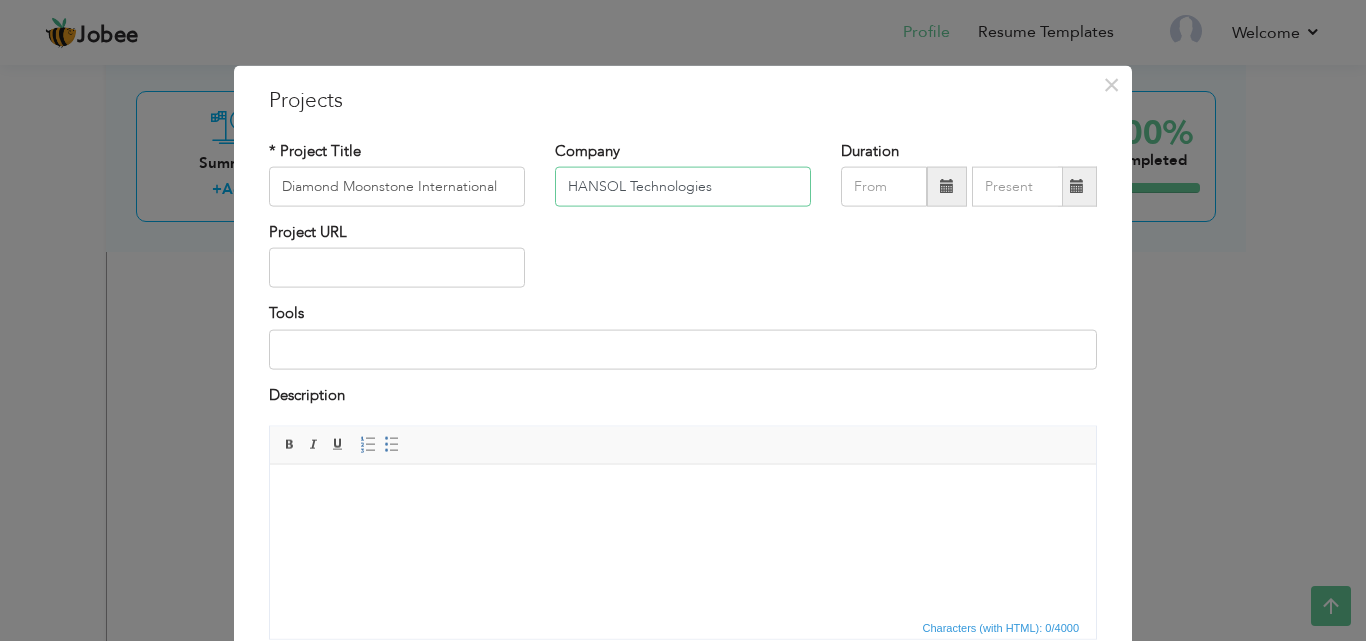 type on "HANSOL Technologies" 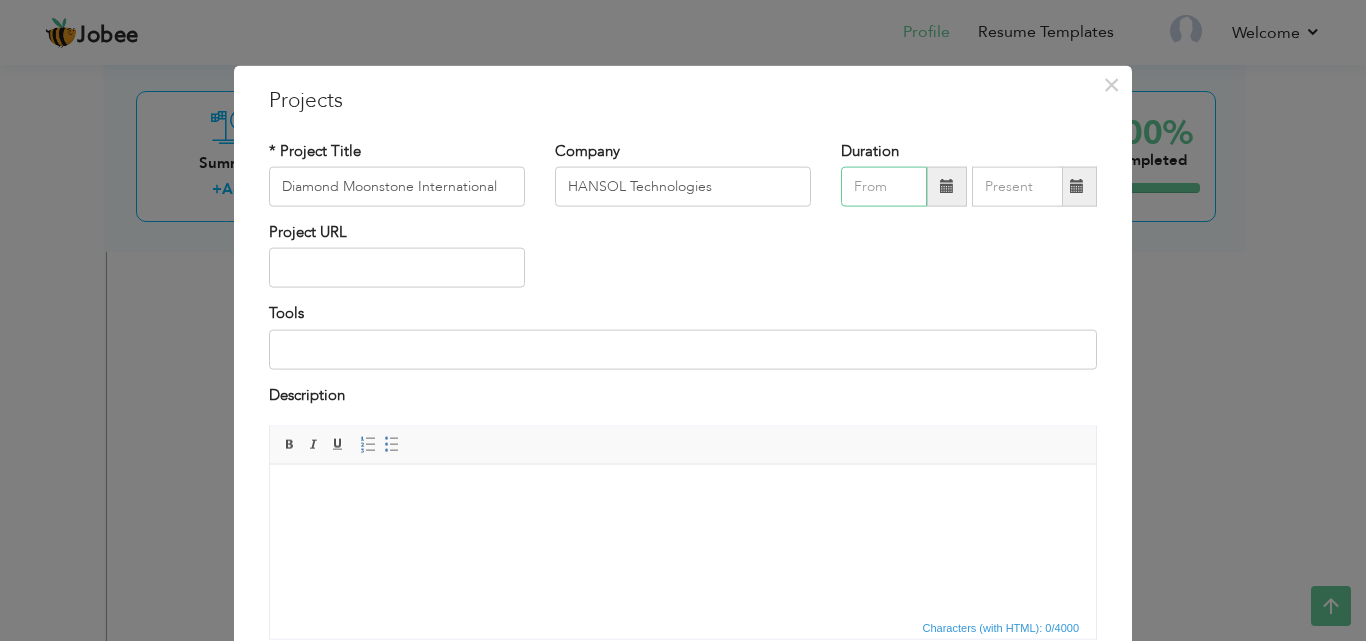 click at bounding box center [884, 187] 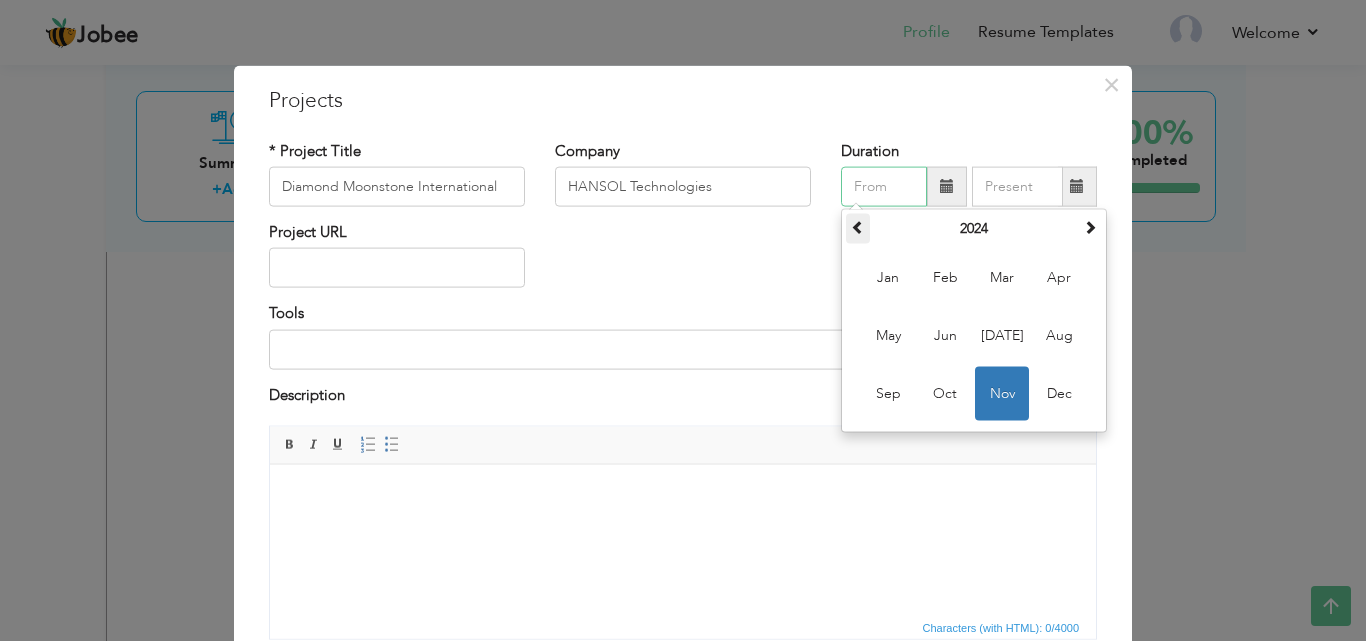 click at bounding box center (858, 227) 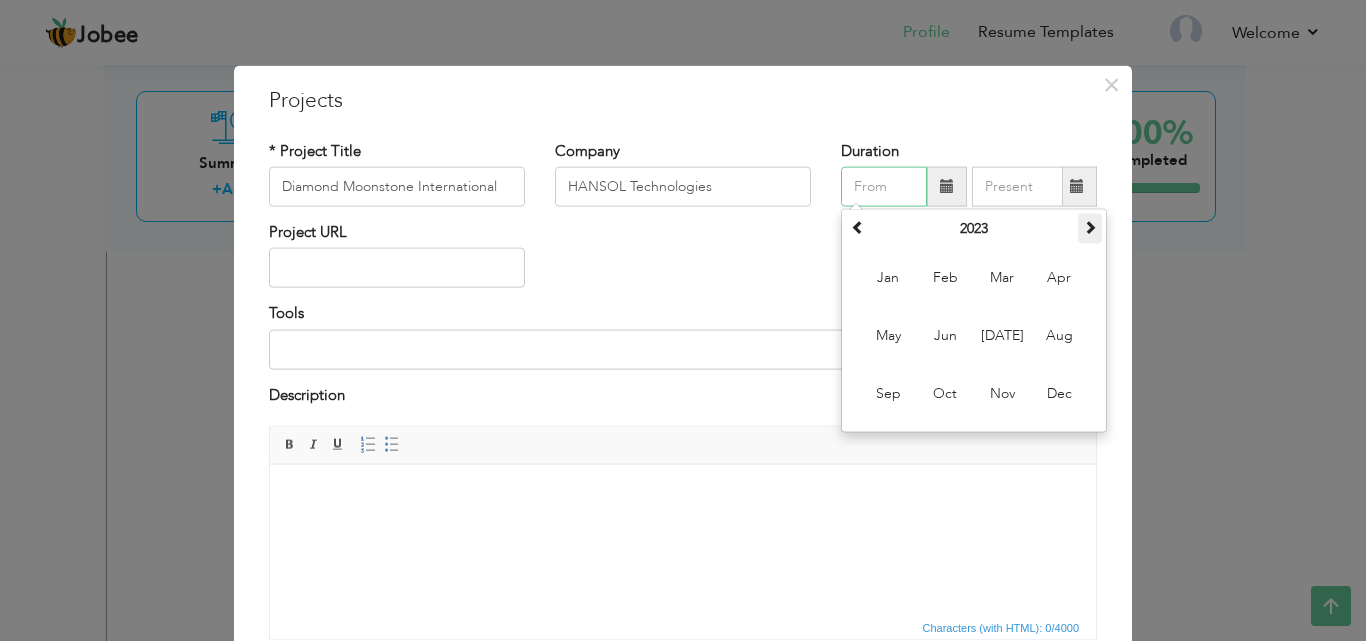 click at bounding box center (1090, 229) 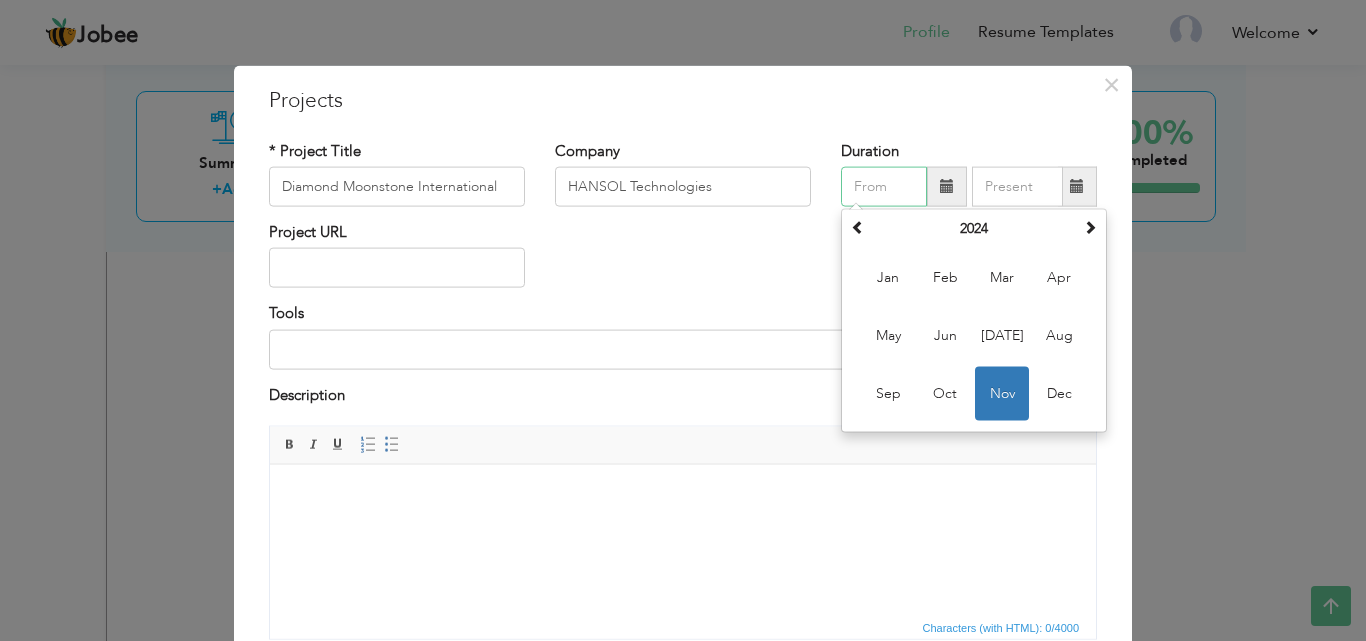 click on "Nov" at bounding box center [1002, 394] 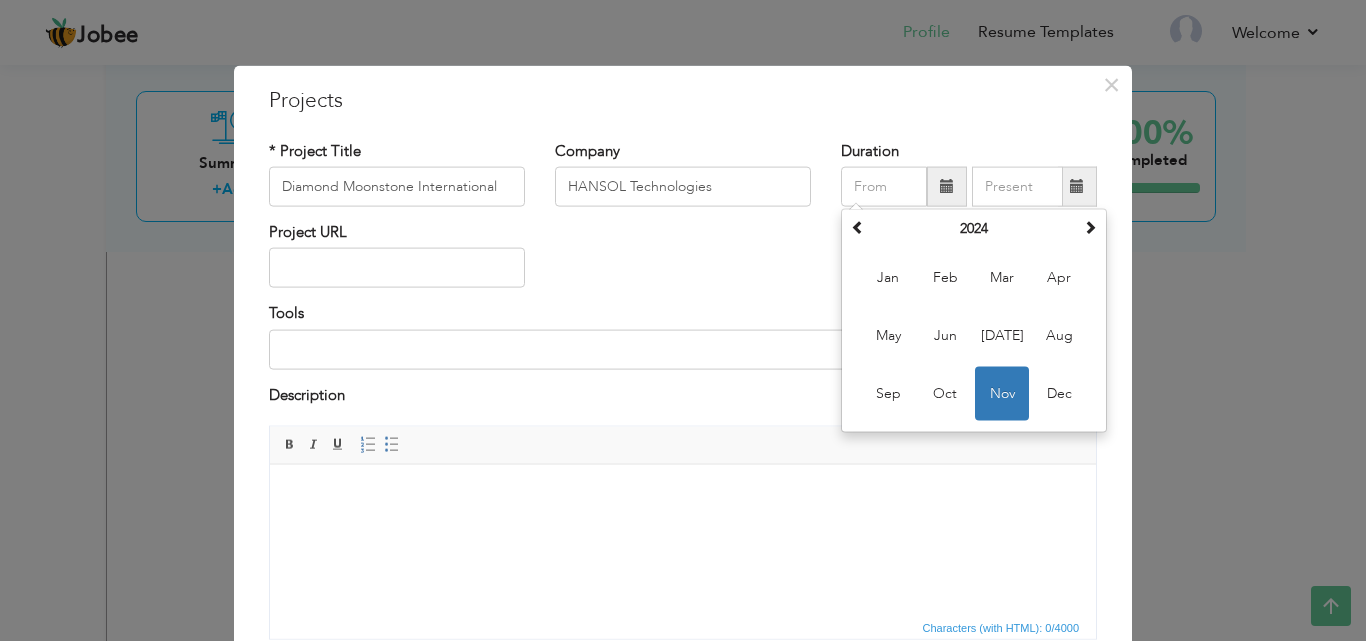 type on "11/2024" 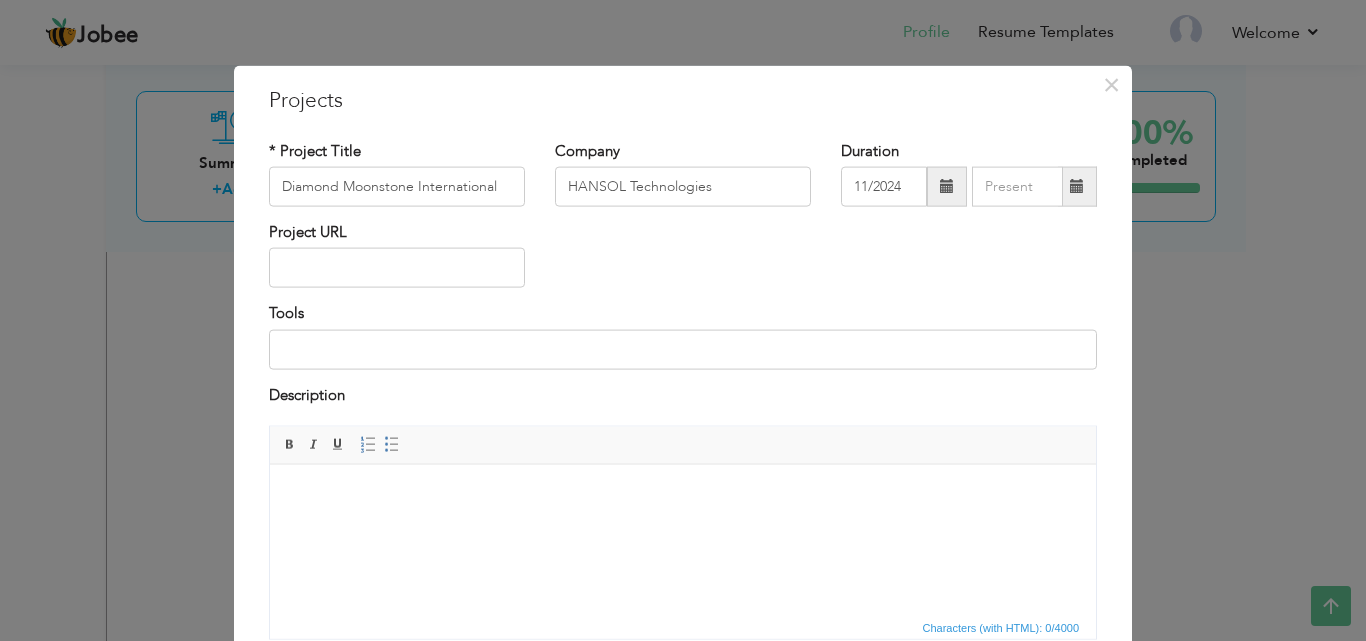 click at bounding box center [1077, 187] 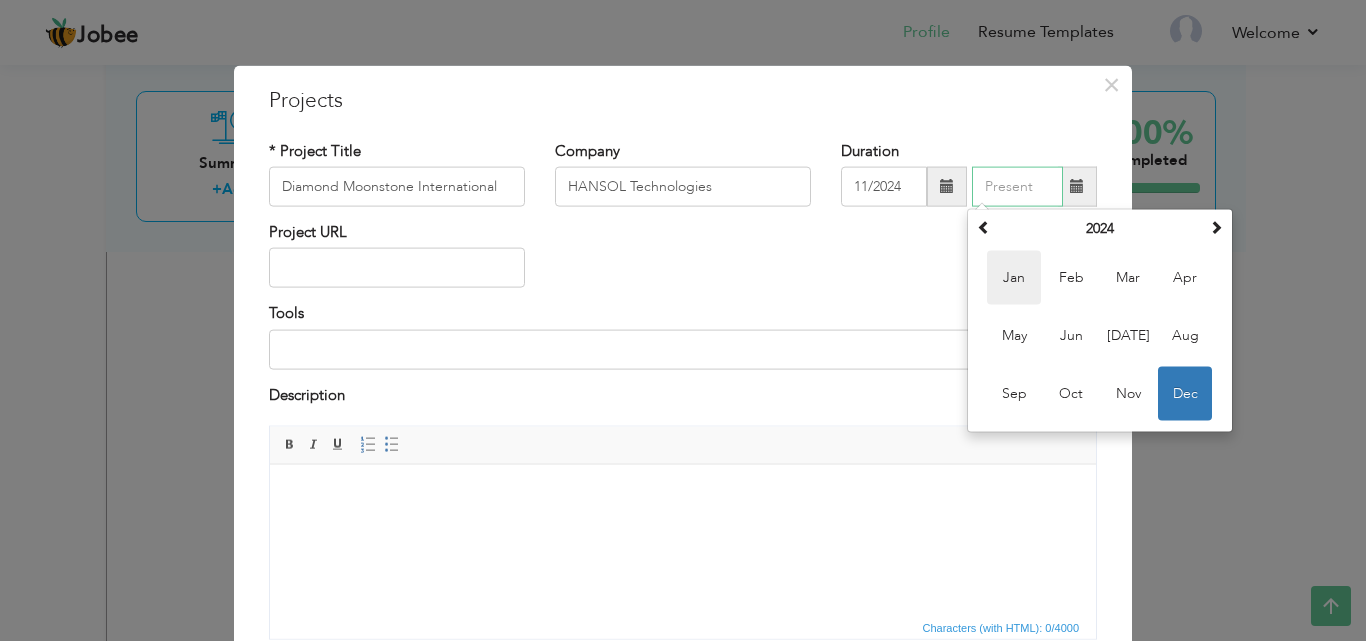 click on "Jan" at bounding box center (1014, 278) 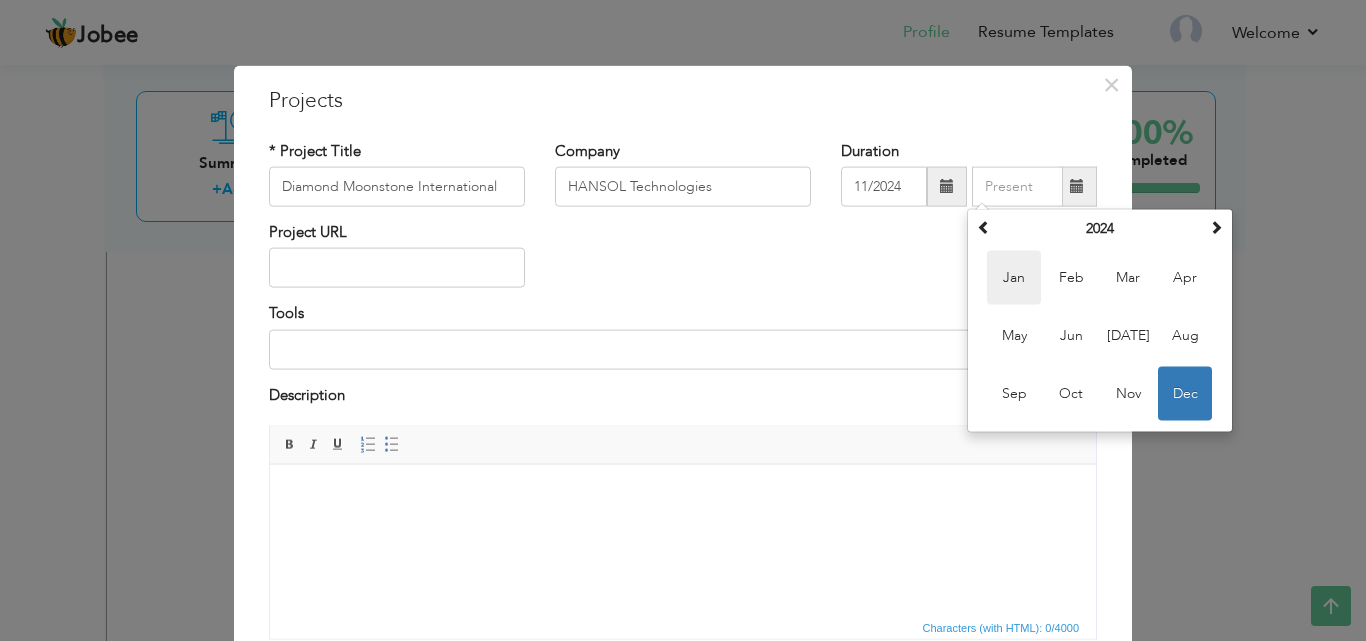 type on "01/2024" 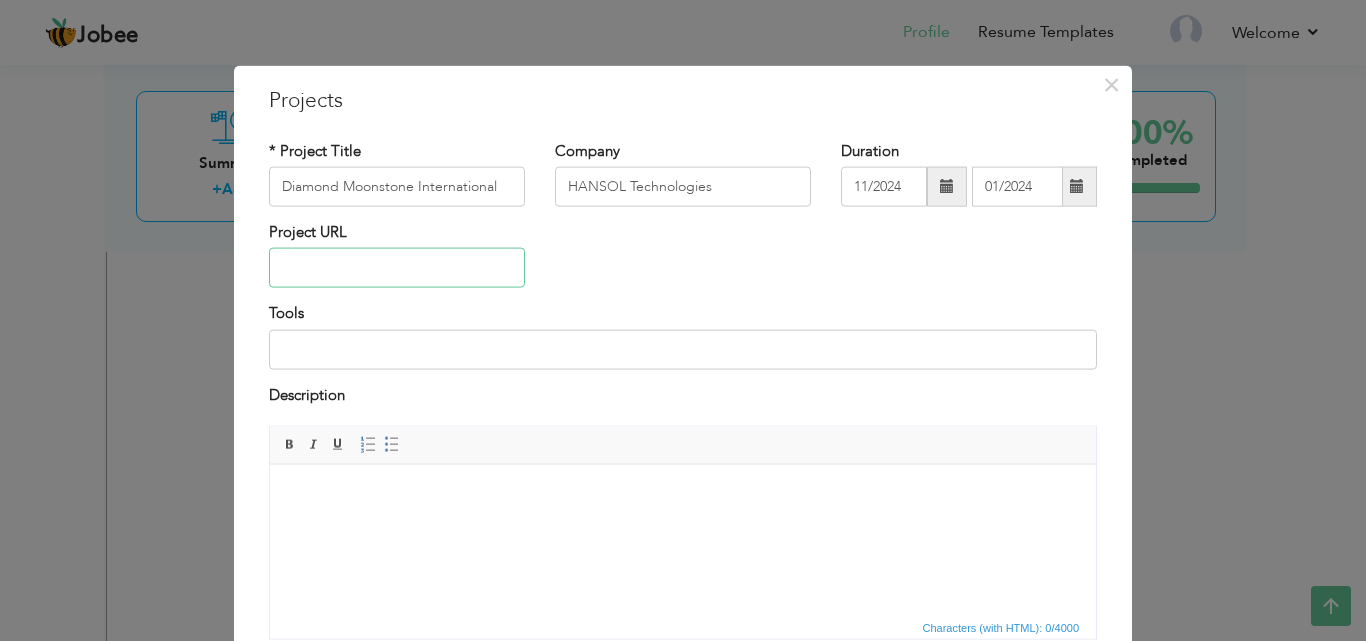 click at bounding box center [397, 268] 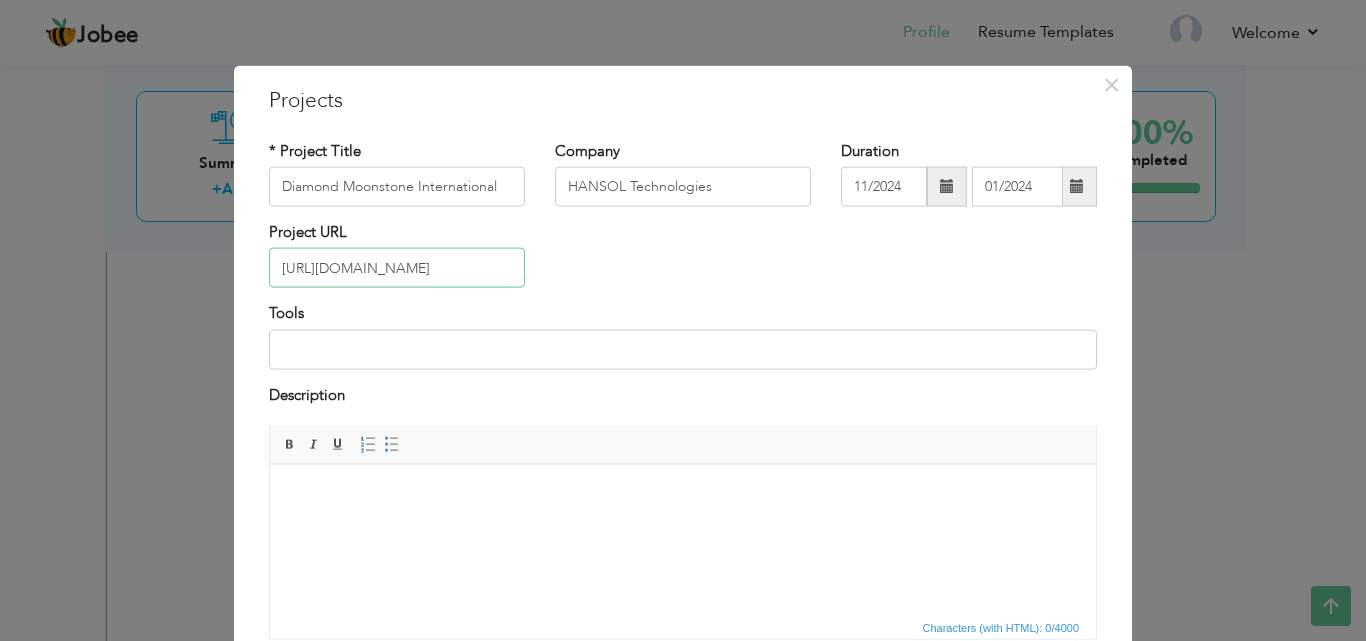 scroll, scrollTop: 0, scrollLeft: 25, axis: horizontal 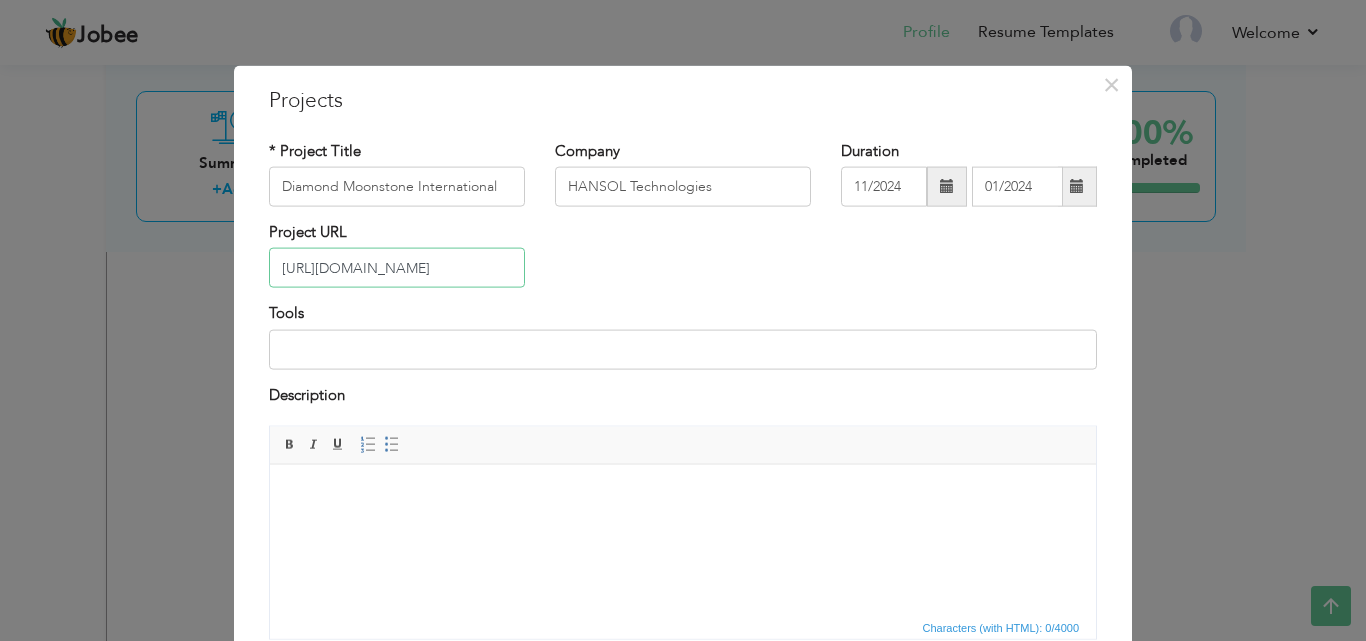 type on "[URL][DOMAIN_NAME]" 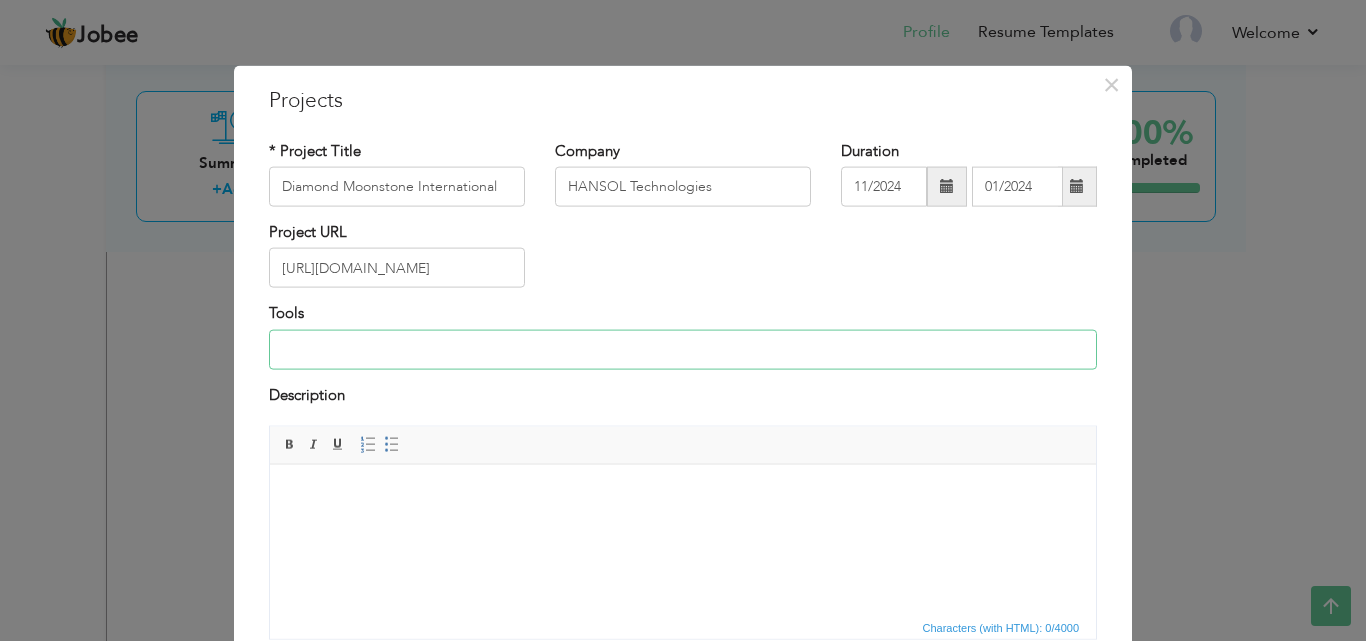scroll, scrollTop: 0, scrollLeft: 0, axis: both 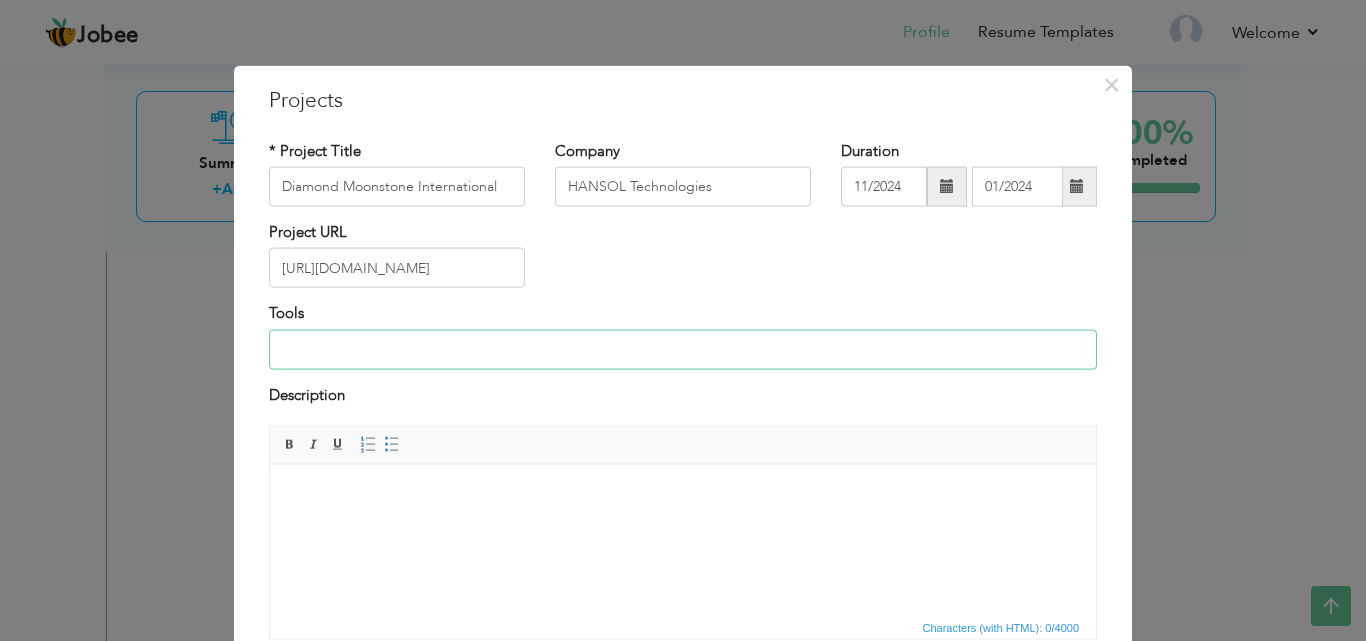 type on "Laravel, PHP, MySQL, jQuery, Bootstrap, HTML5, CSS3, Git, REST API, Postman" 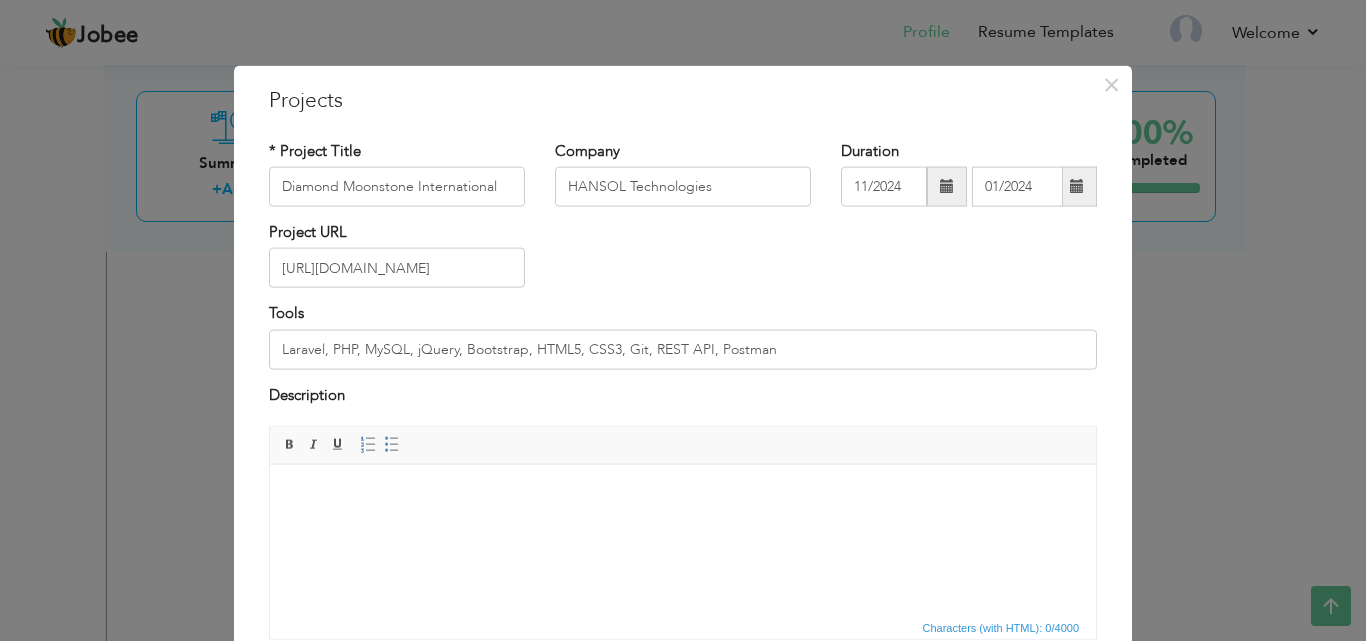click at bounding box center (683, 494) 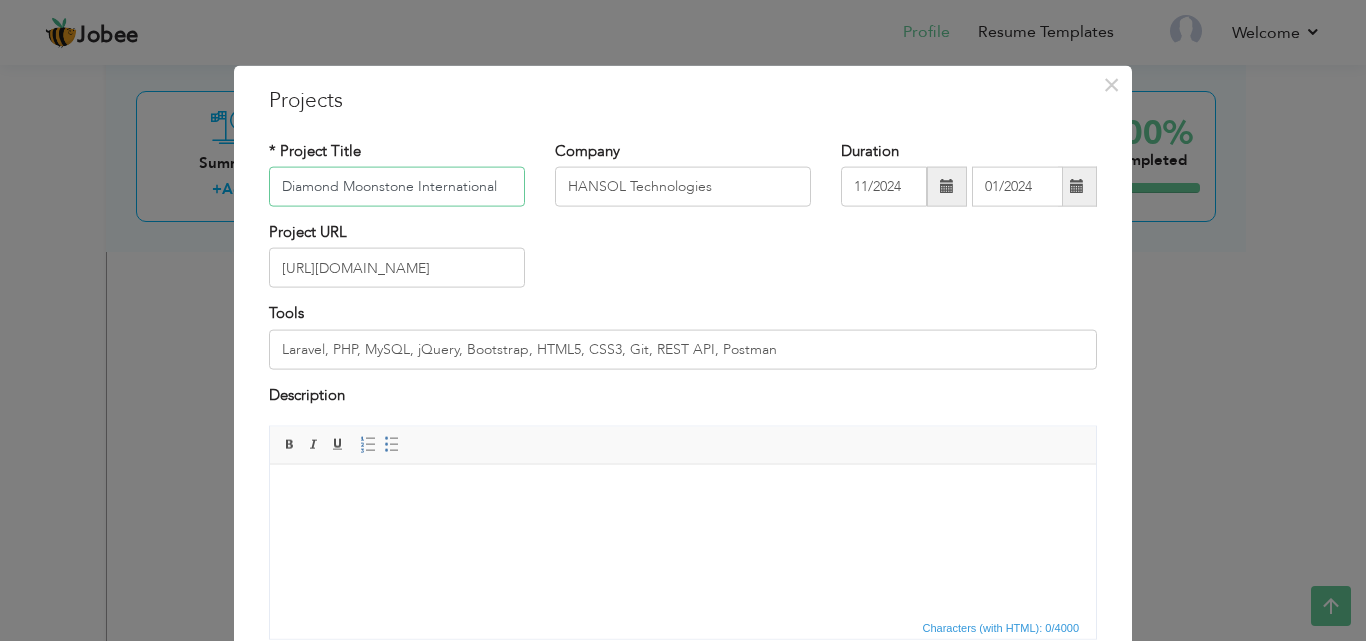 click on "Diamond Moonstone International" at bounding box center [397, 187] 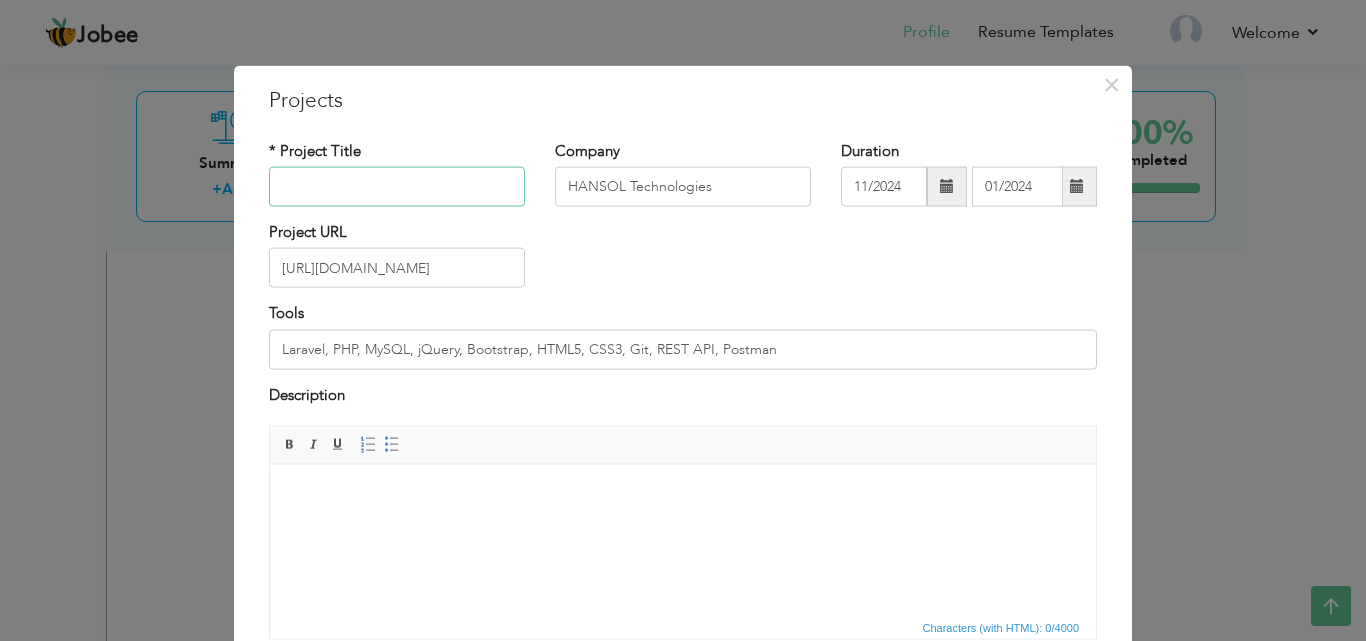 click at bounding box center [397, 187] 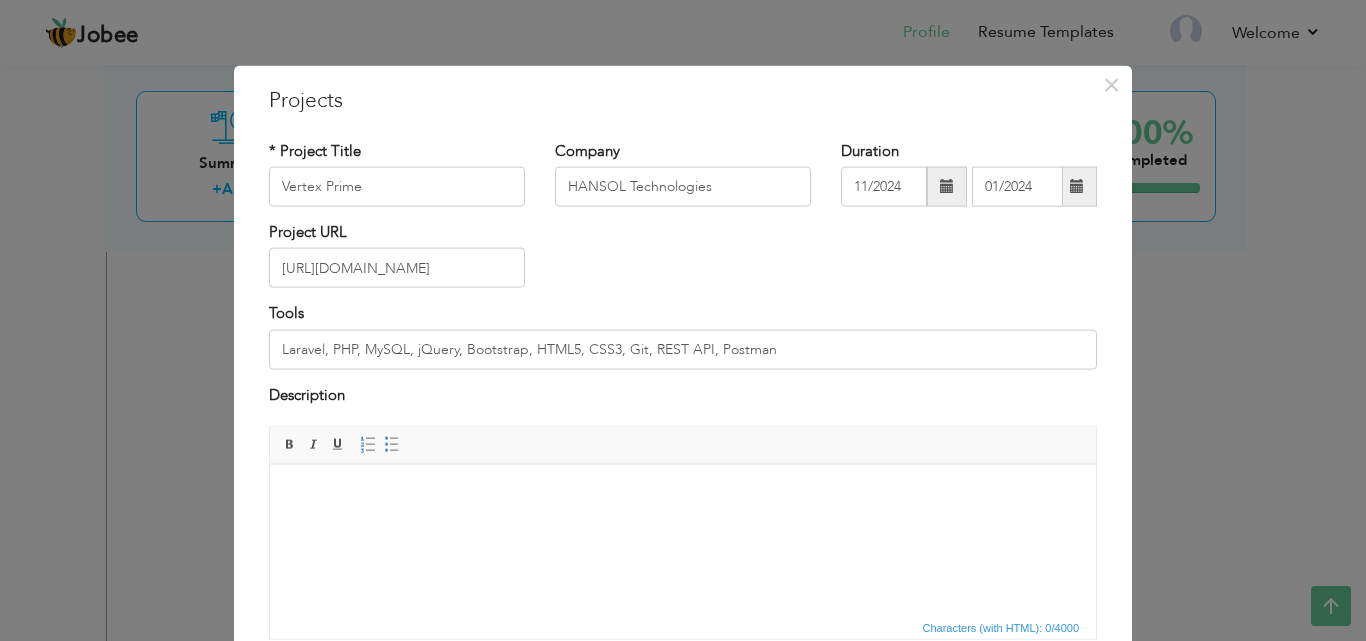 click at bounding box center [683, 494] 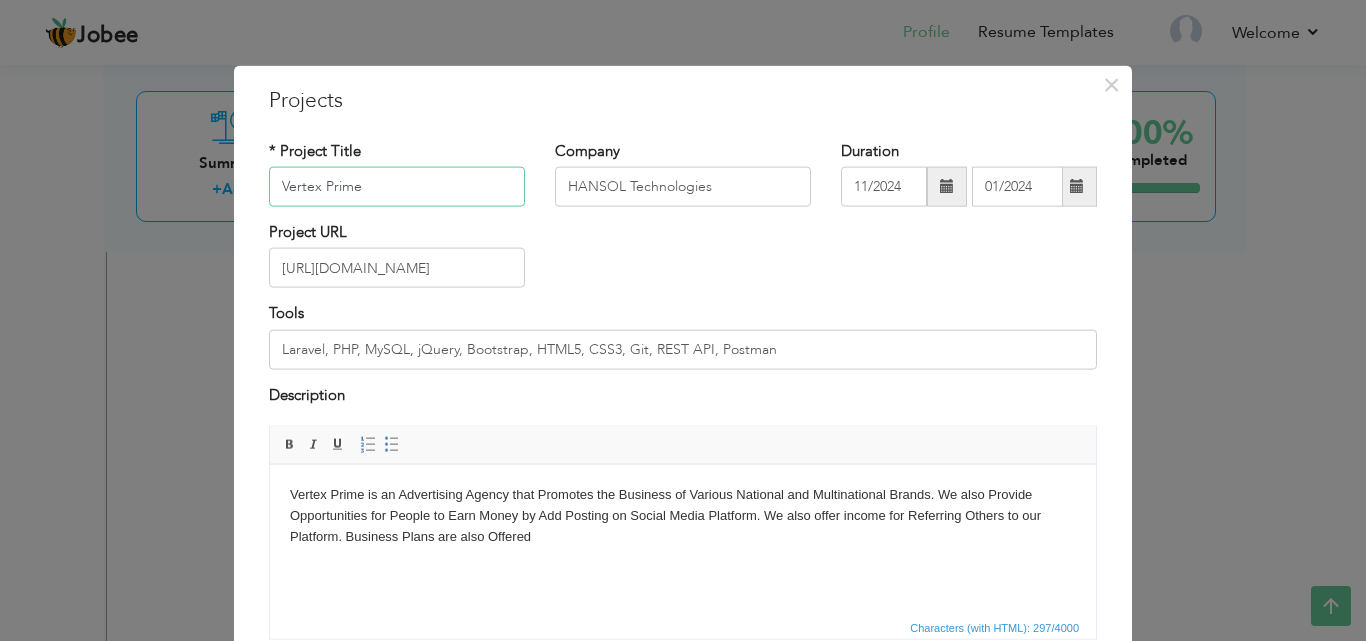 click on "Vertex Prime" at bounding box center [397, 187] 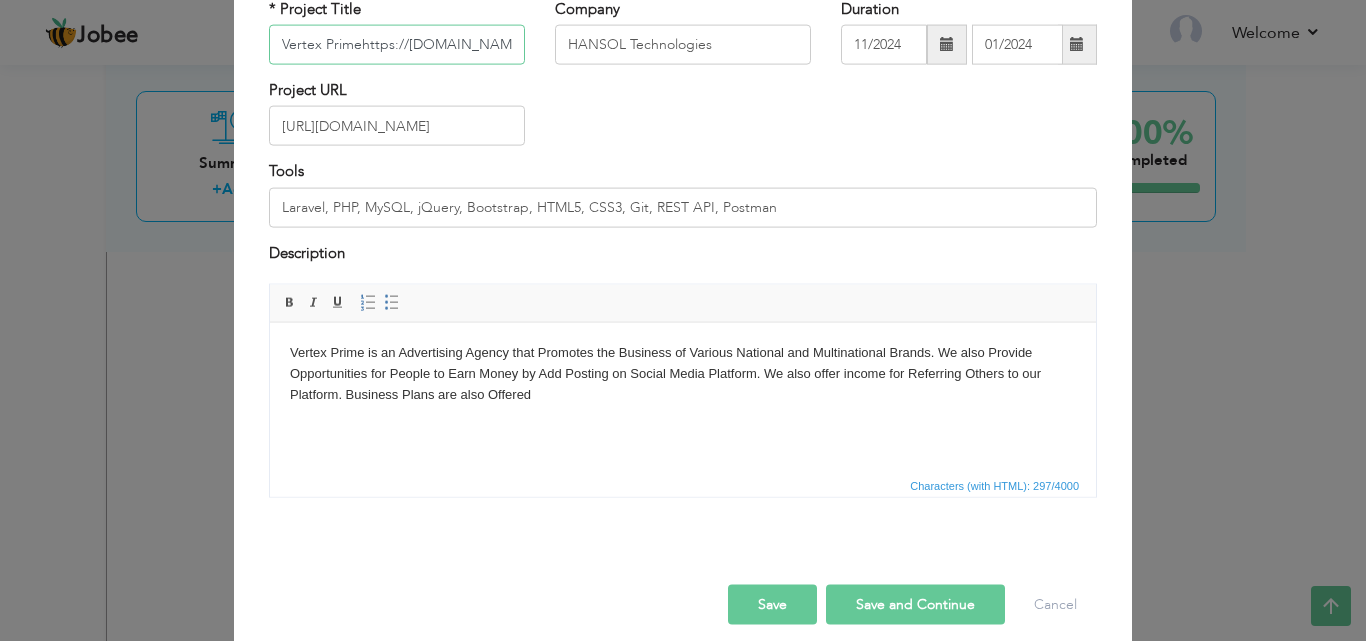 scroll, scrollTop: 122, scrollLeft: 0, axis: vertical 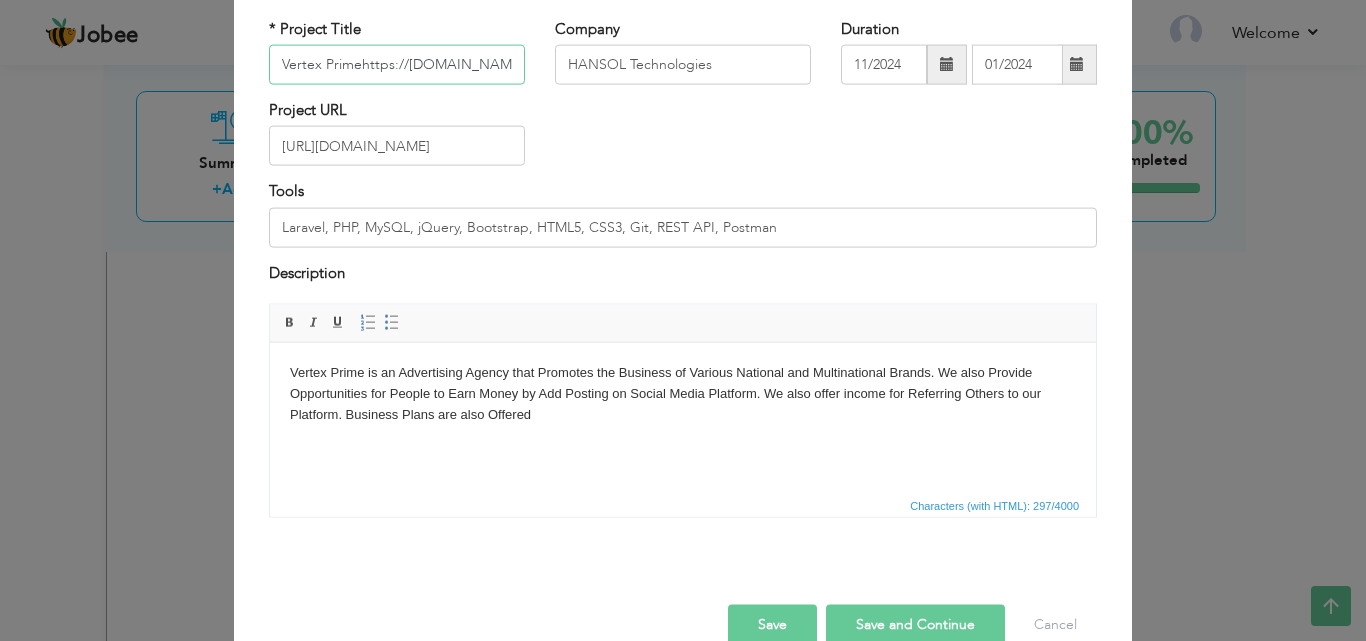 type on "Vertex Prime" 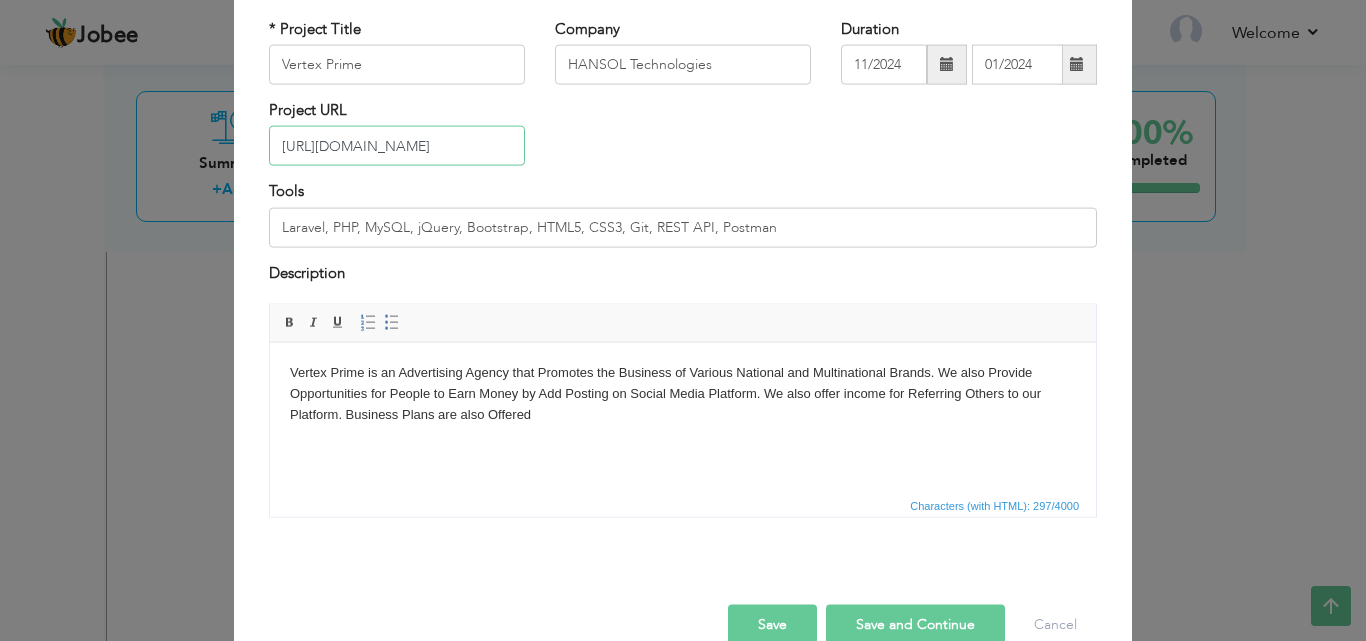 click on "[URL][DOMAIN_NAME]" at bounding box center [397, 146] 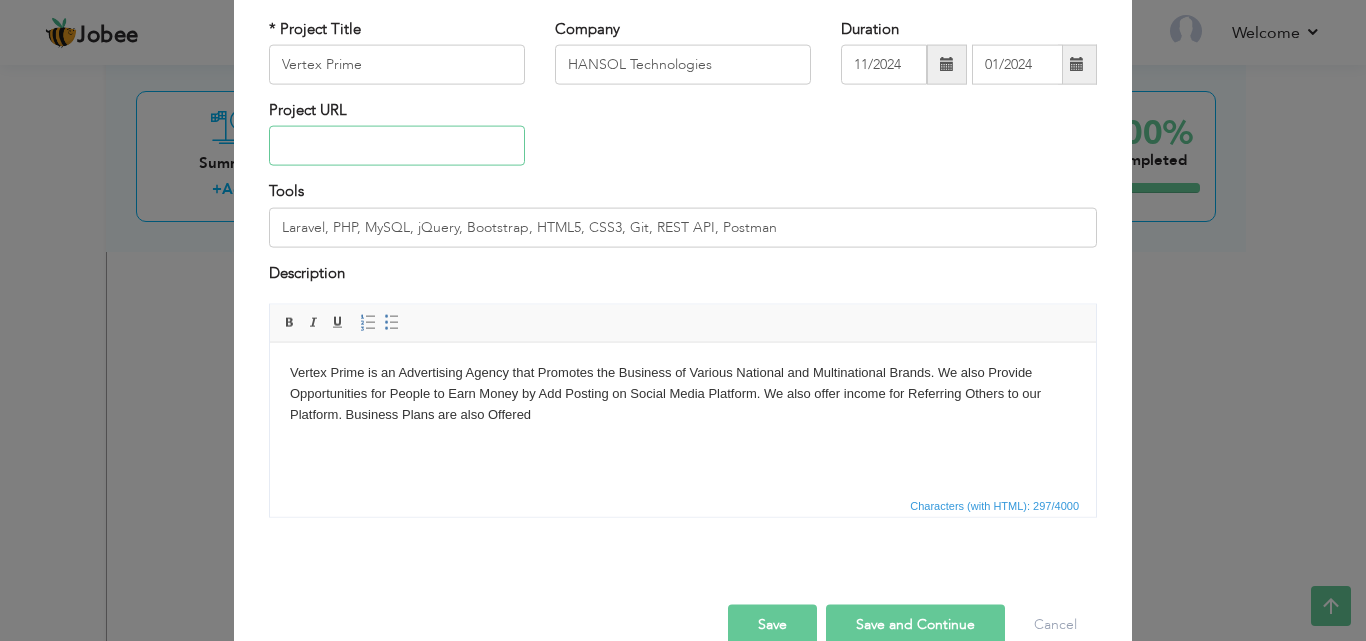 paste on "[URL][DOMAIN_NAME]" 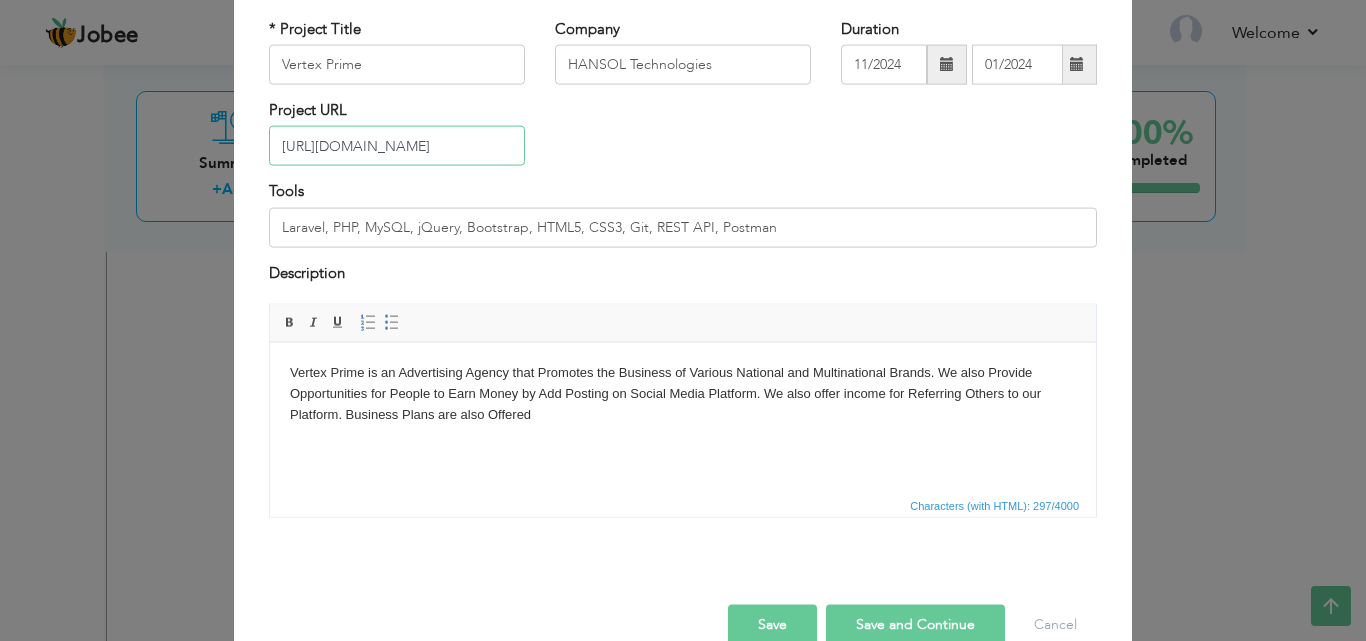 scroll, scrollTop: 161, scrollLeft: 0, axis: vertical 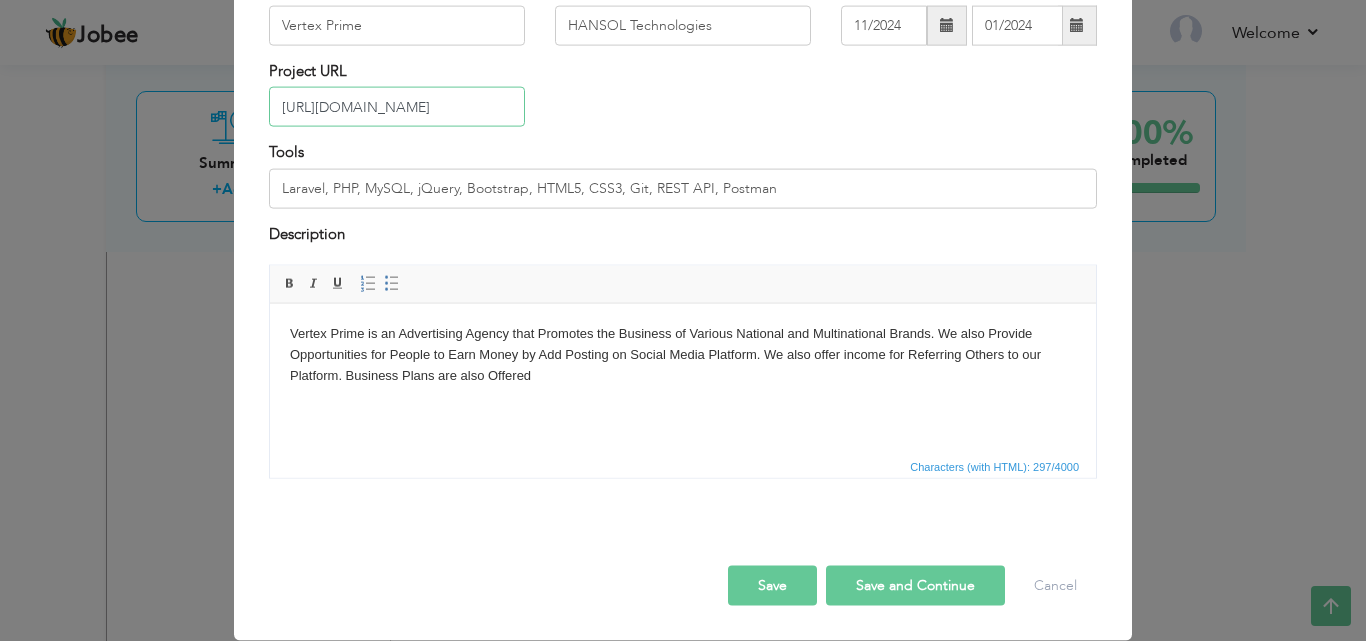 type on "[URL][DOMAIN_NAME]" 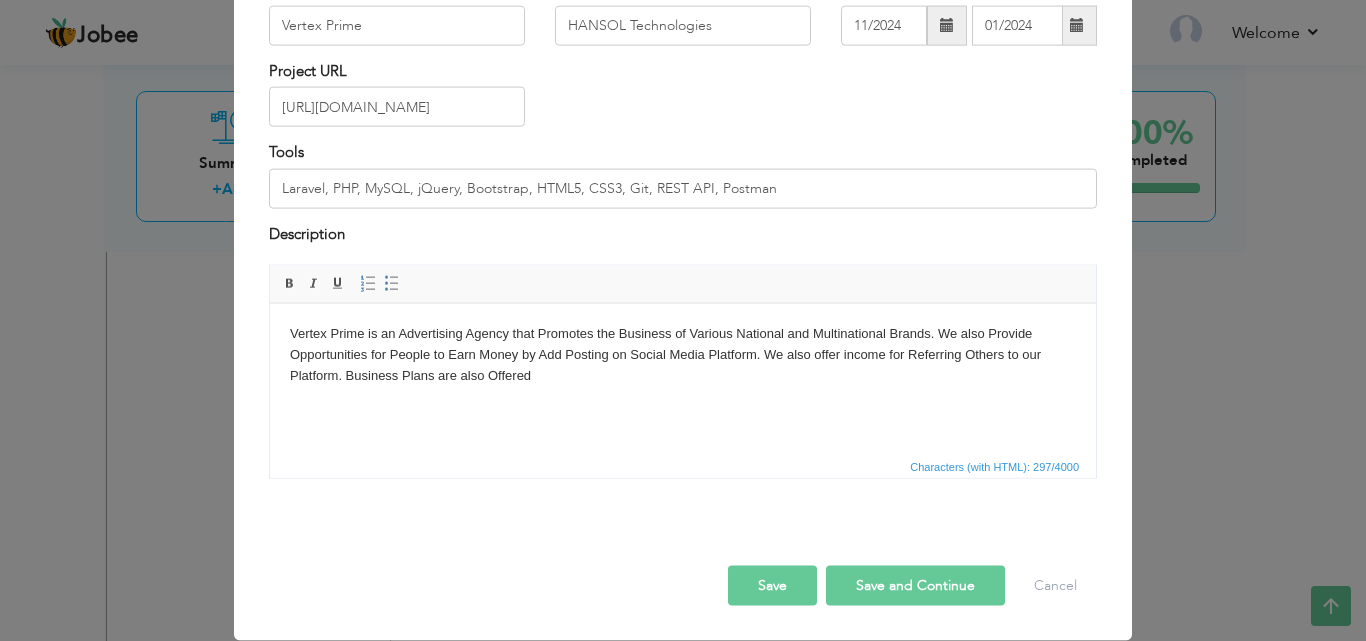 click on "Save and Continue" at bounding box center [915, 586] 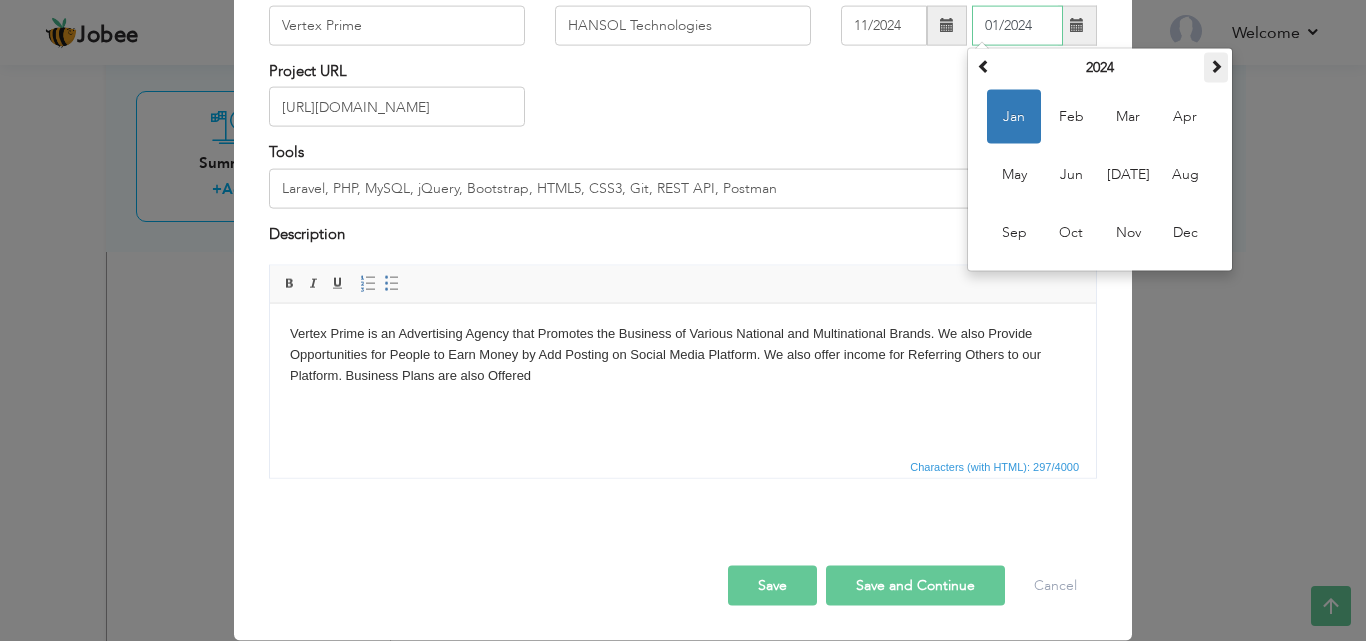 click at bounding box center [1216, 66] 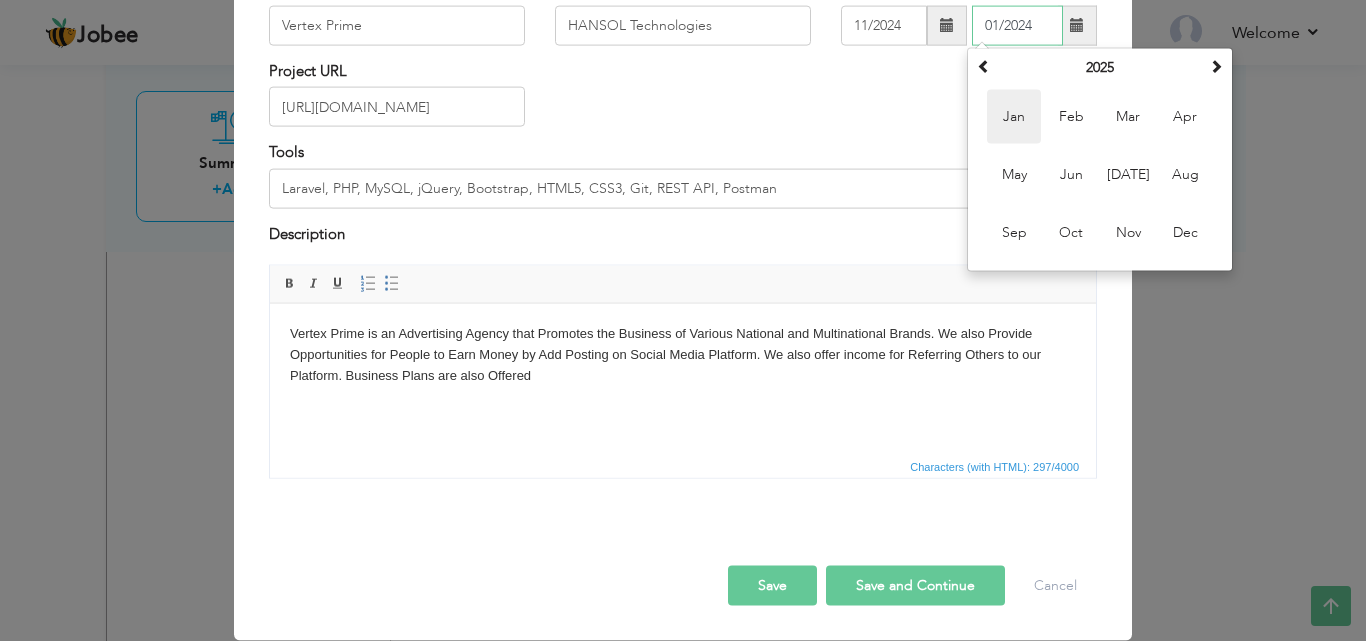 click on "Jan" at bounding box center [1014, 117] 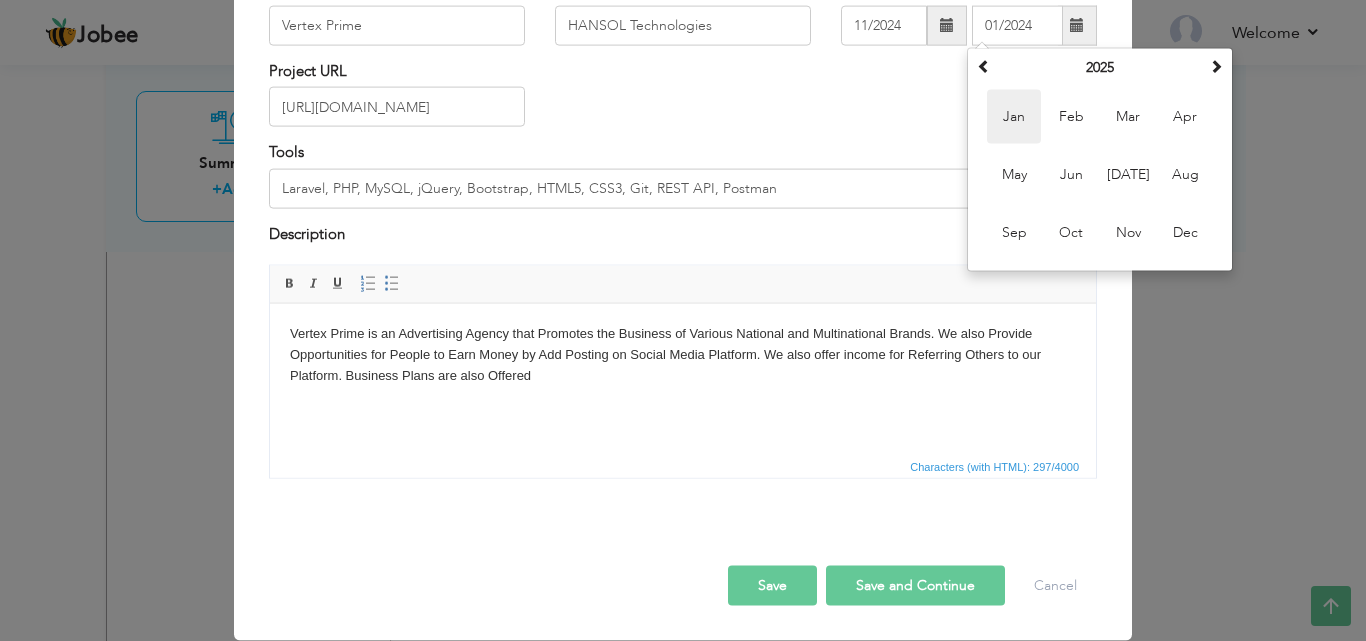 type on "01/2025" 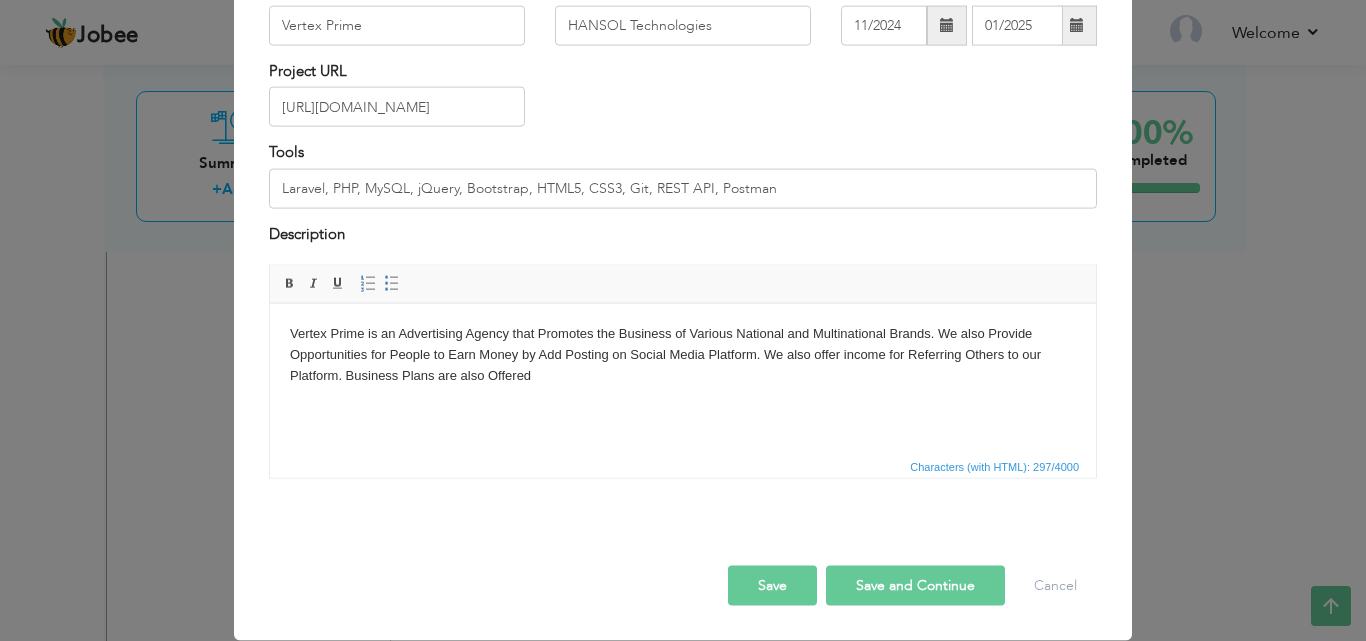 click on "Save and Continue" at bounding box center [915, 586] 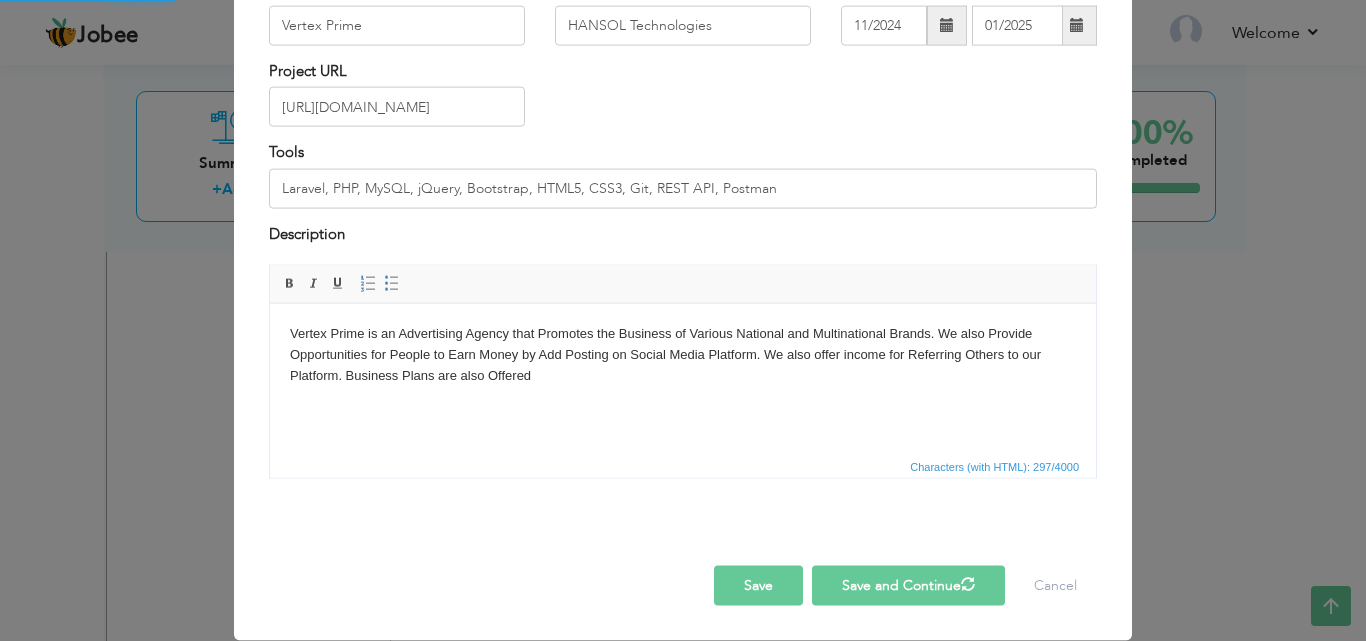 type 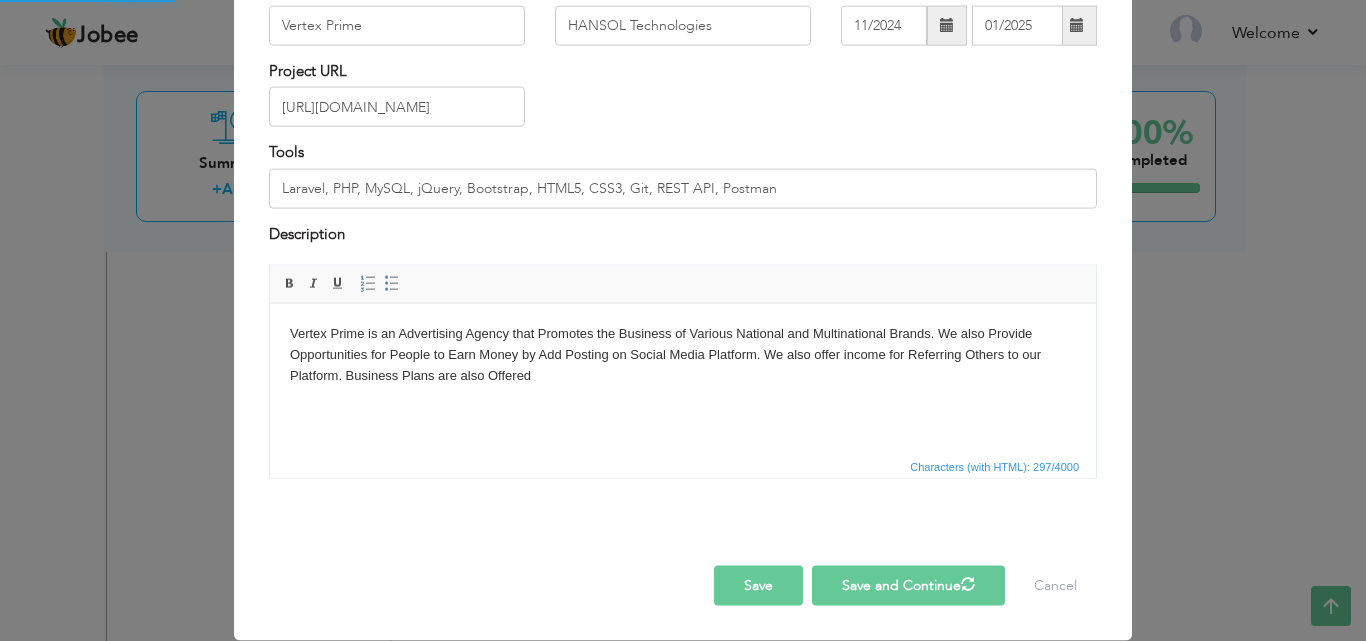 type 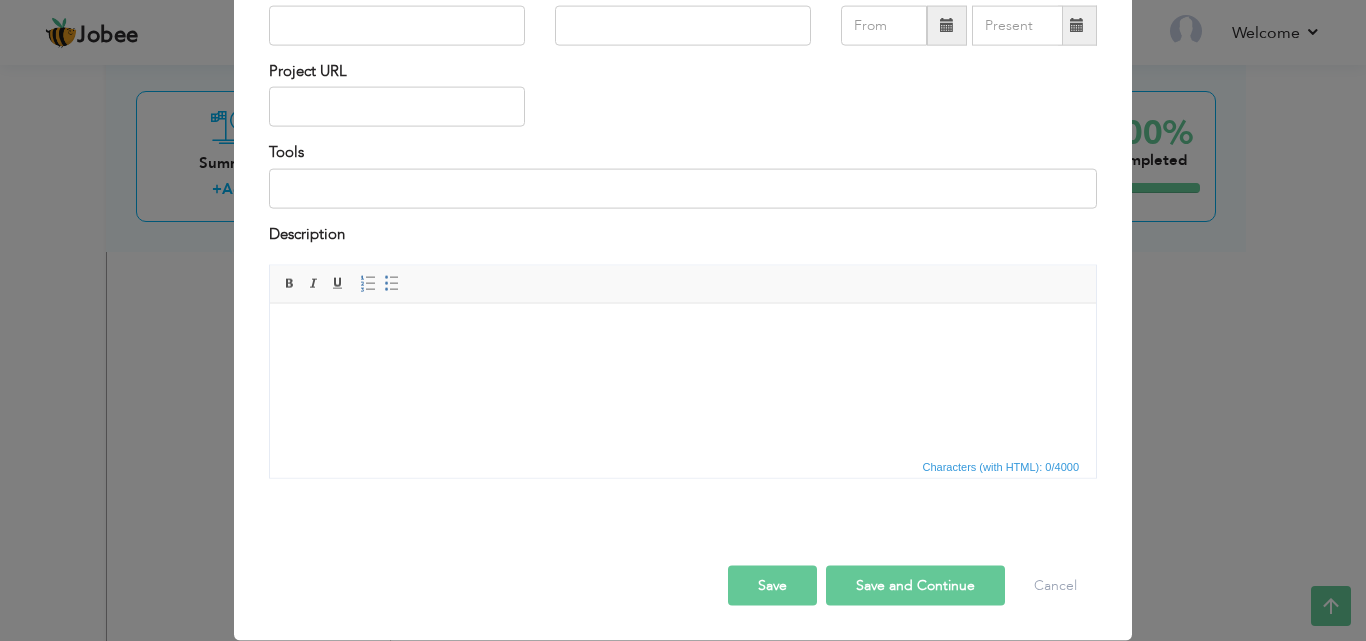 click at bounding box center (683, 333) 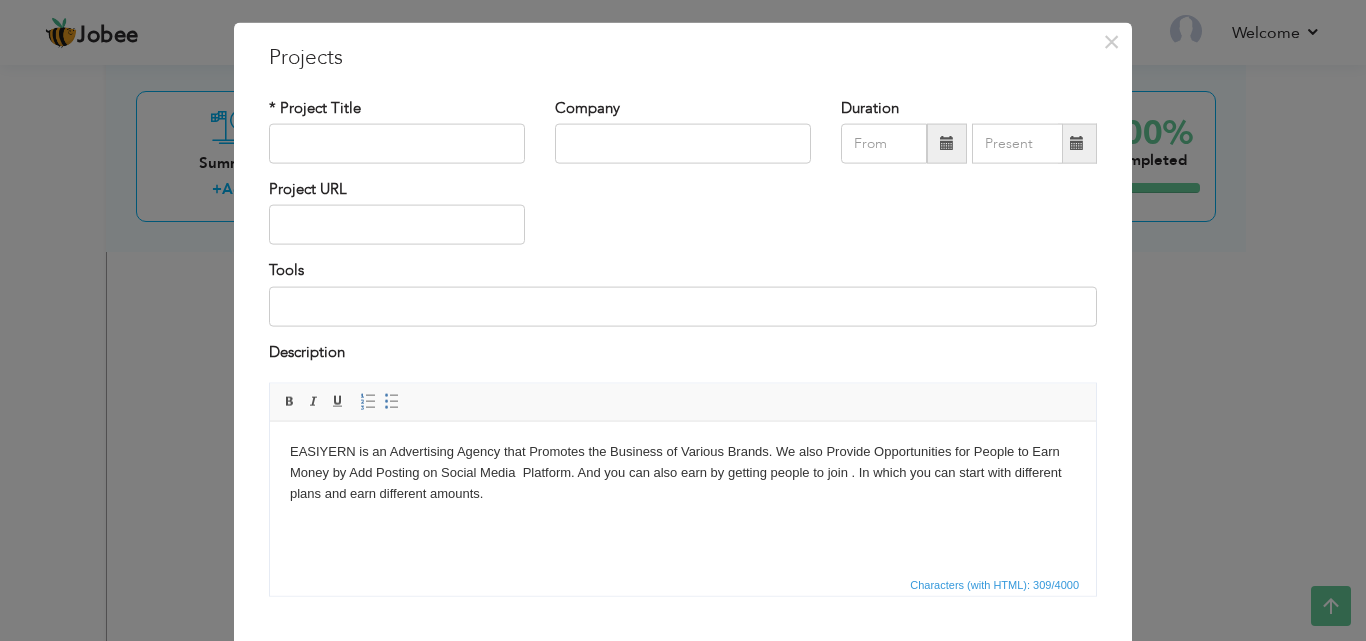 scroll, scrollTop: 0, scrollLeft: 0, axis: both 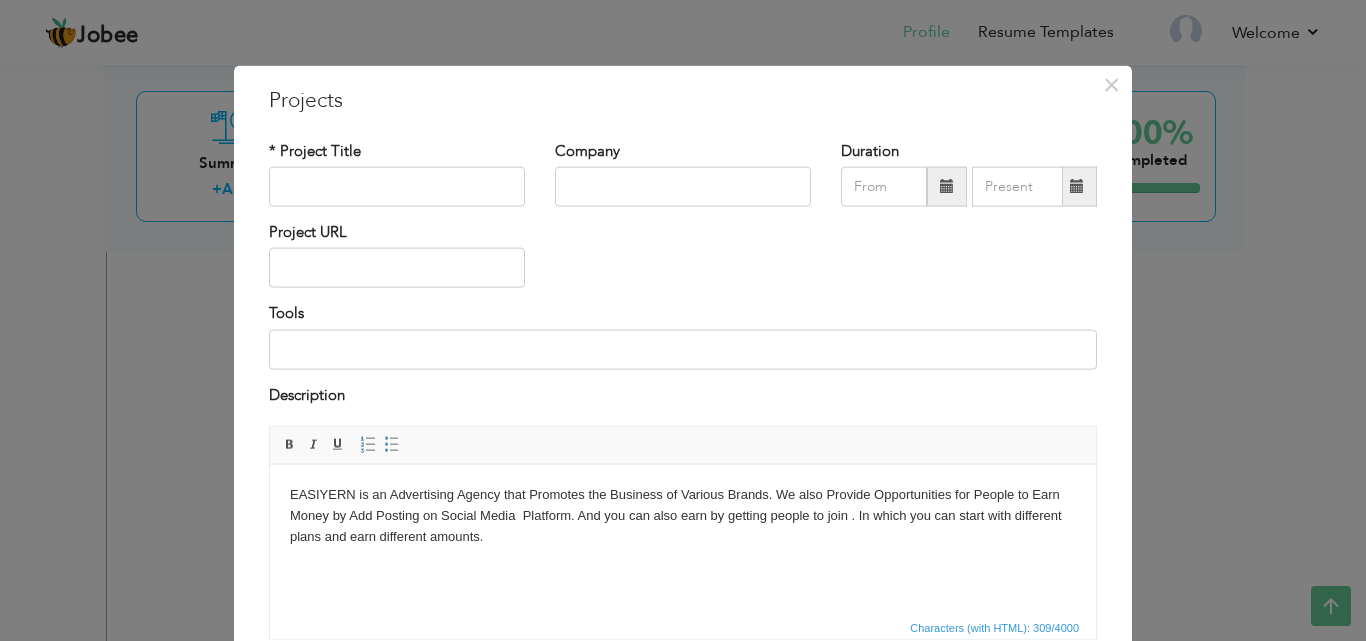 click at bounding box center [947, 186] 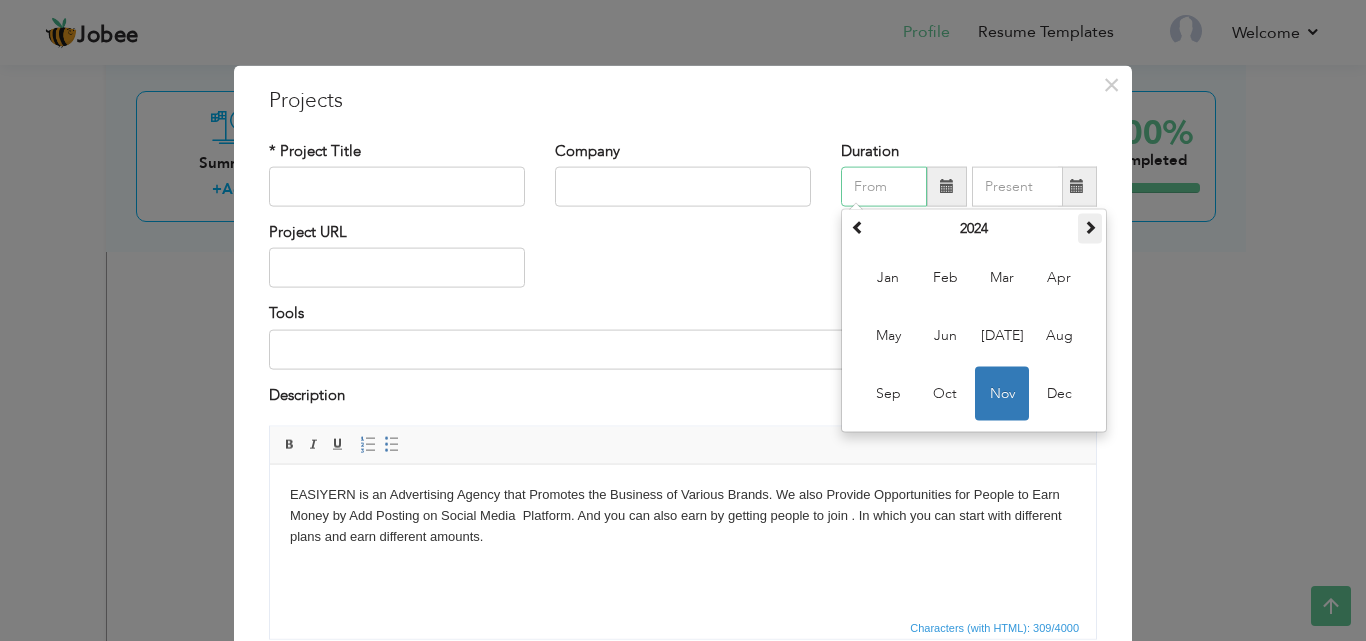click at bounding box center (1090, 227) 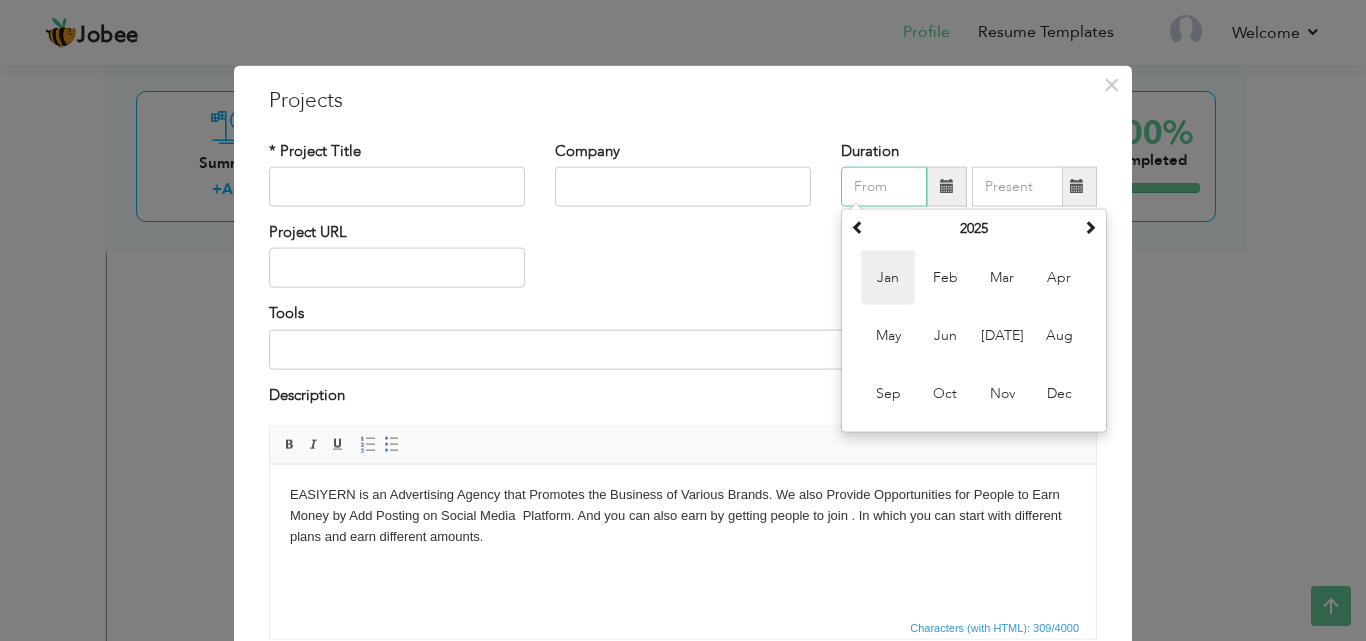 click on "Jan" at bounding box center [888, 278] 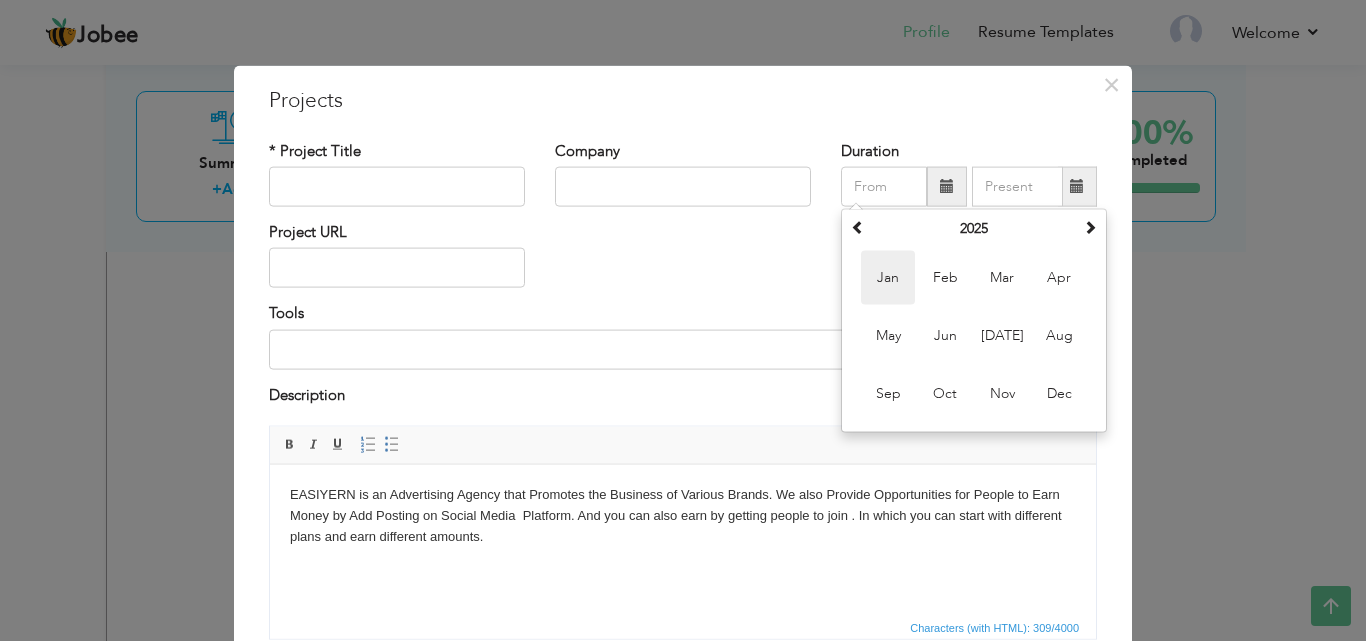 type on "01/2025" 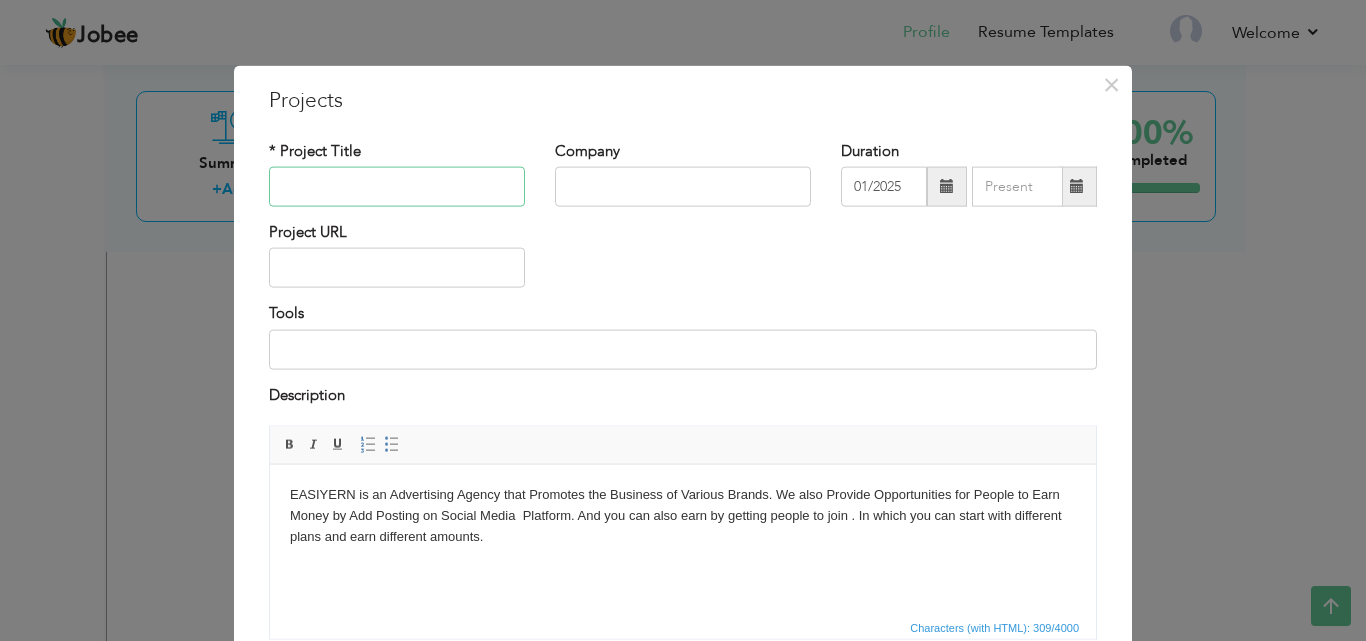 click at bounding box center [397, 187] 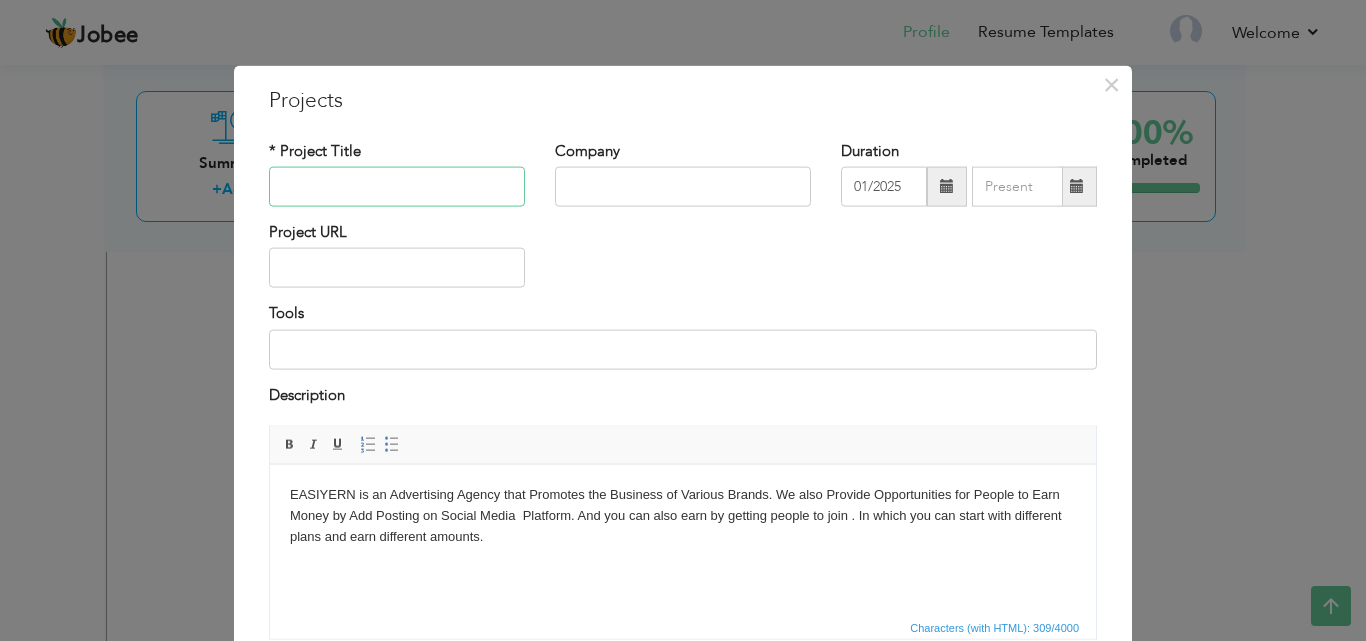 click at bounding box center [397, 187] 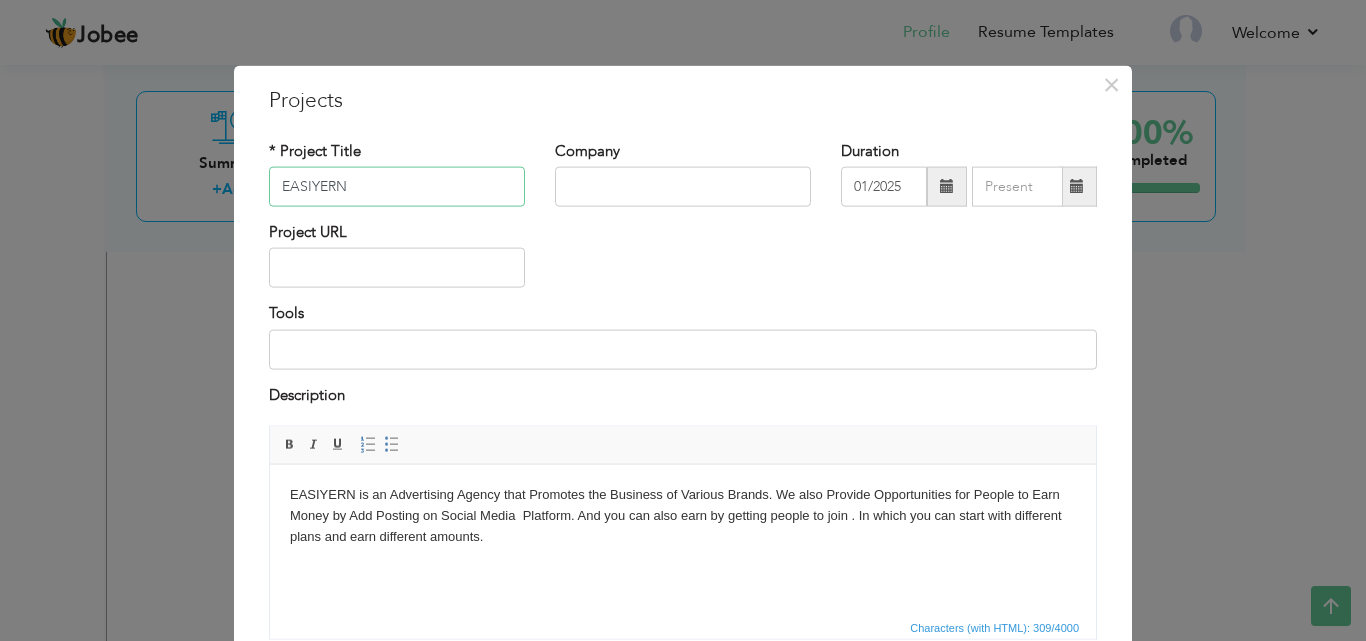 type on "EASIYERN" 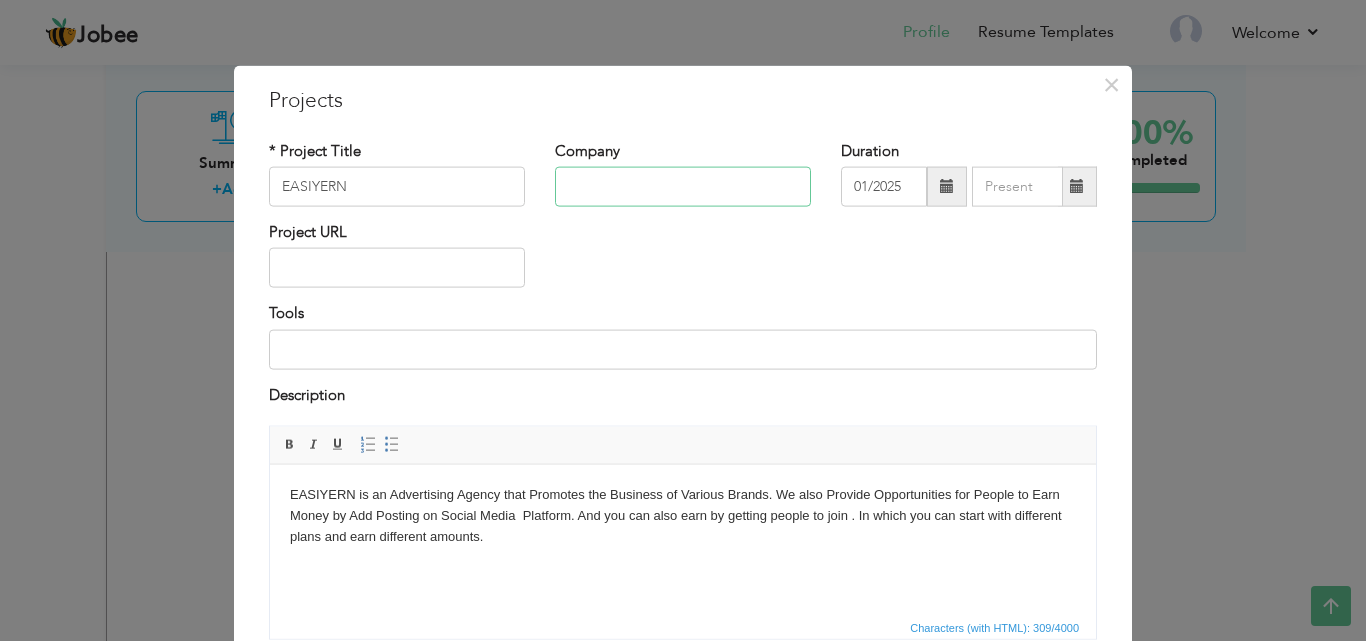 click at bounding box center [683, 187] 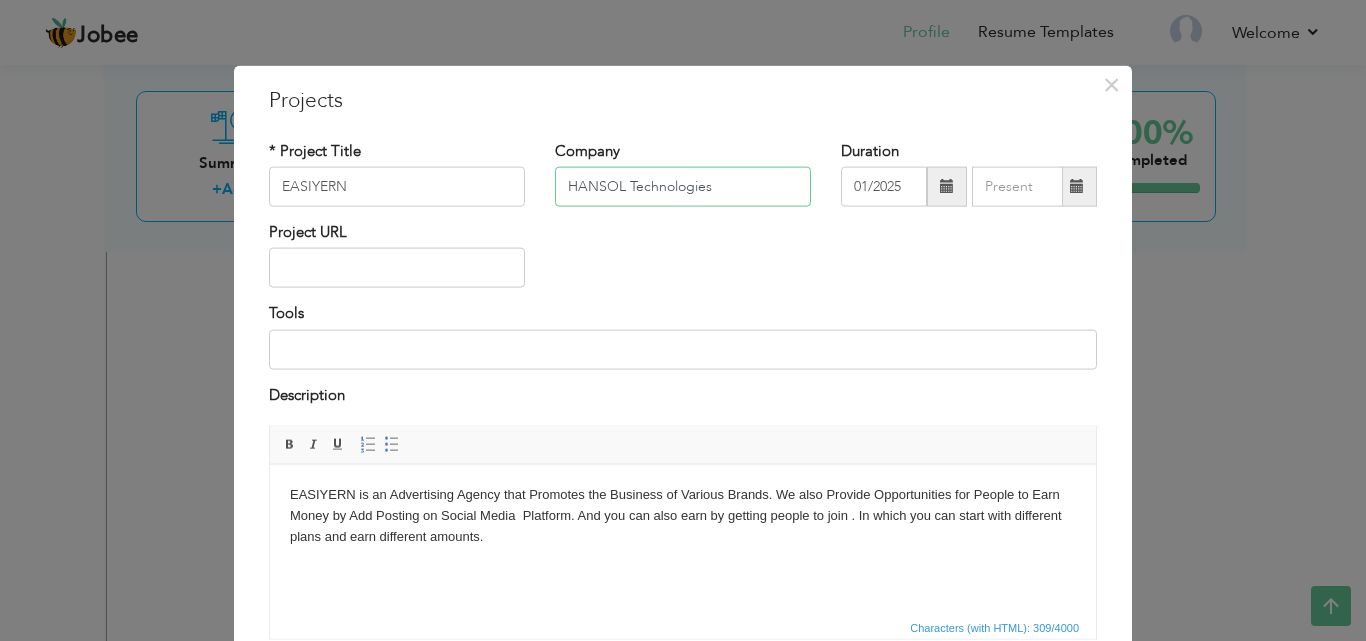 type on "HANSOL Technologies" 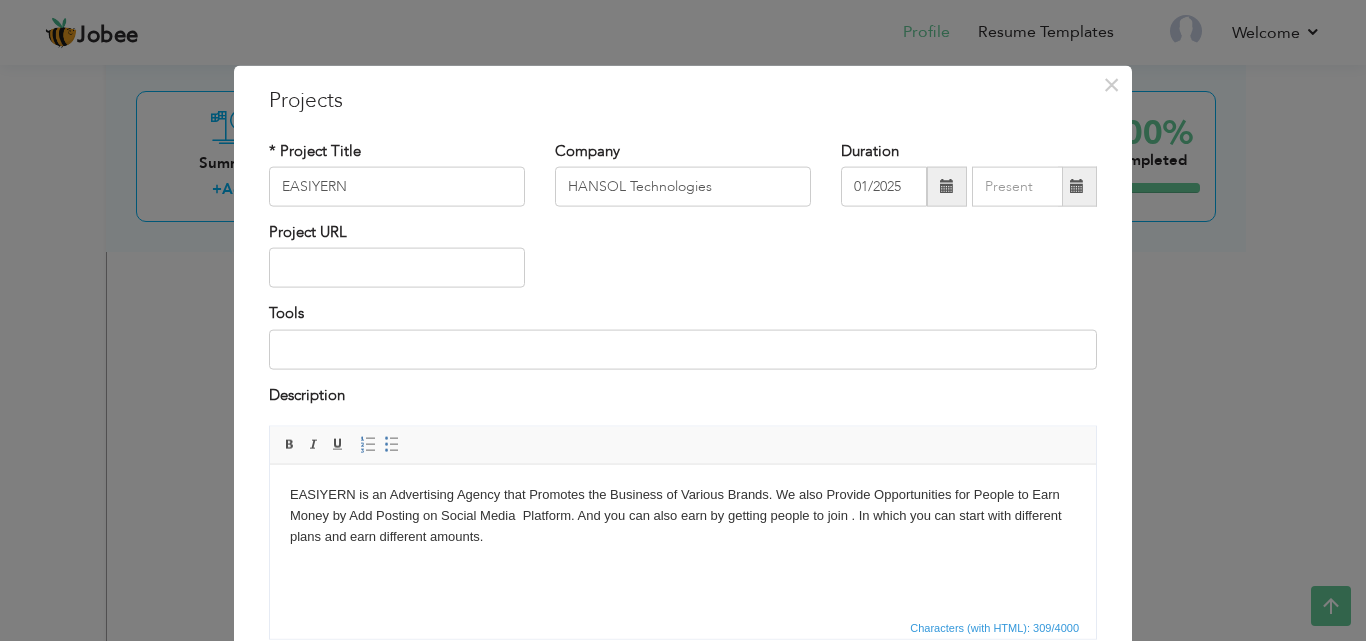 click at bounding box center (1077, 187) 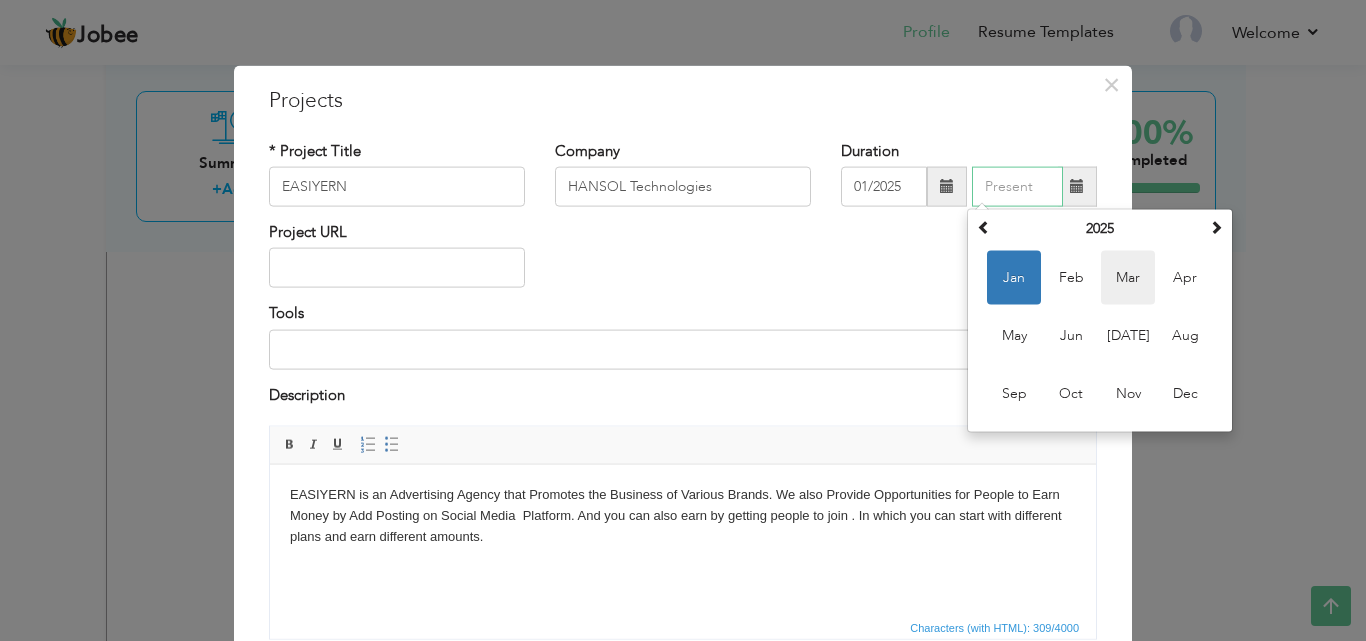 click on "Mar" at bounding box center [1128, 278] 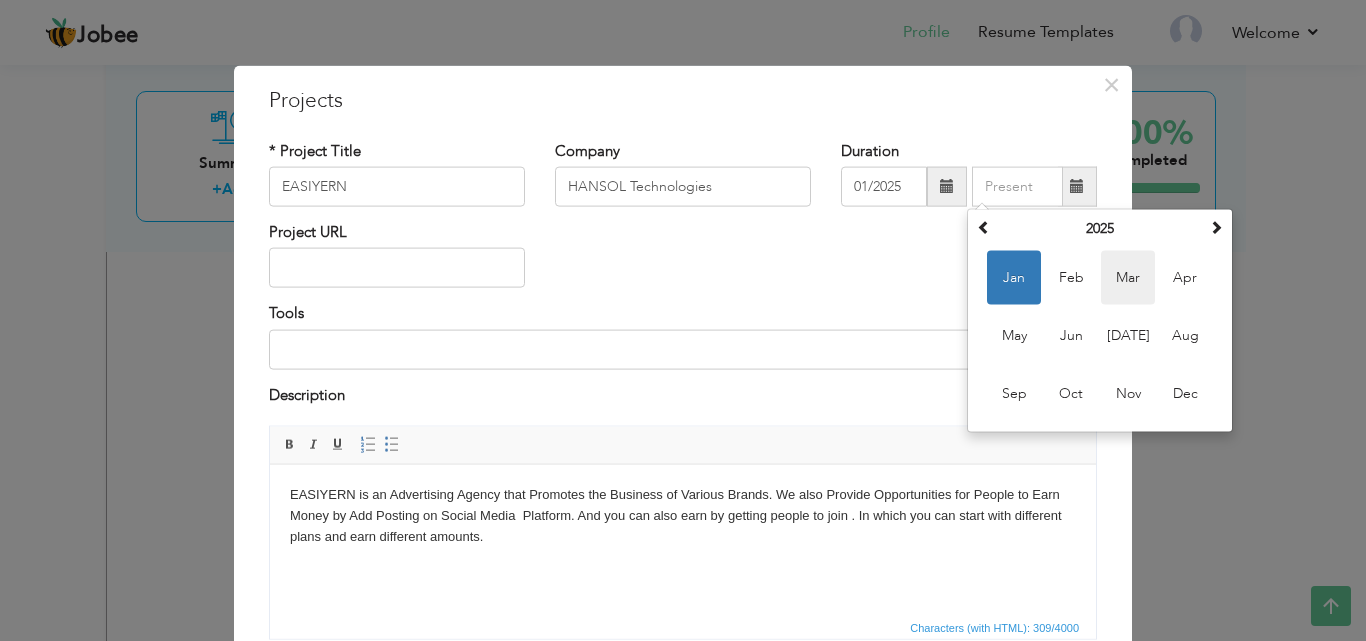 type on "03/2025" 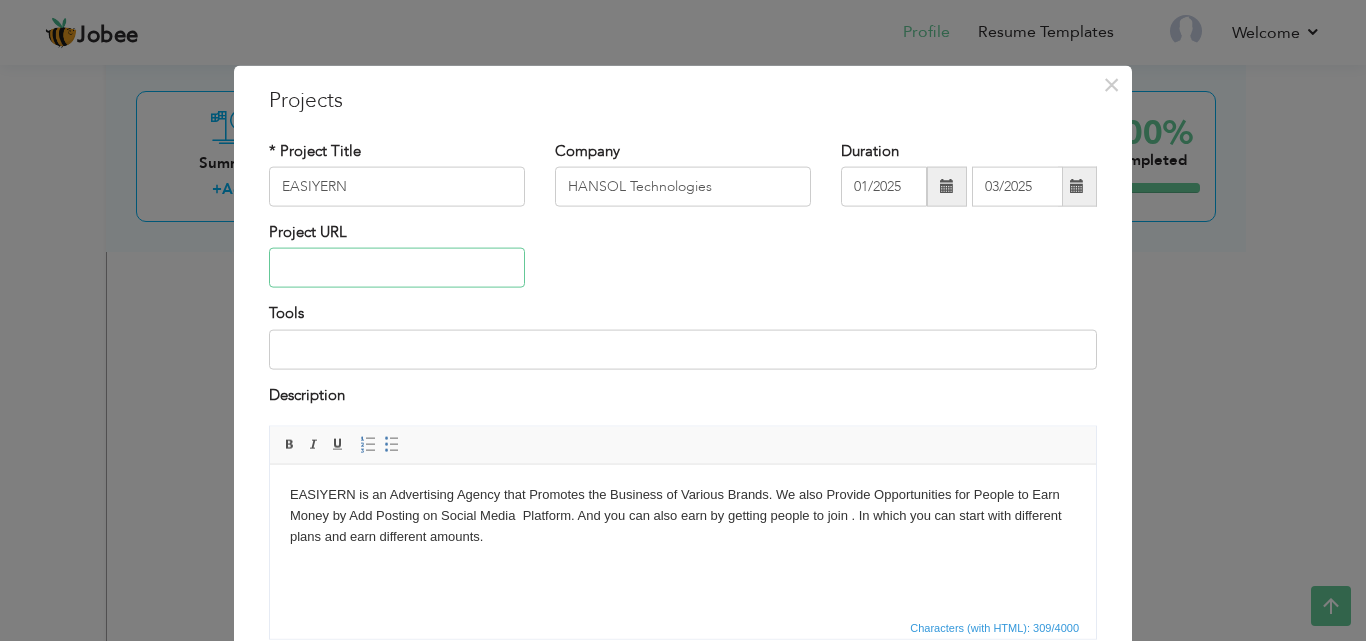 click at bounding box center [397, 268] 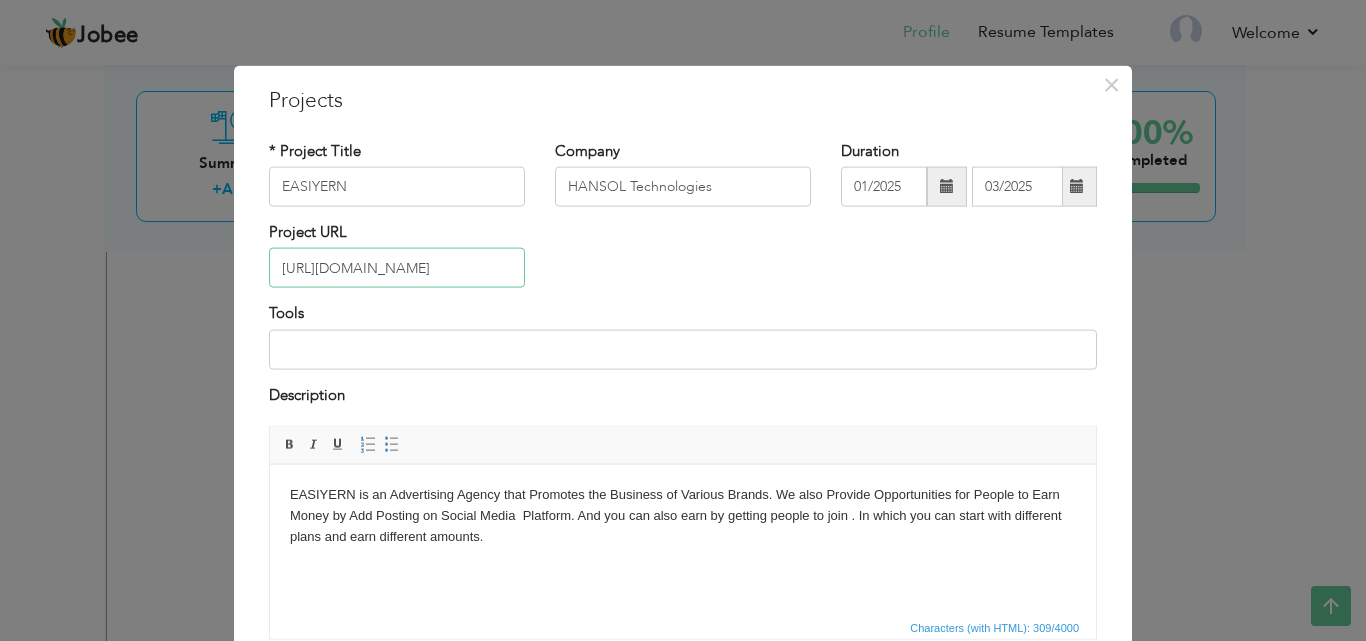 type on "[URL][DOMAIN_NAME]" 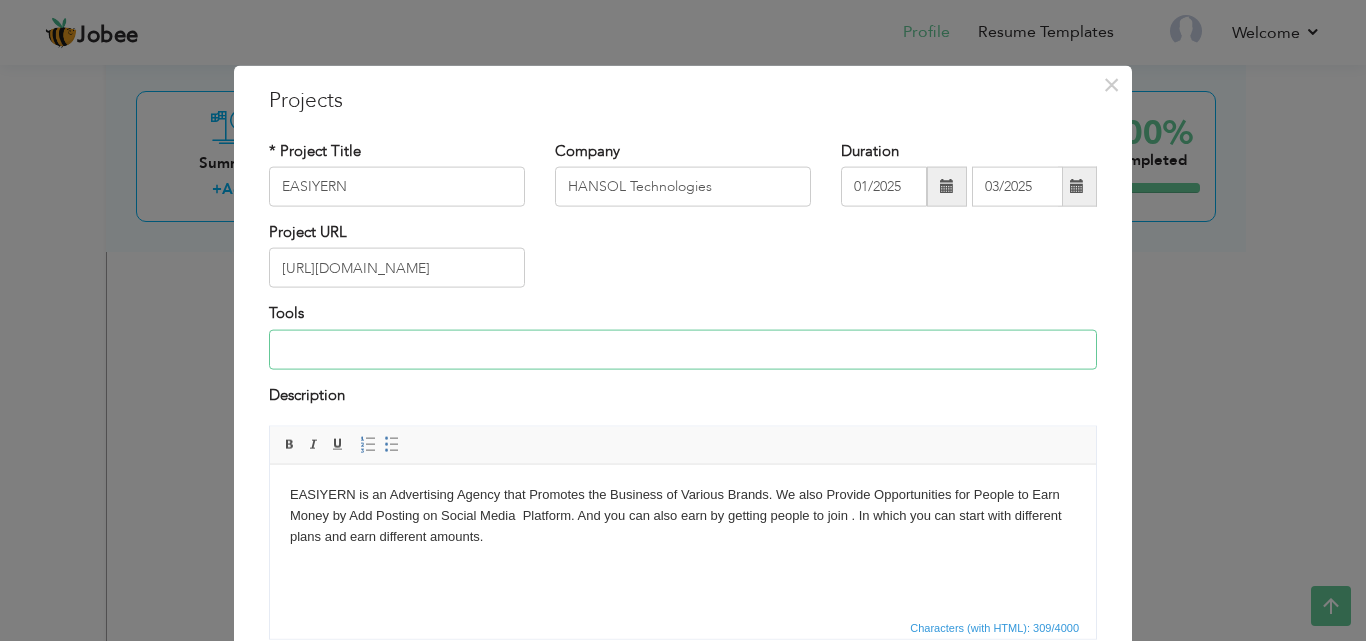click at bounding box center [683, 349] 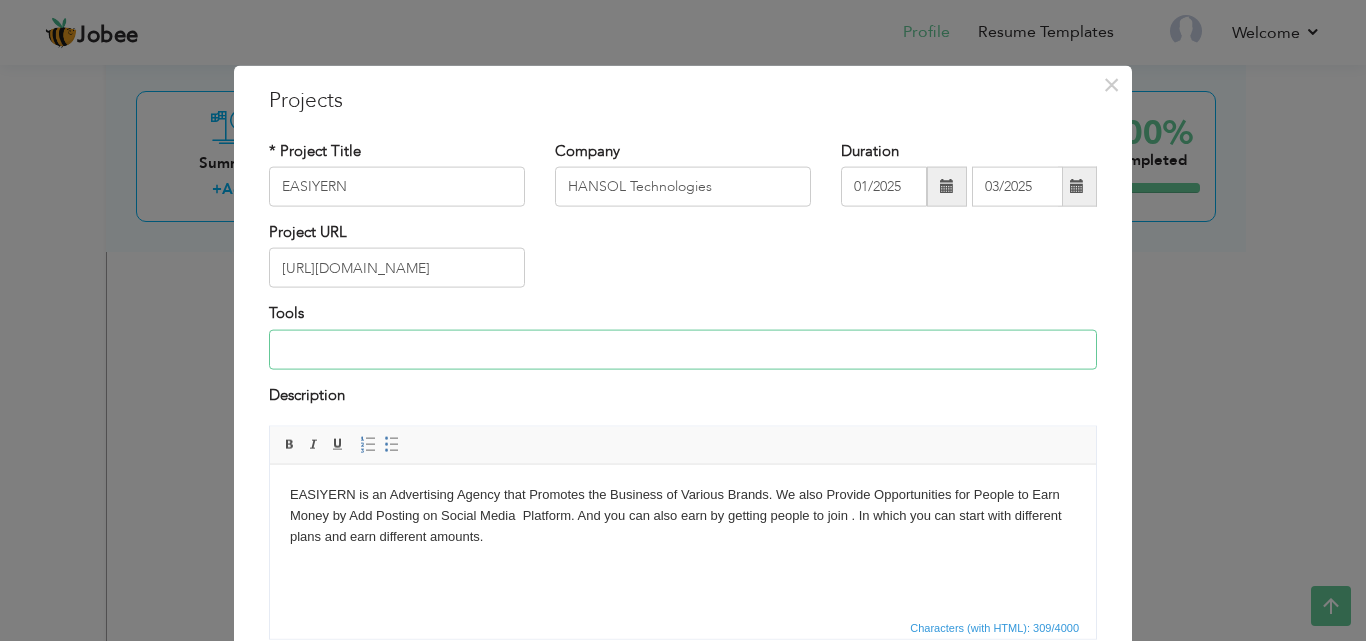 type on "Laravel, PHP, MySQL, jQuery, Bootstrap, HTML5, CSS3, Git," 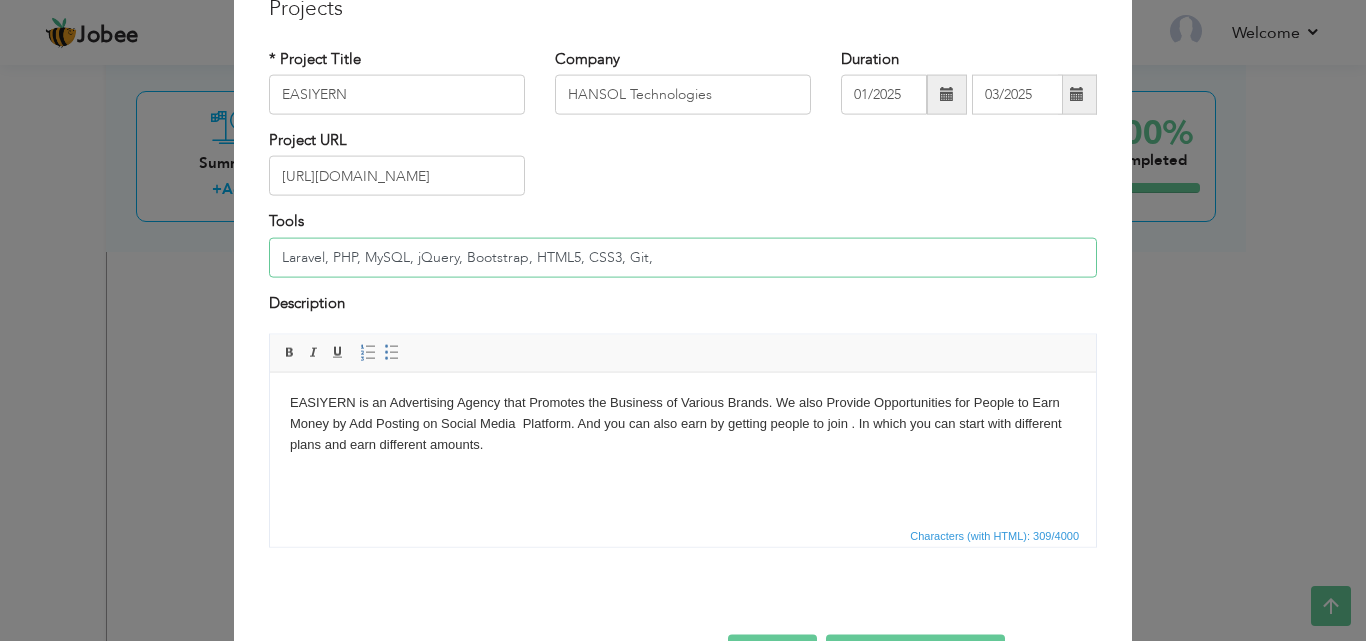 scroll, scrollTop: 161, scrollLeft: 0, axis: vertical 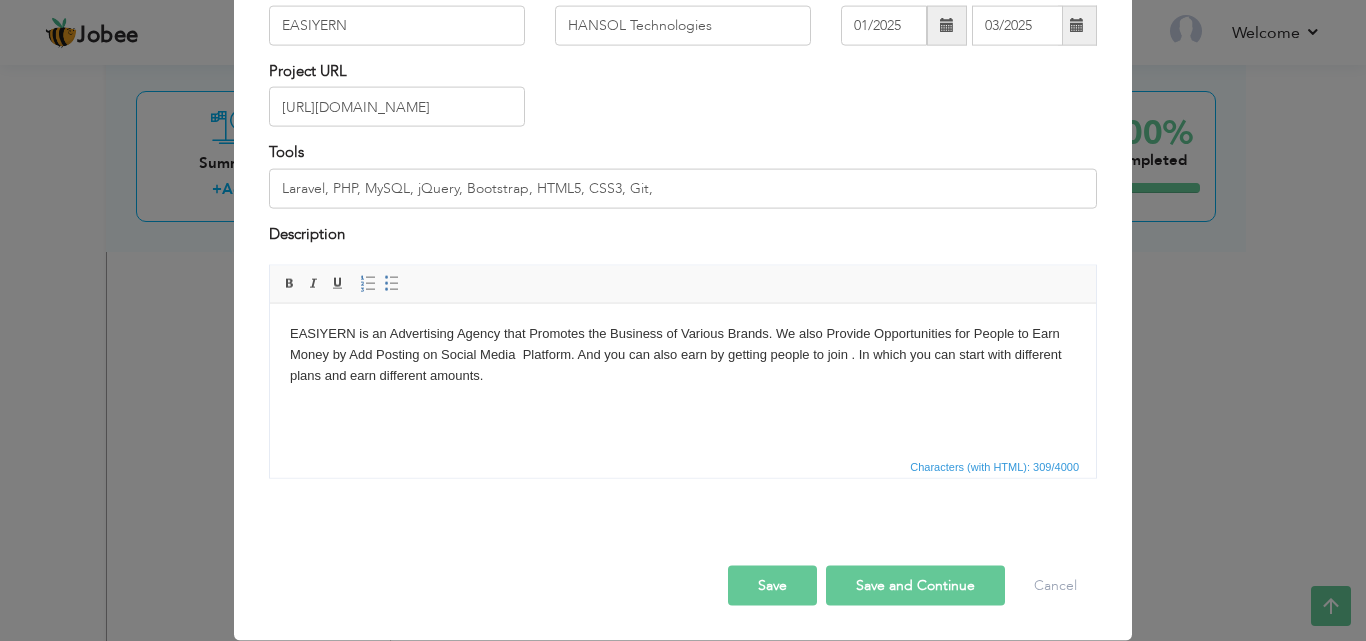 click on "Save and Continue" at bounding box center (915, 586) 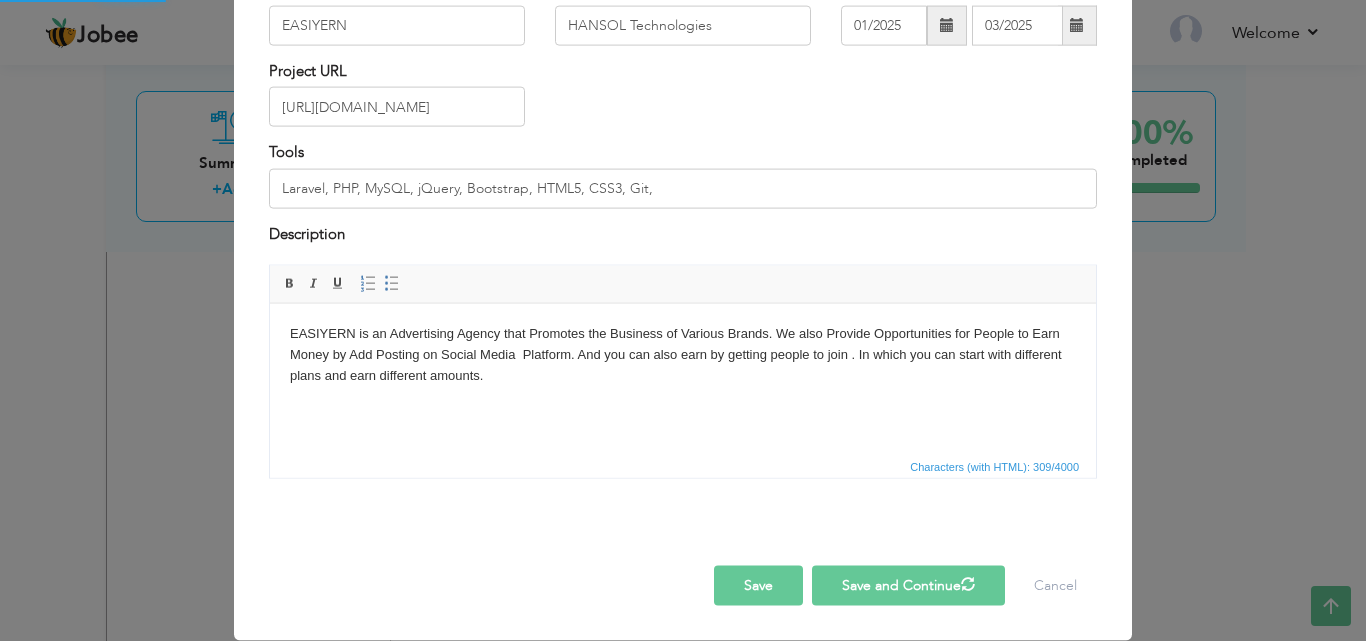 type 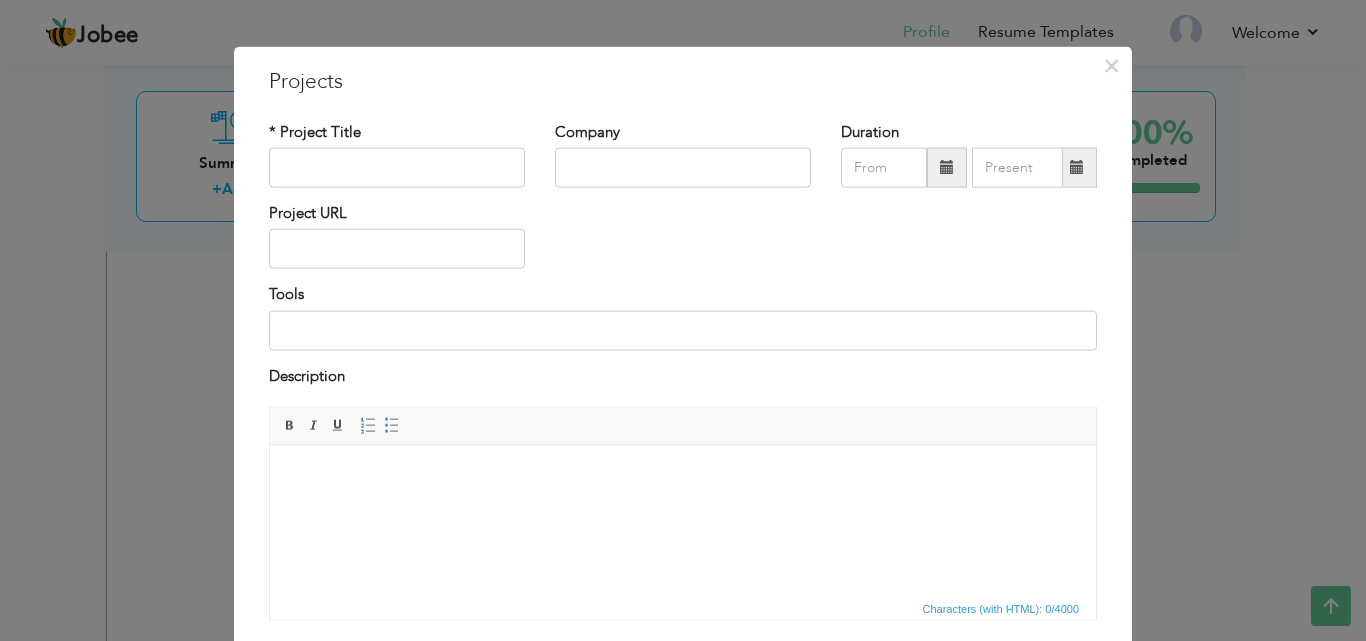 scroll, scrollTop: 13, scrollLeft: 0, axis: vertical 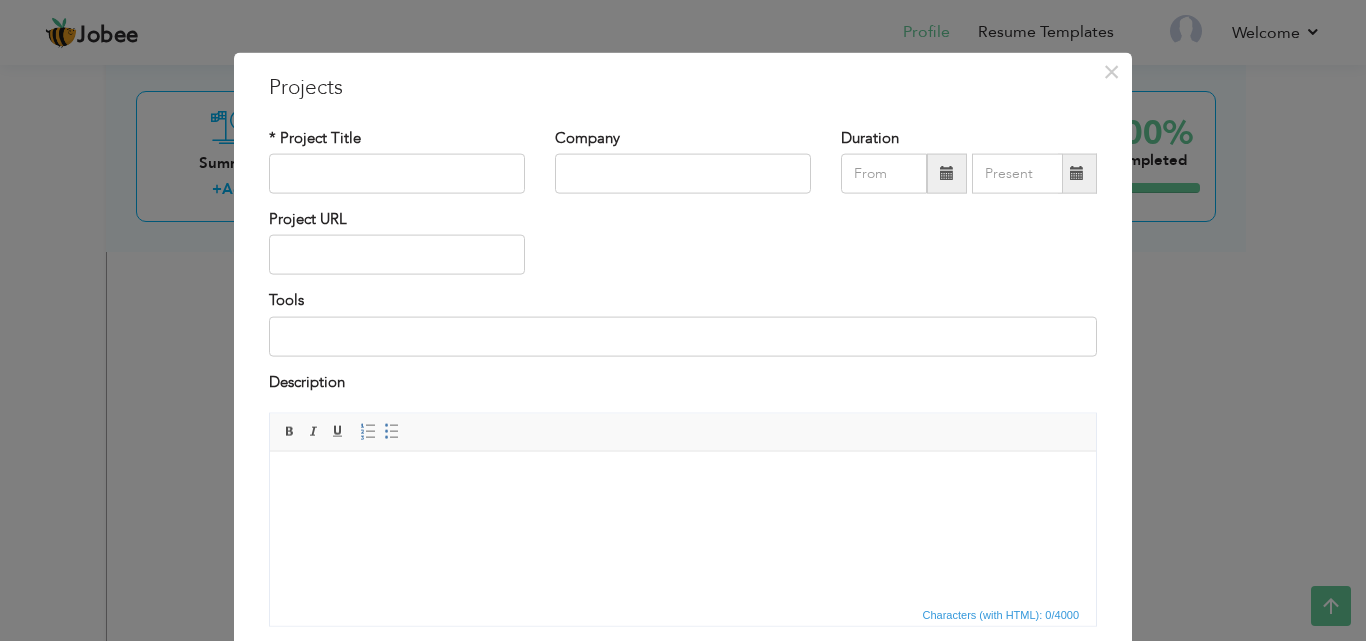 click at bounding box center (683, 481) 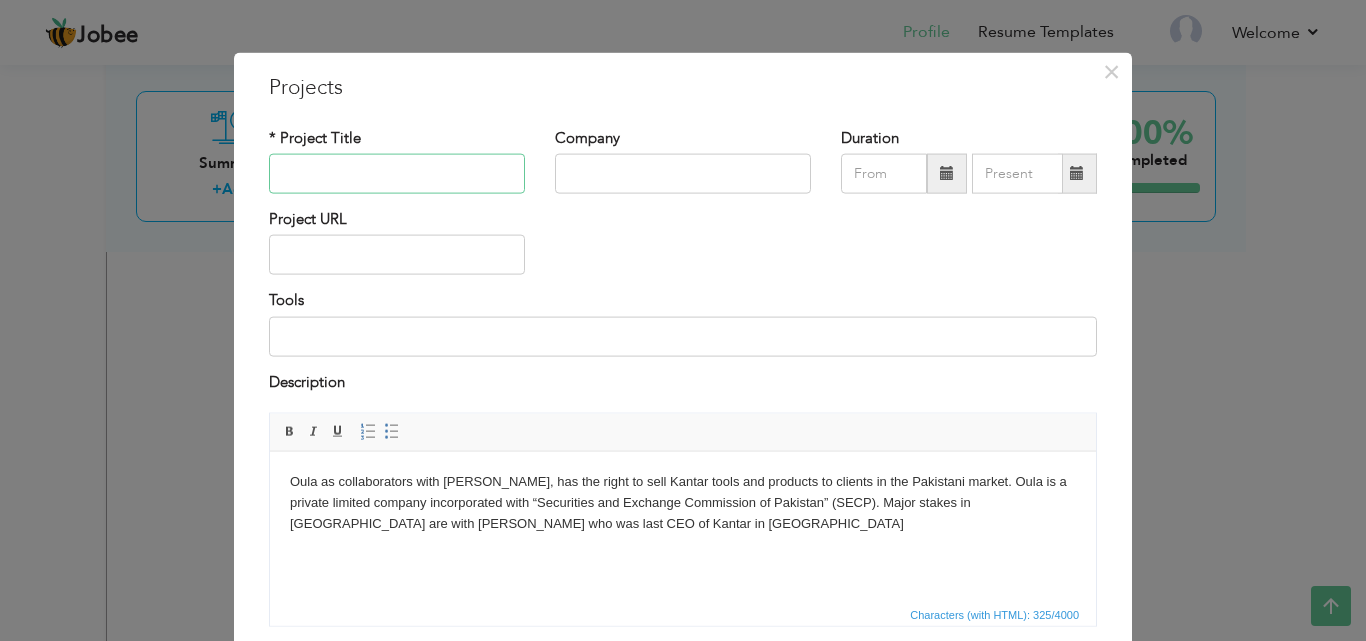click at bounding box center [397, 174] 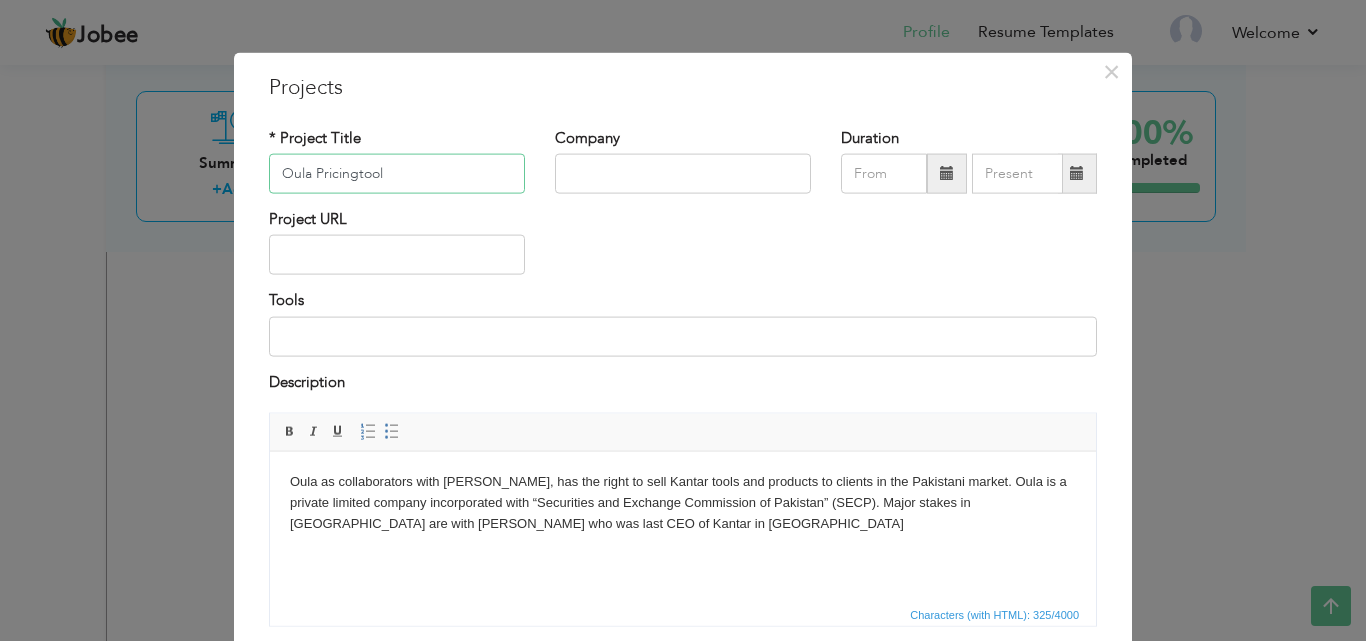 type on "Oula Pricingtool" 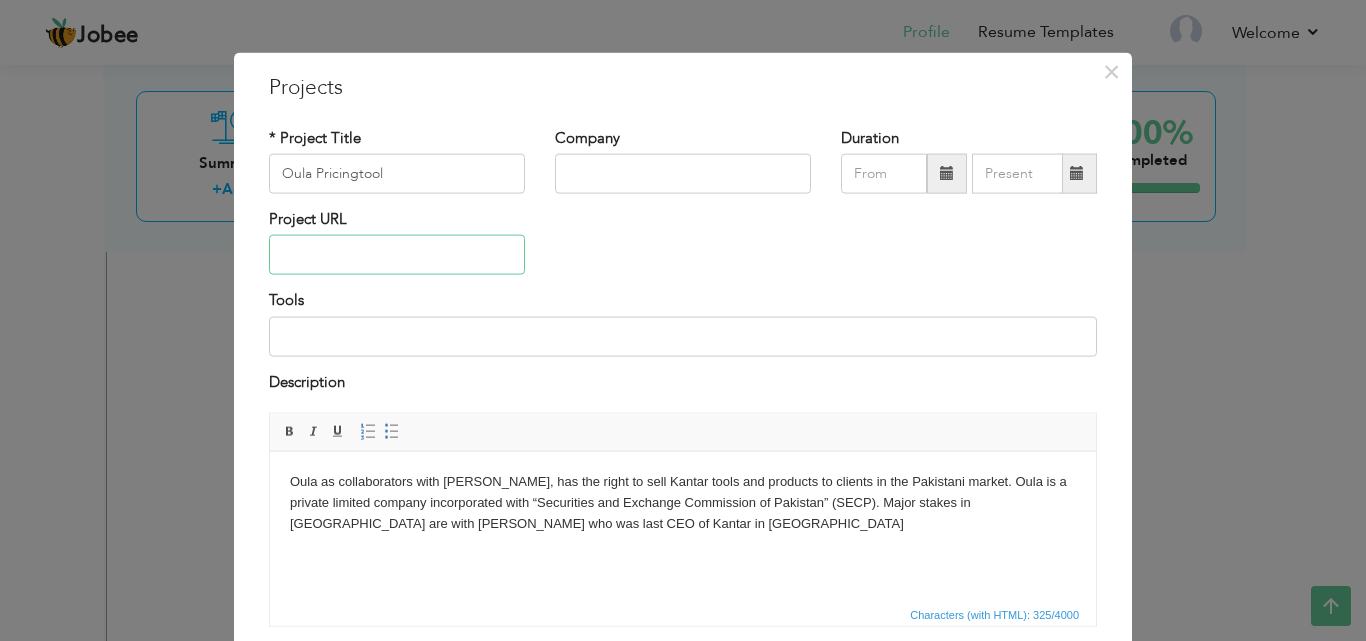 click at bounding box center [397, 255] 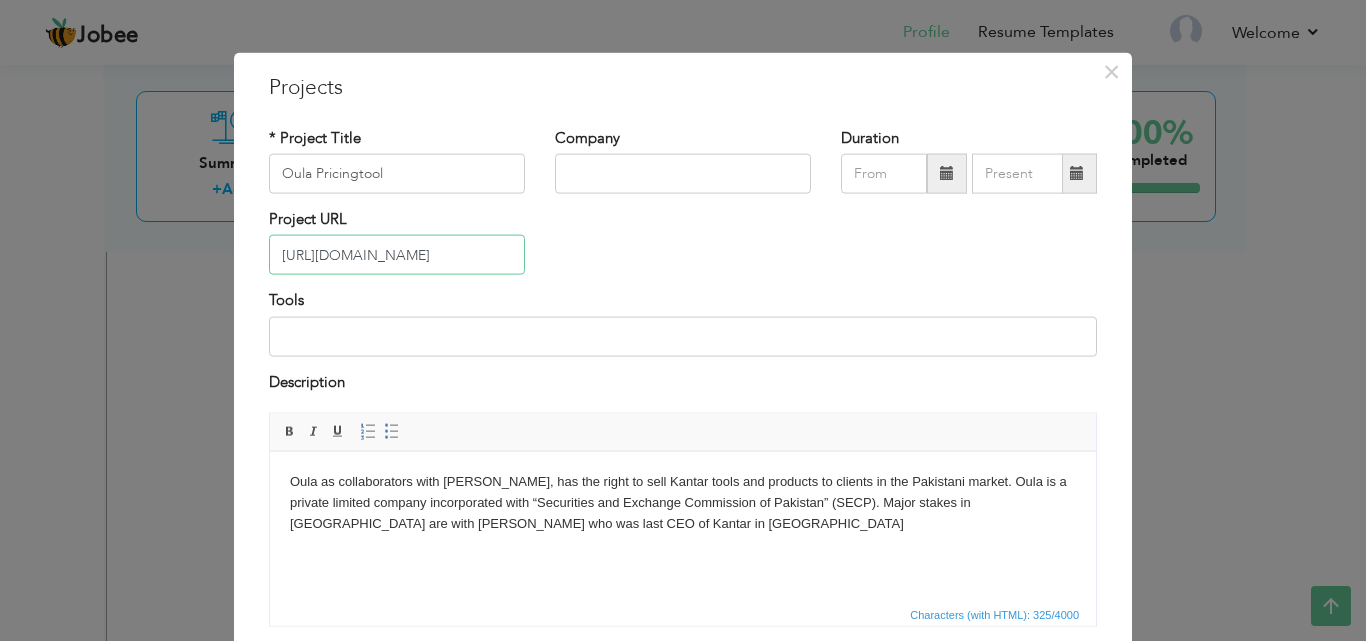 type on "[URL][DOMAIN_NAME]" 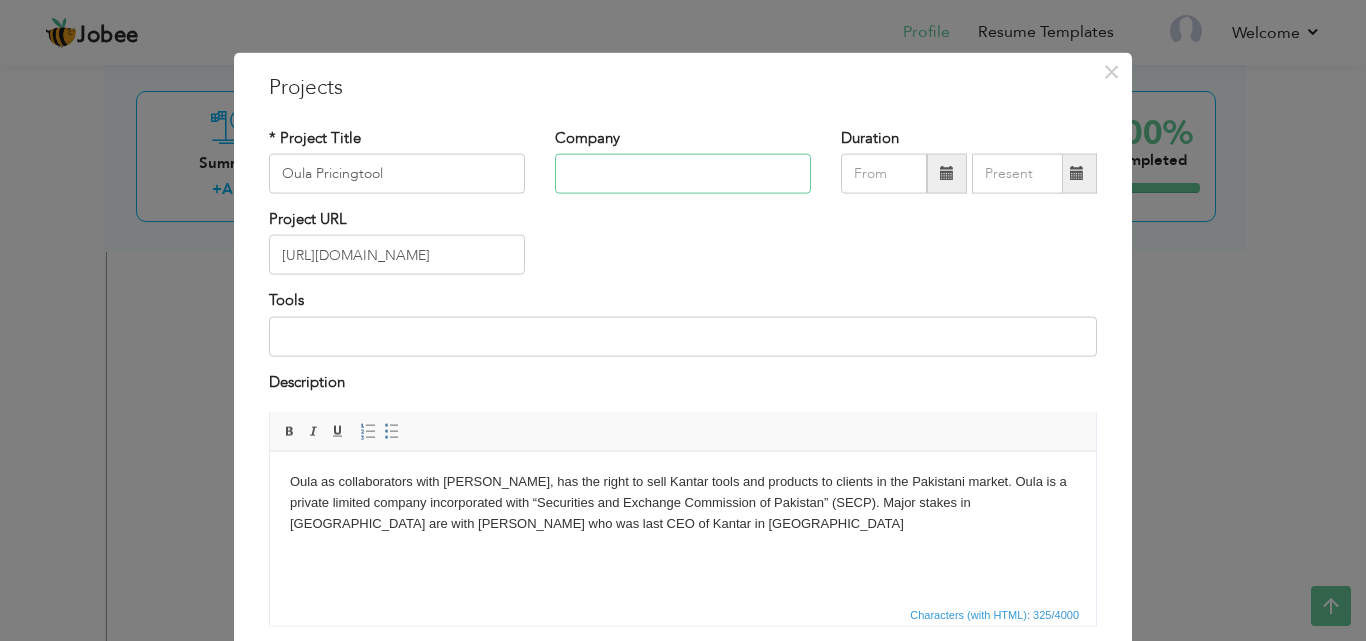 click at bounding box center (683, 174) 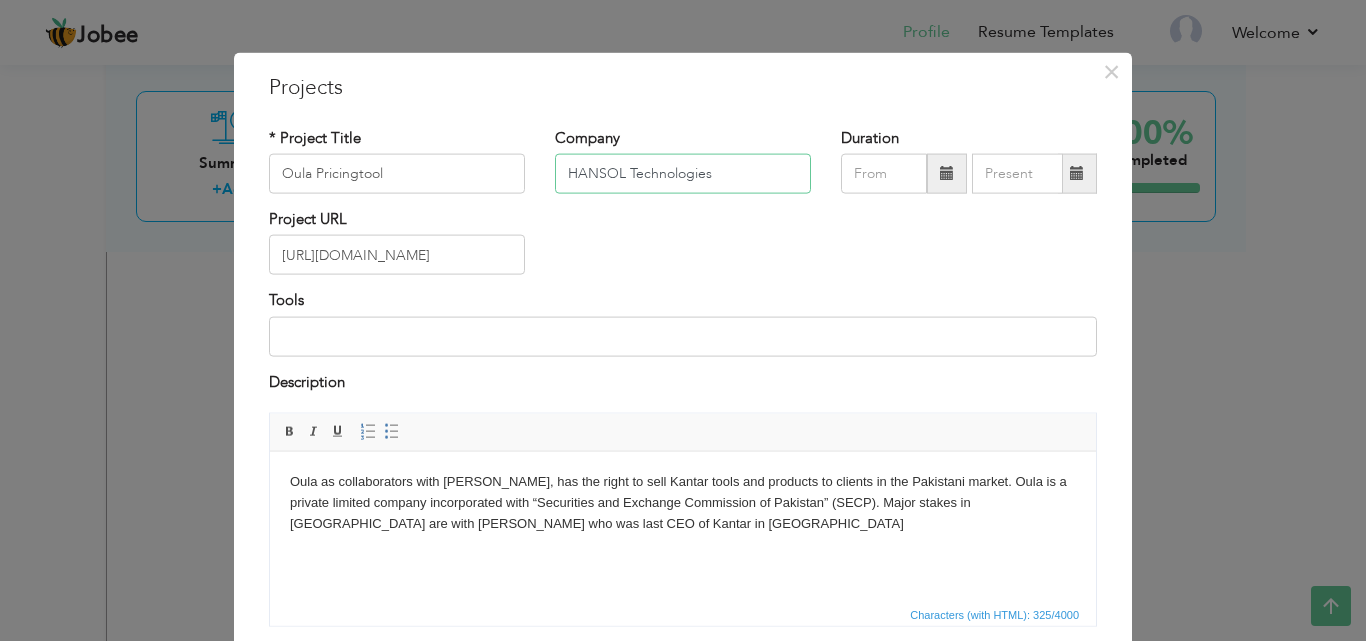 type on "HANSOL Technologies" 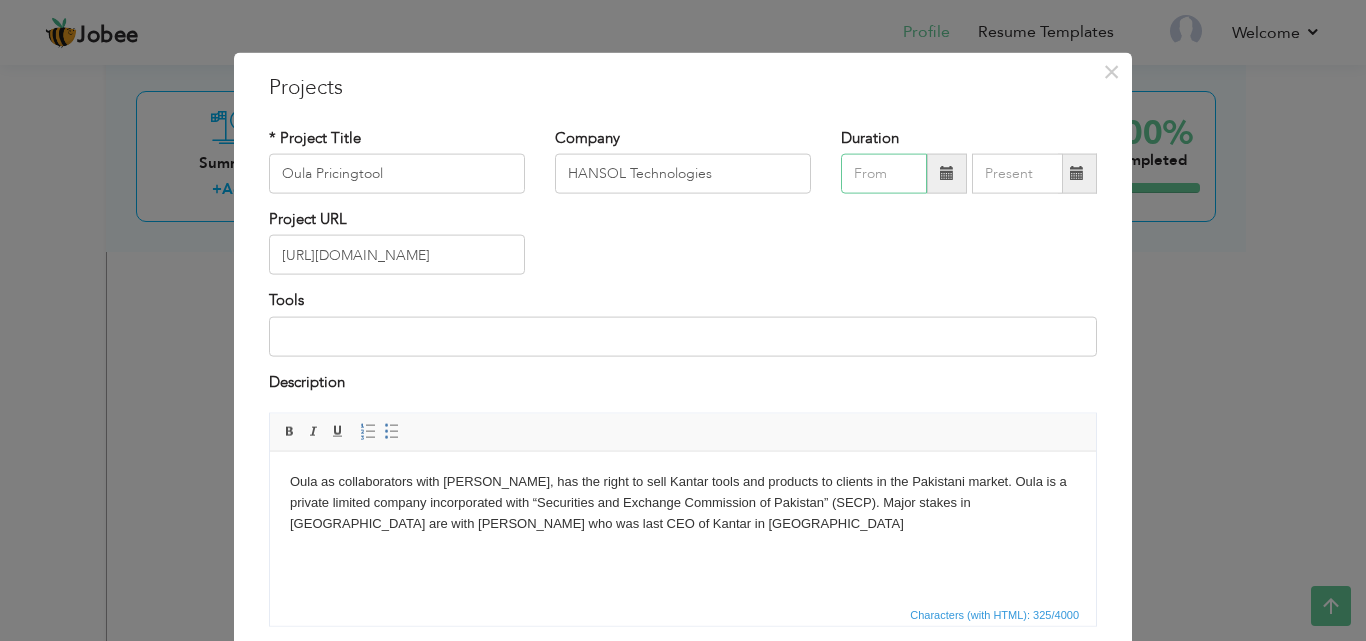 click at bounding box center [884, 174] 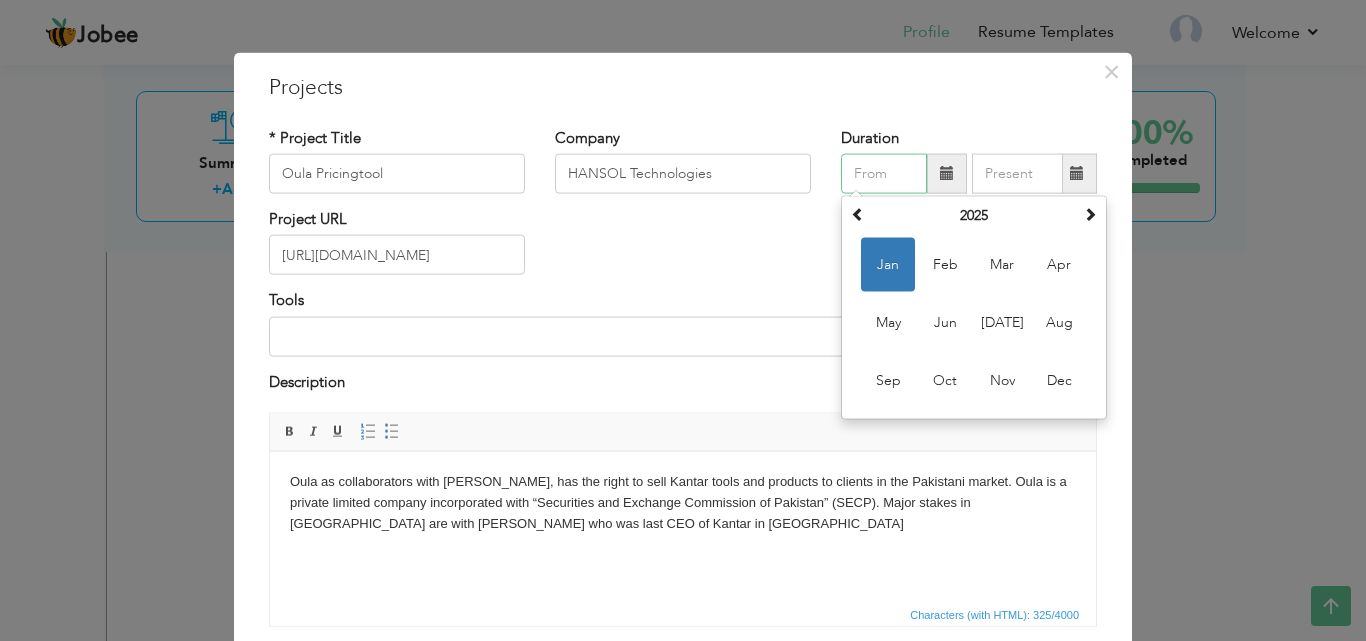 click on "Jan" at bounding box center (888, 265) 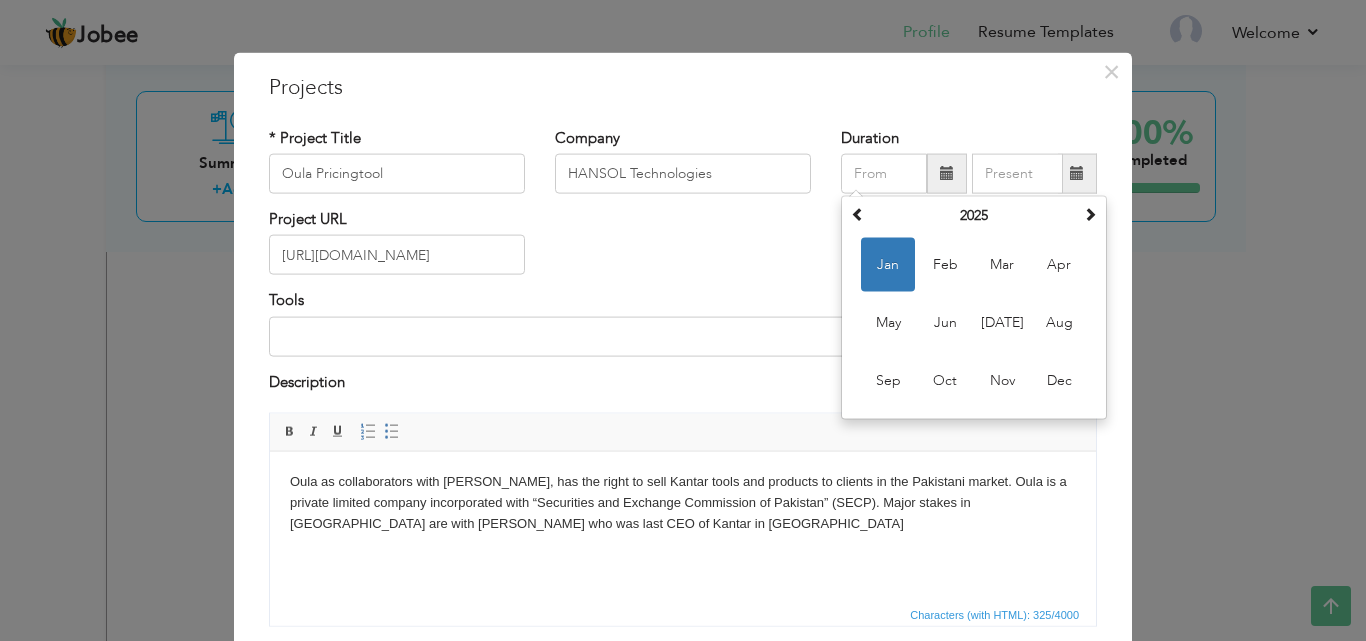 type on "01/2025" 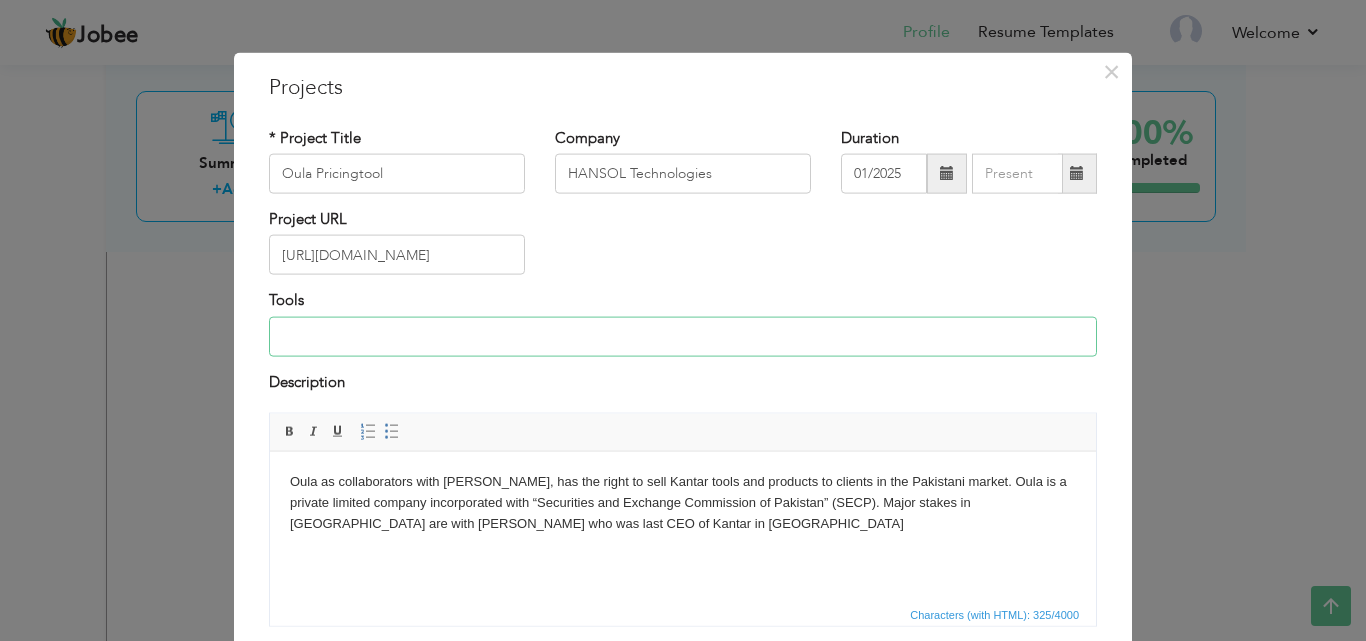 click at bounding box center (683, 336) 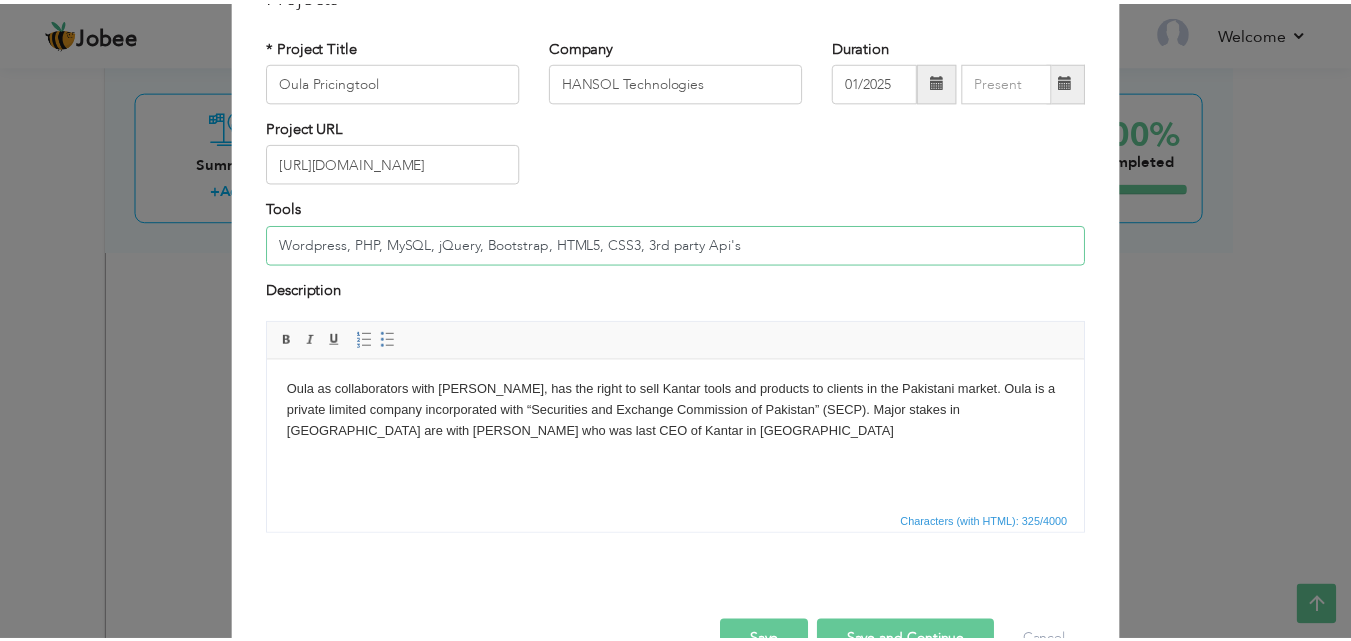 scroll, scrollTop: 161, scrollLeft: 0, axis: vertical 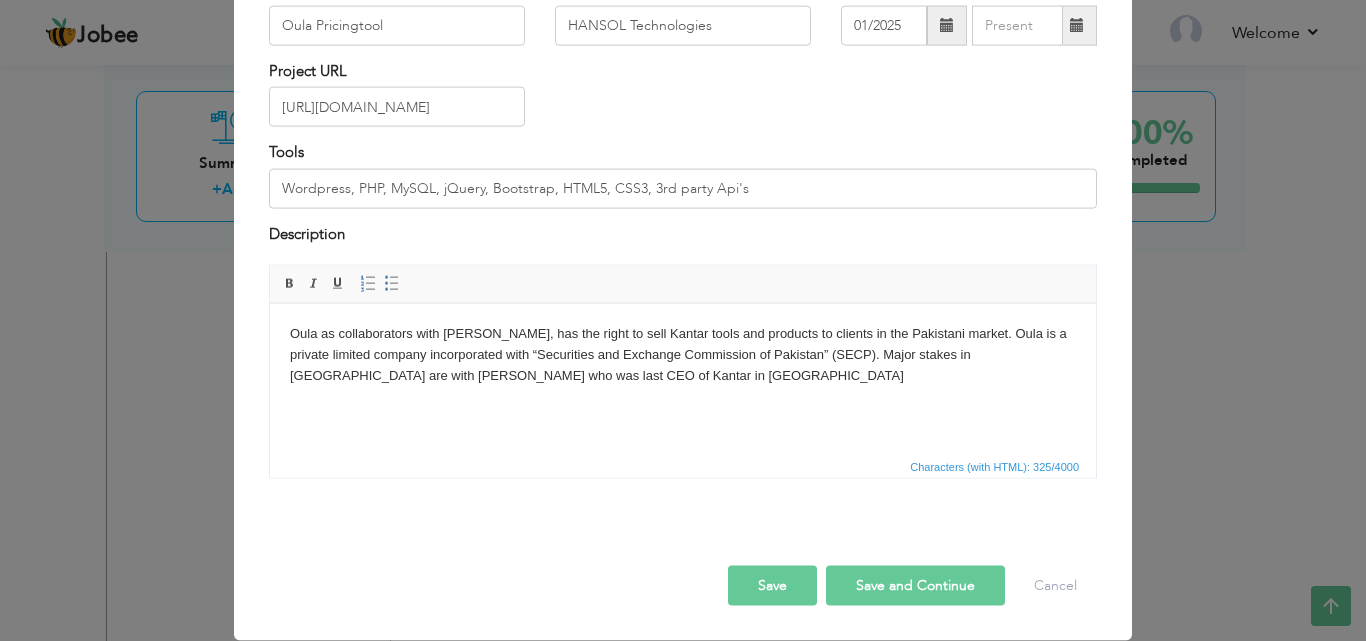 click on "Save" at bounding box center (772, 586) 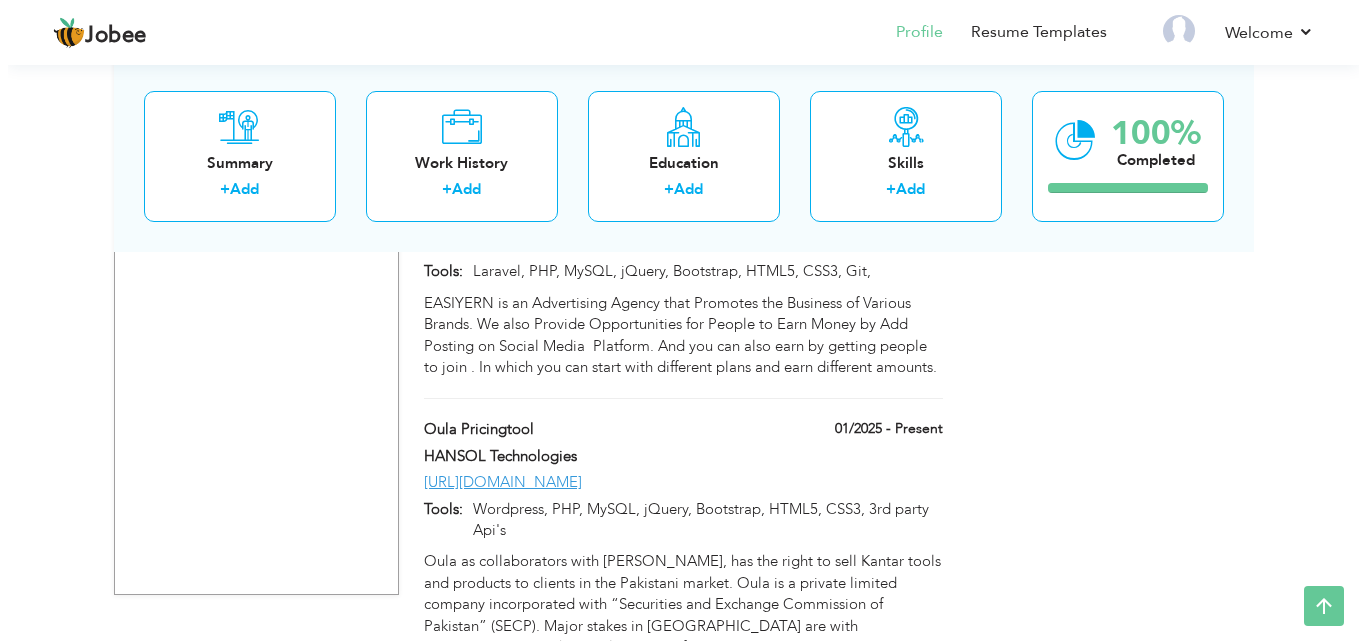 scroll, scrollTop: 5965, scrollLeft: 0, axis: vertical 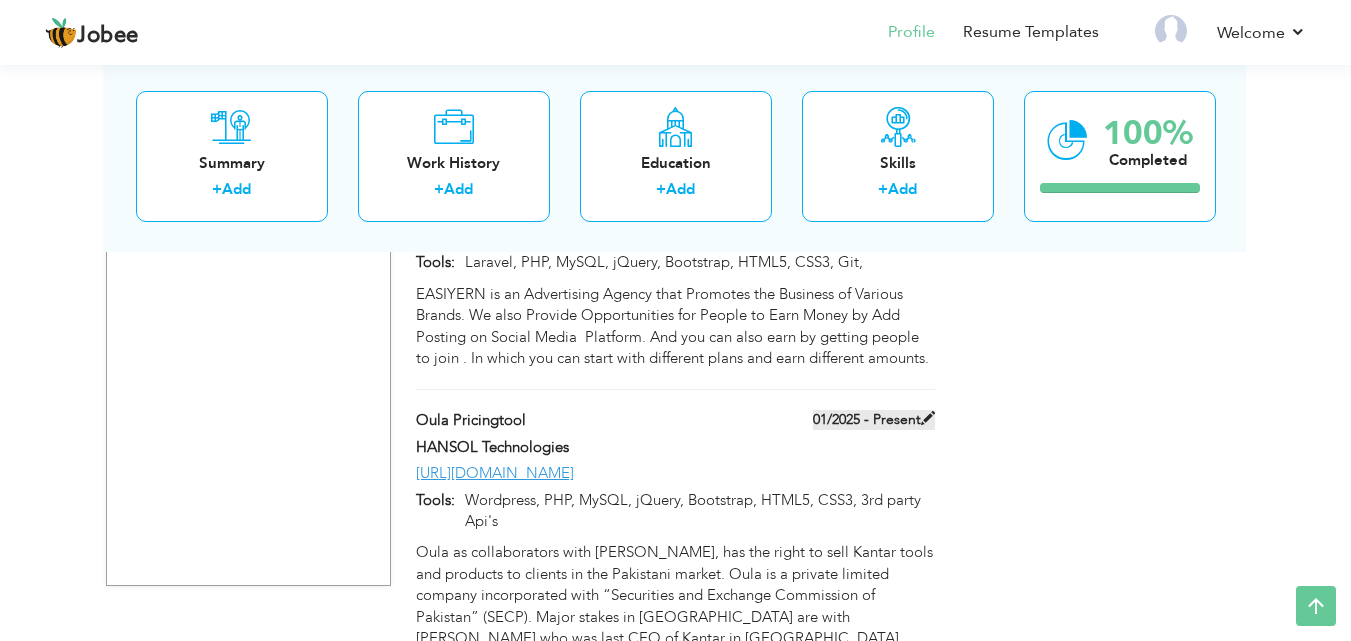 click at bounding box center [928, 418] 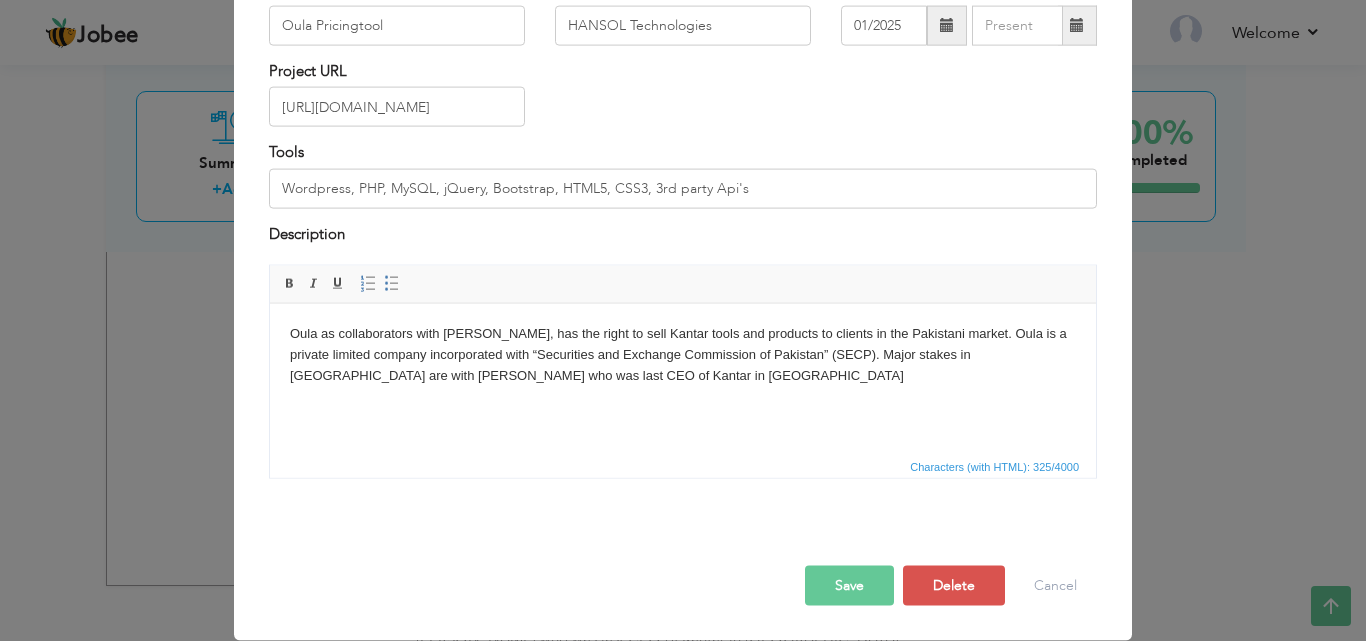 scroll, scrollTop: 0, scrollLeft: 0, axis: both 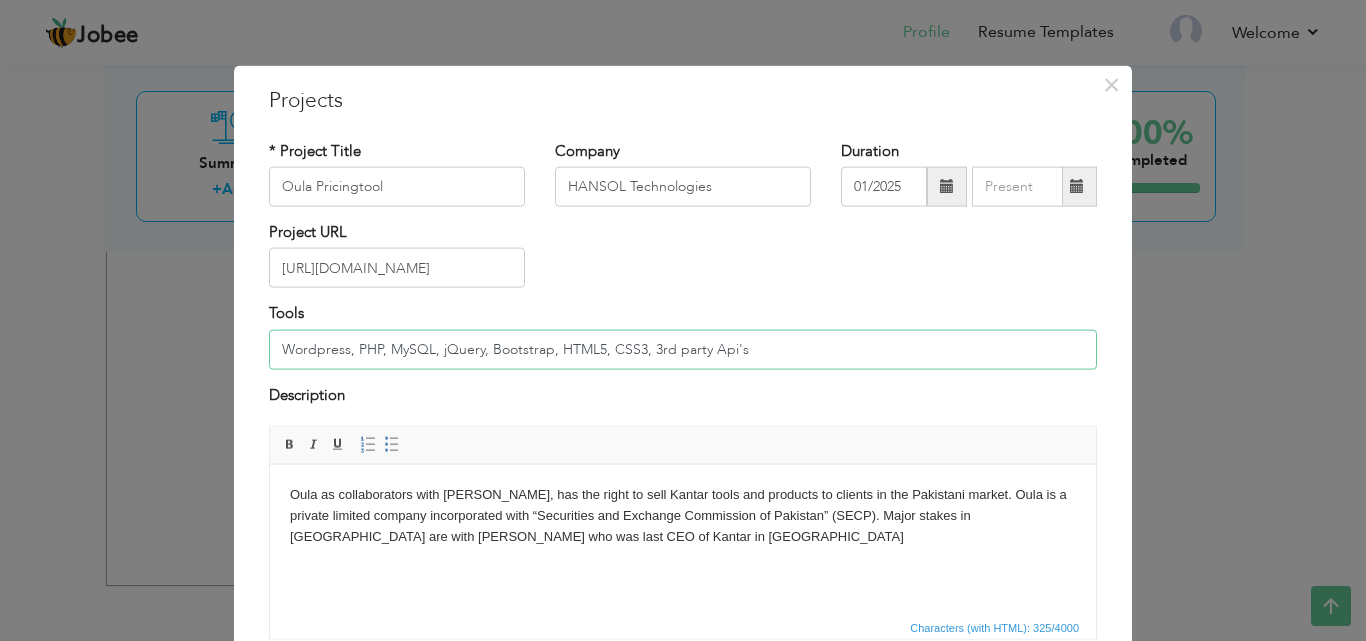 drag, startPoint x: 343, startPoint y: 353, endPoint x: 255, endPoint y: 347, distance: 88.20431 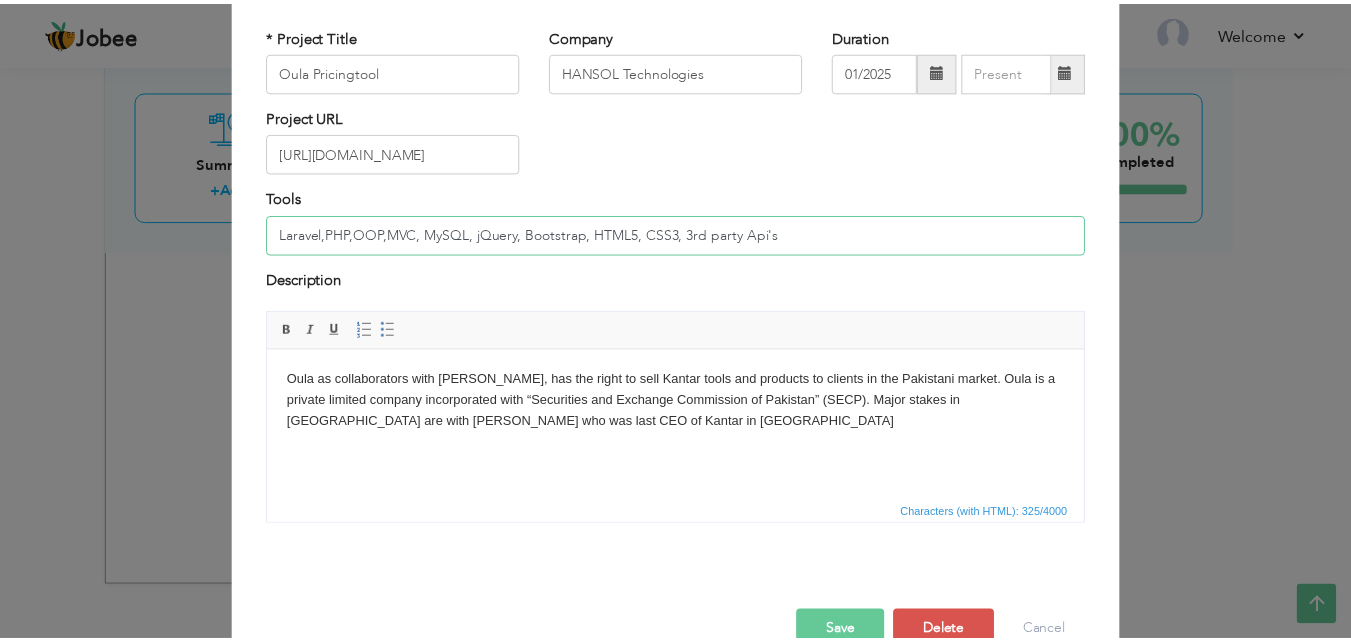scroll, scrollTop: 161, scrollLeft: 0, axis: vertical 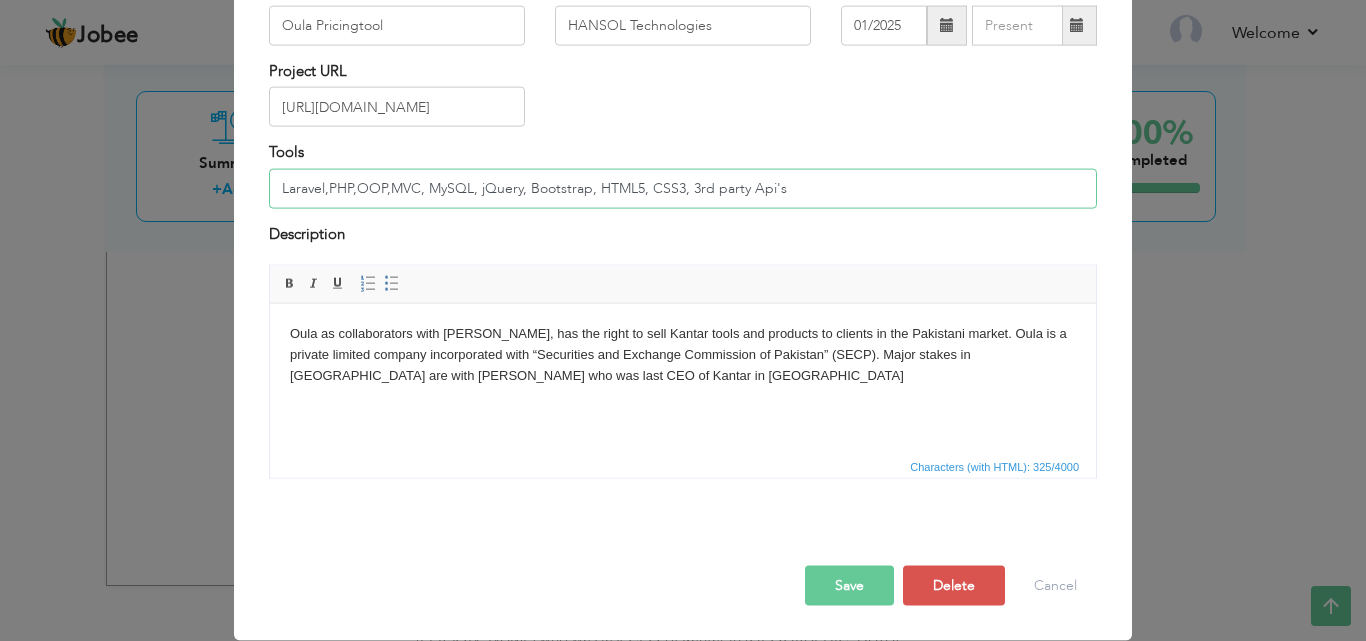 type on "Laravel,PHP,OOP,MVC, MySQL, jQuery, Bootstrap, HTML5, CSS3, 3rd party Api's" 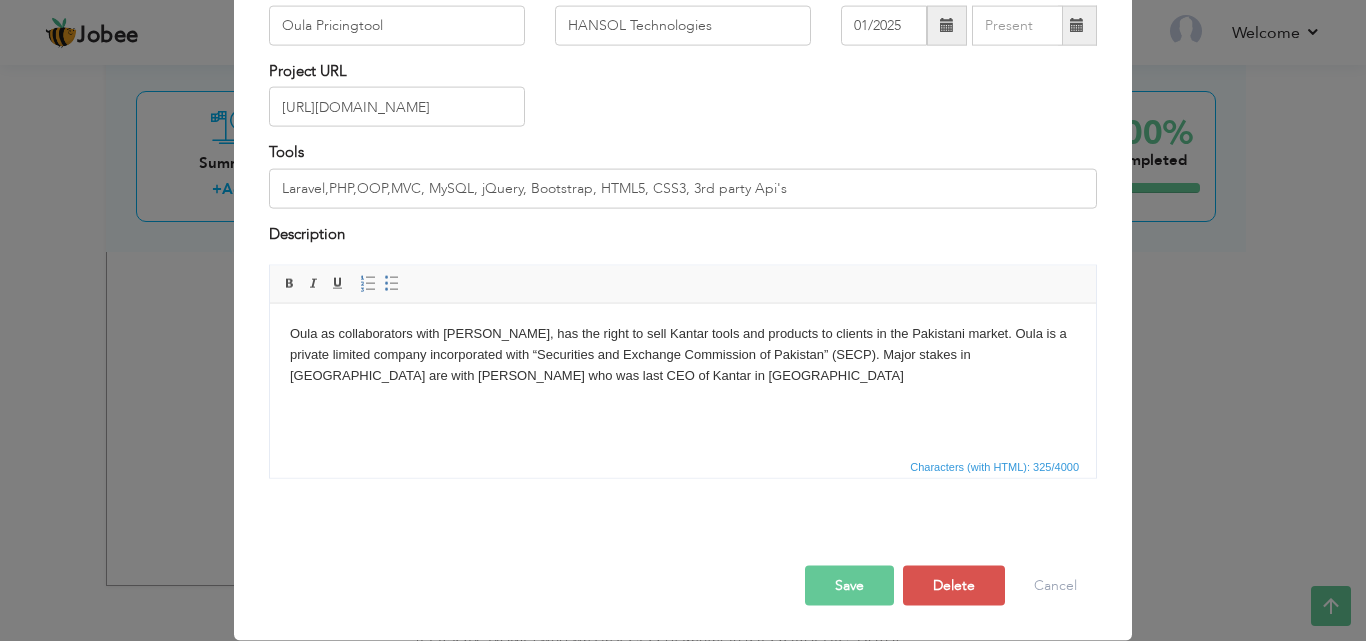 click on "Save" at bounding box center (849, 586) 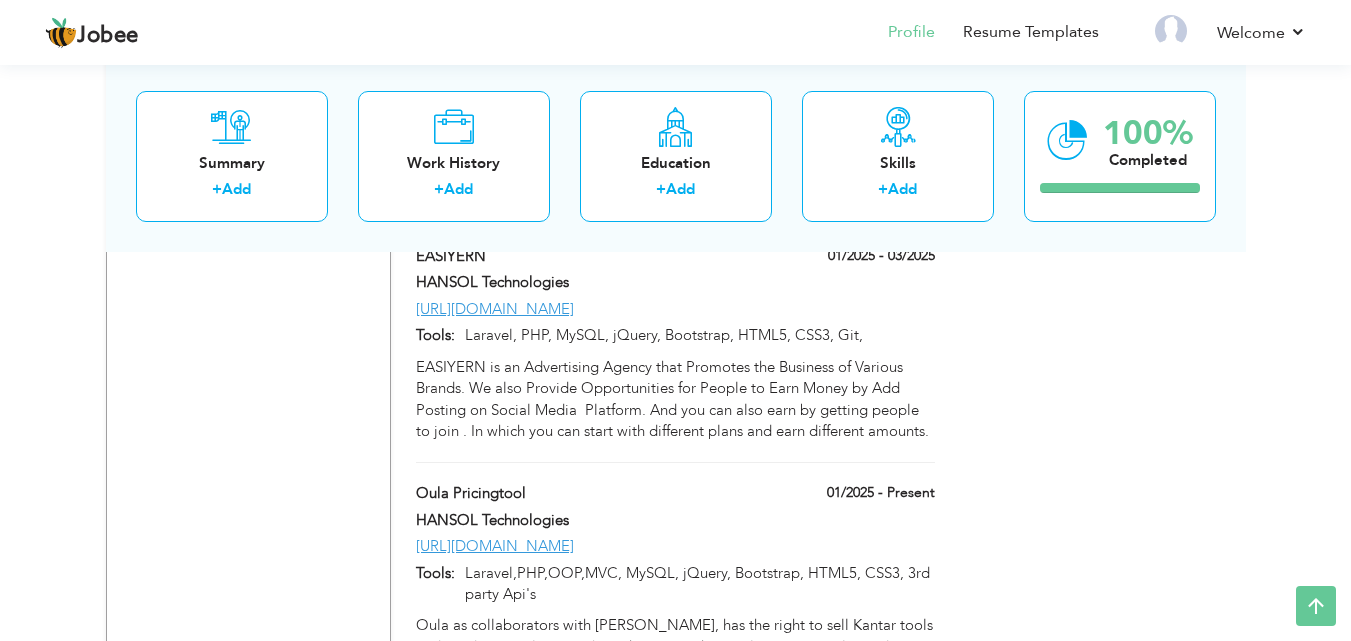 scroll, scrollTop: 5965, scrollLeft: 0, axis: vertical 